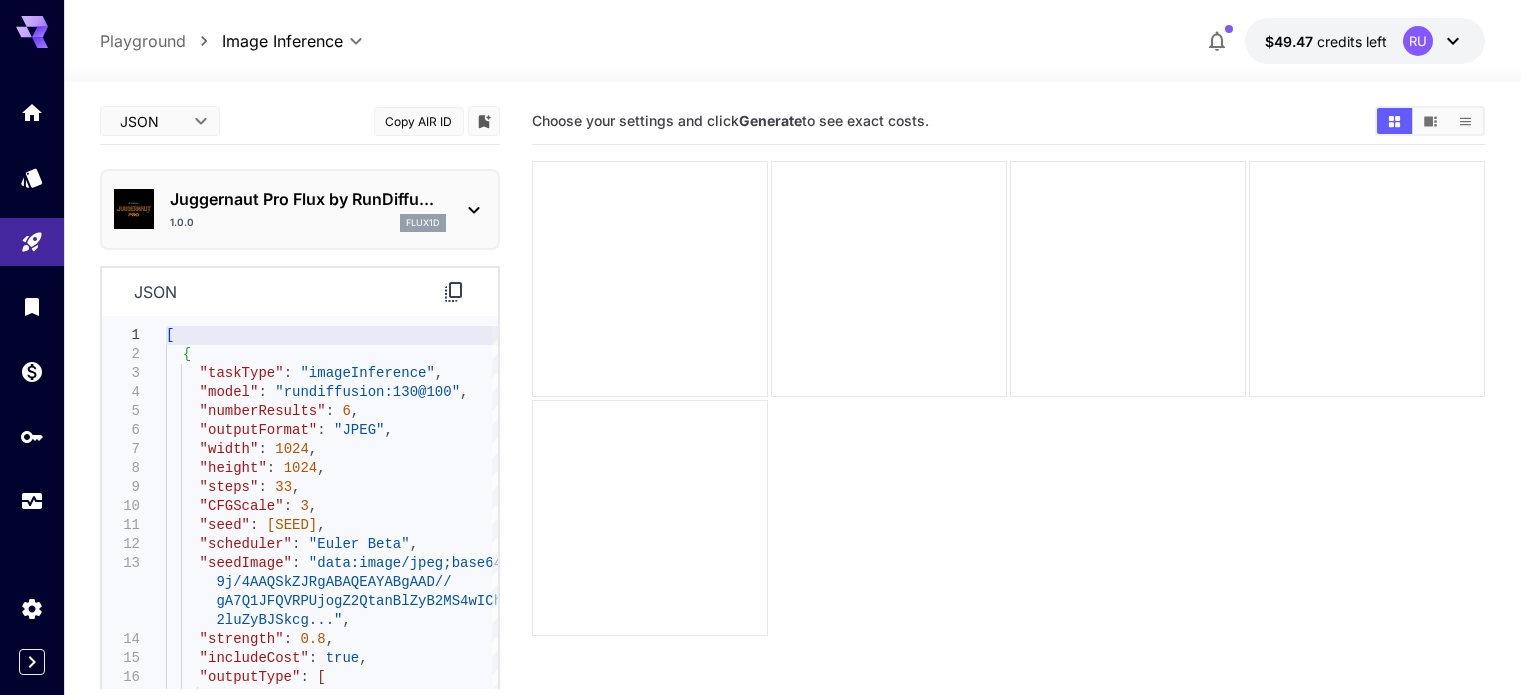 scroll, scrollTop: 0, scrollLeft: 0, axis: both 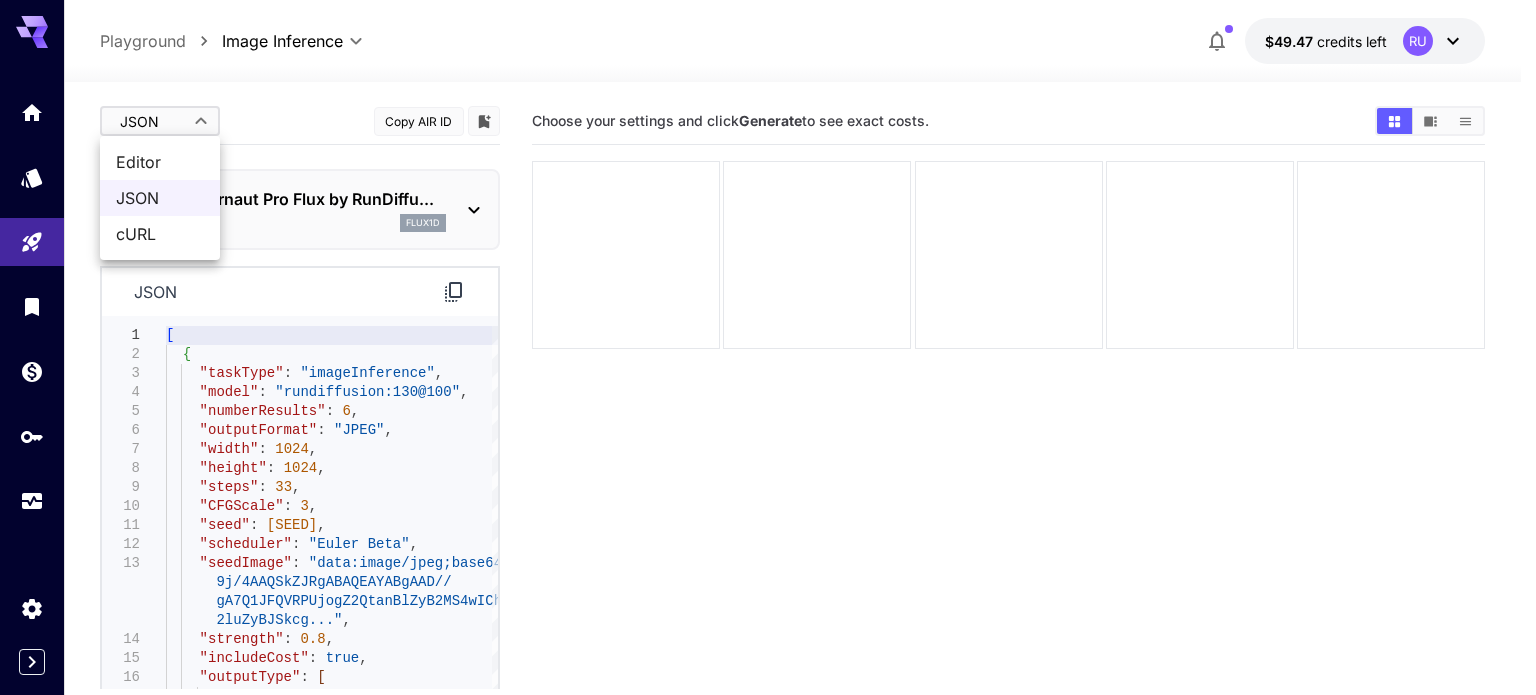 click on "**********" at bounding box center [768, 426] 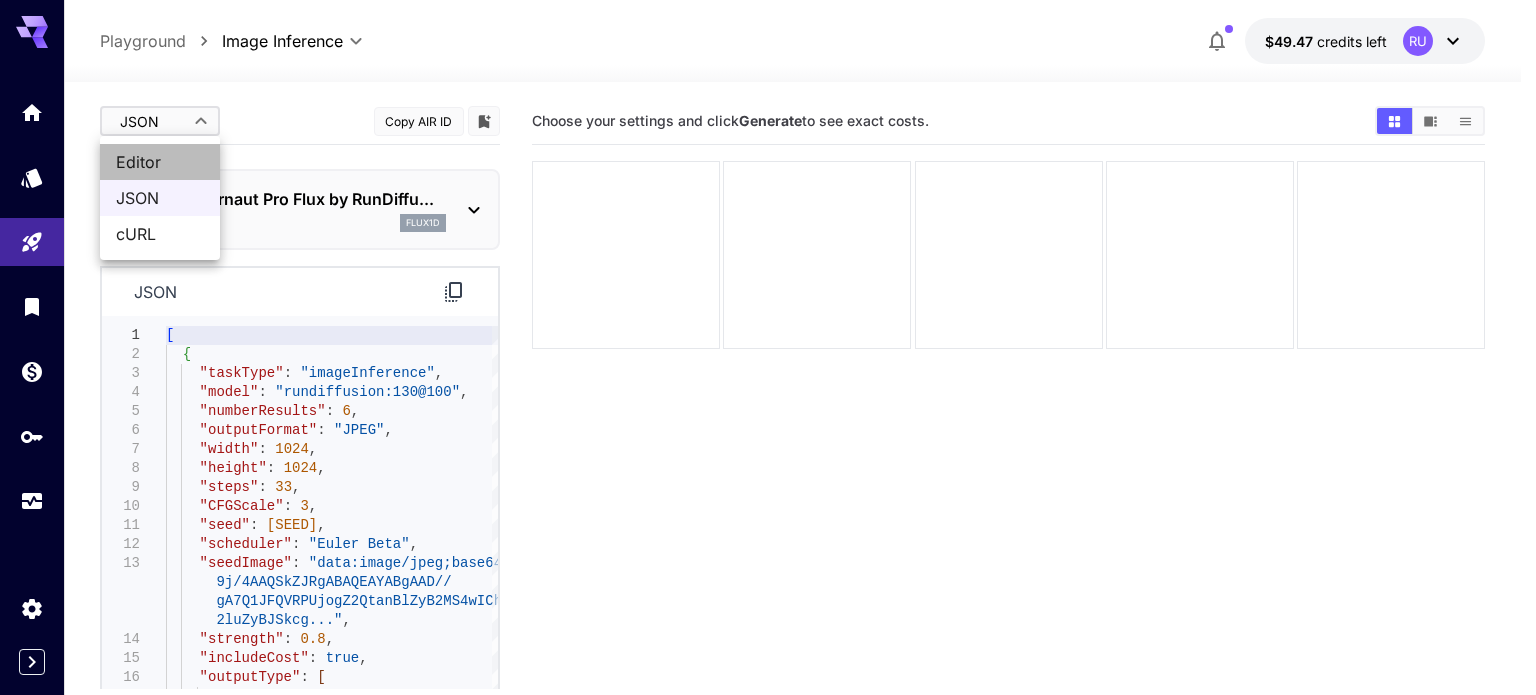 click on "Editor" at bounding box center [160, 162] 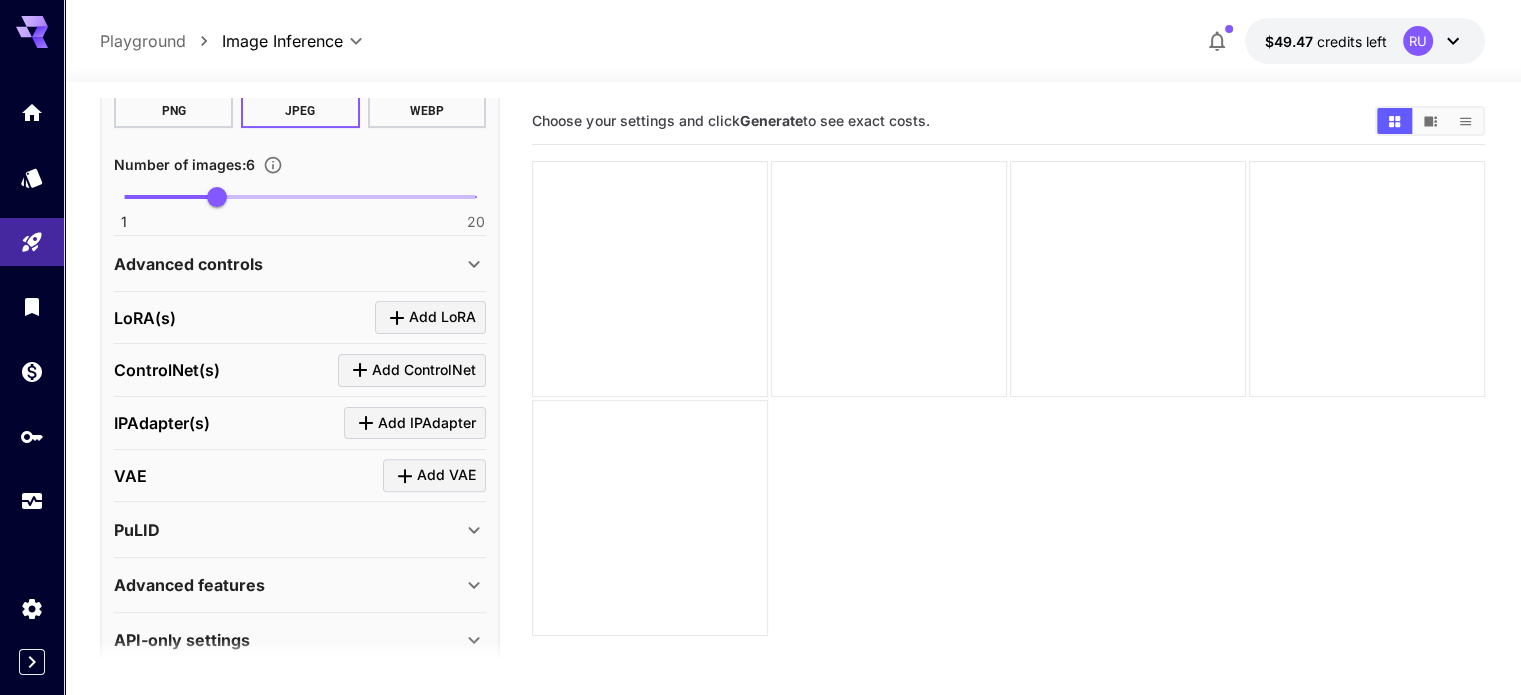 scroll, scrollTop: 624, scrollLeft: 0, axis: vertical 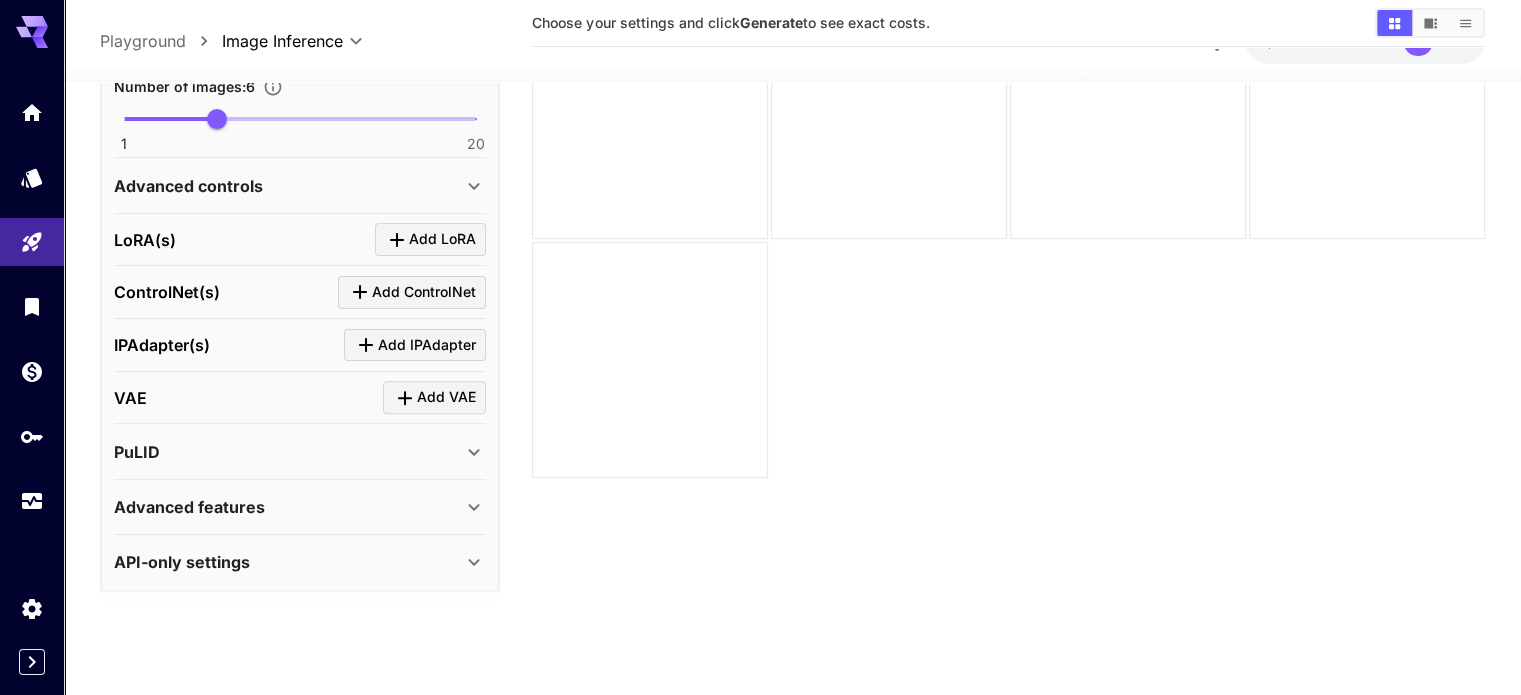 click on "Advanced features" at bounding box center (288, 507) 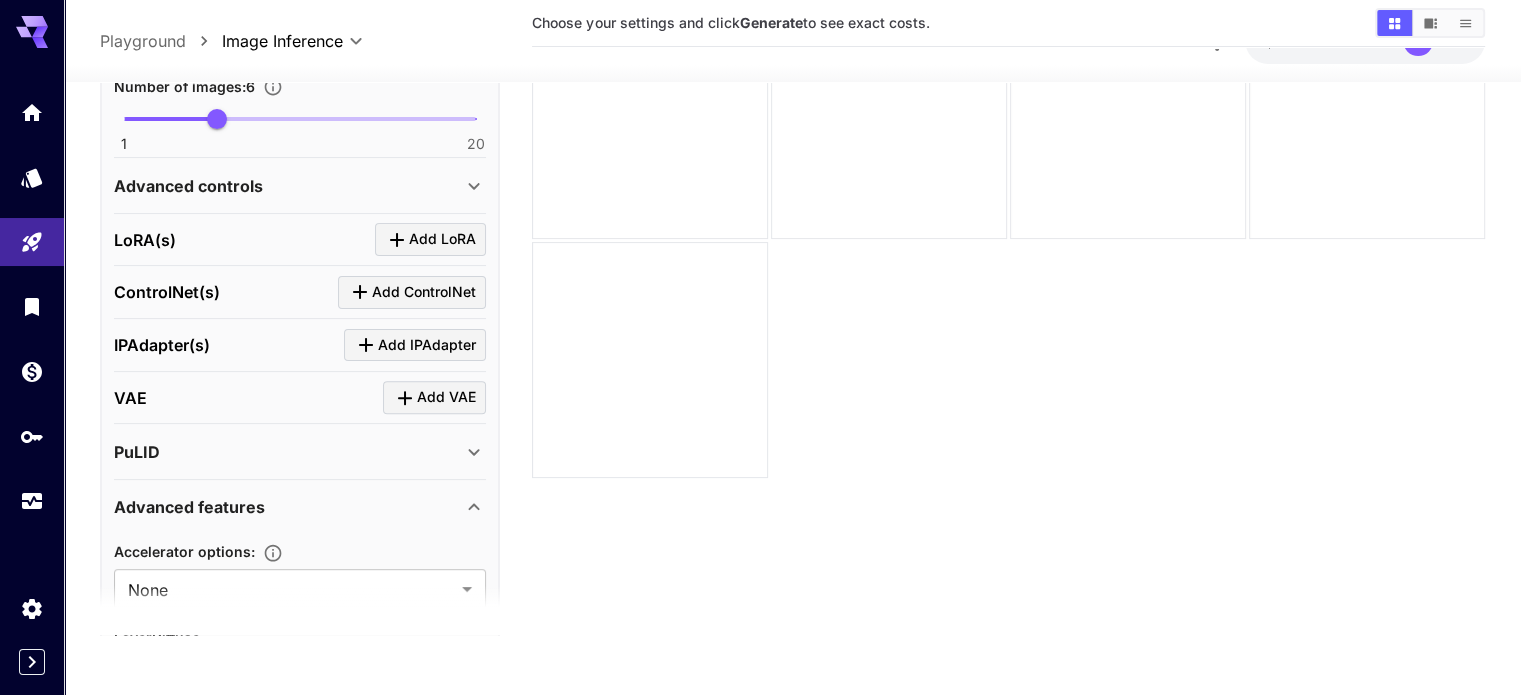 scroll, scrollTop: 790, scrollLeft: 0, axis: vertical 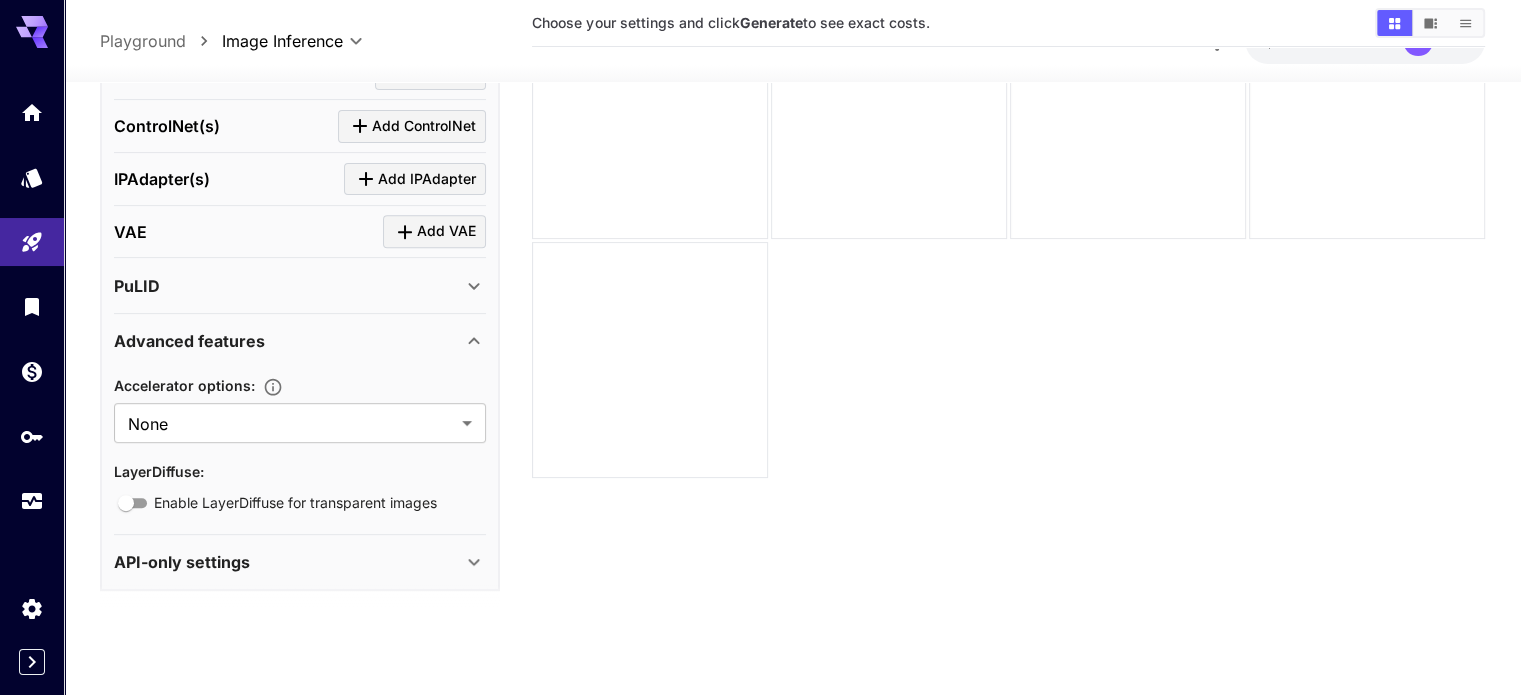 click on "API-only settings" at bounding box center (300, 562) 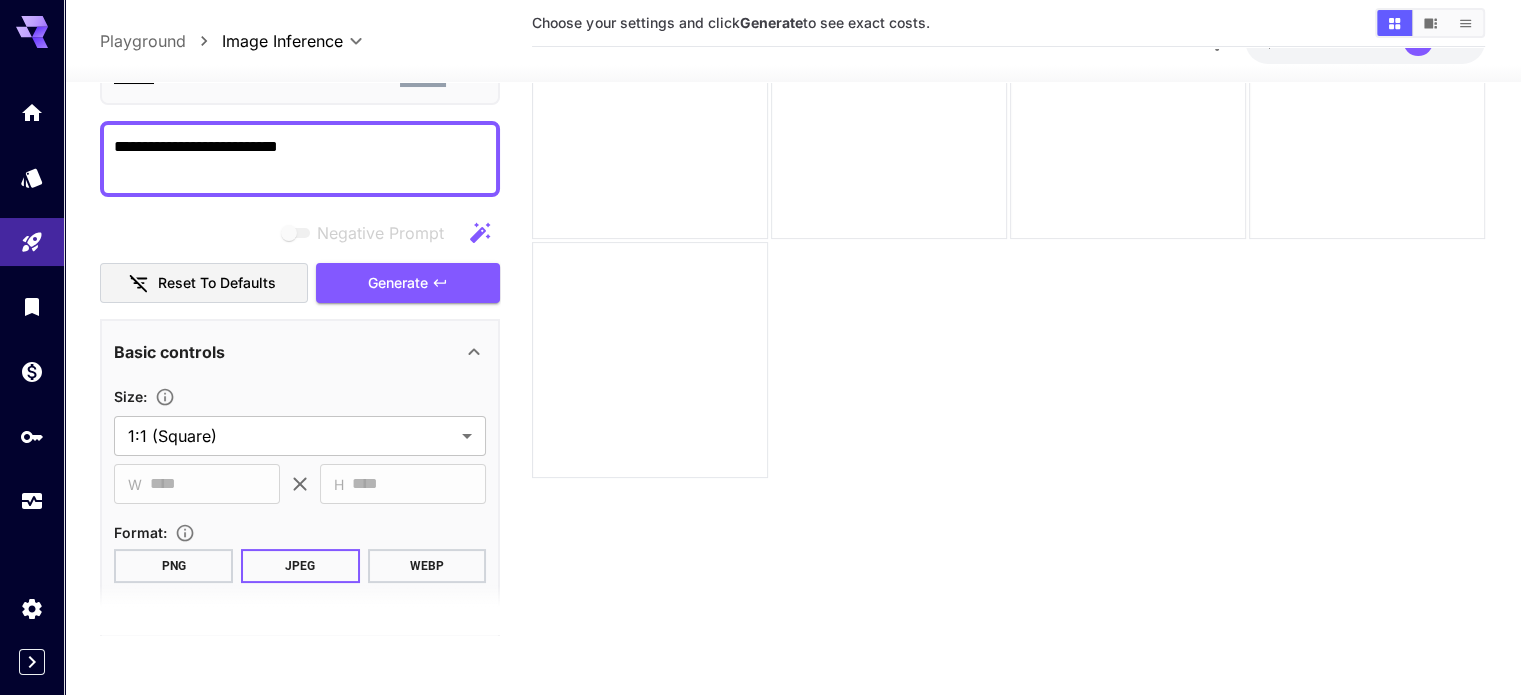 scroll, scrollTop: 0, scrollLeft: 0, axis: both 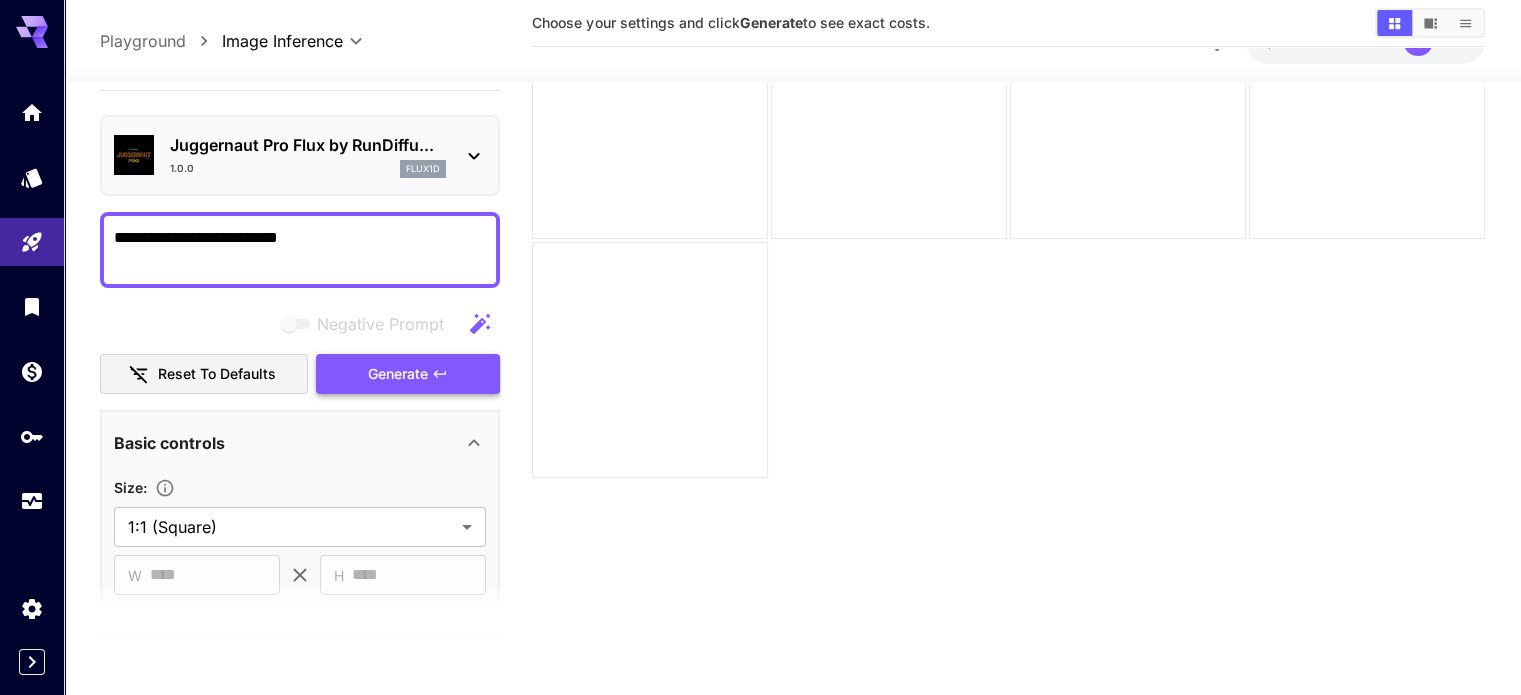 click 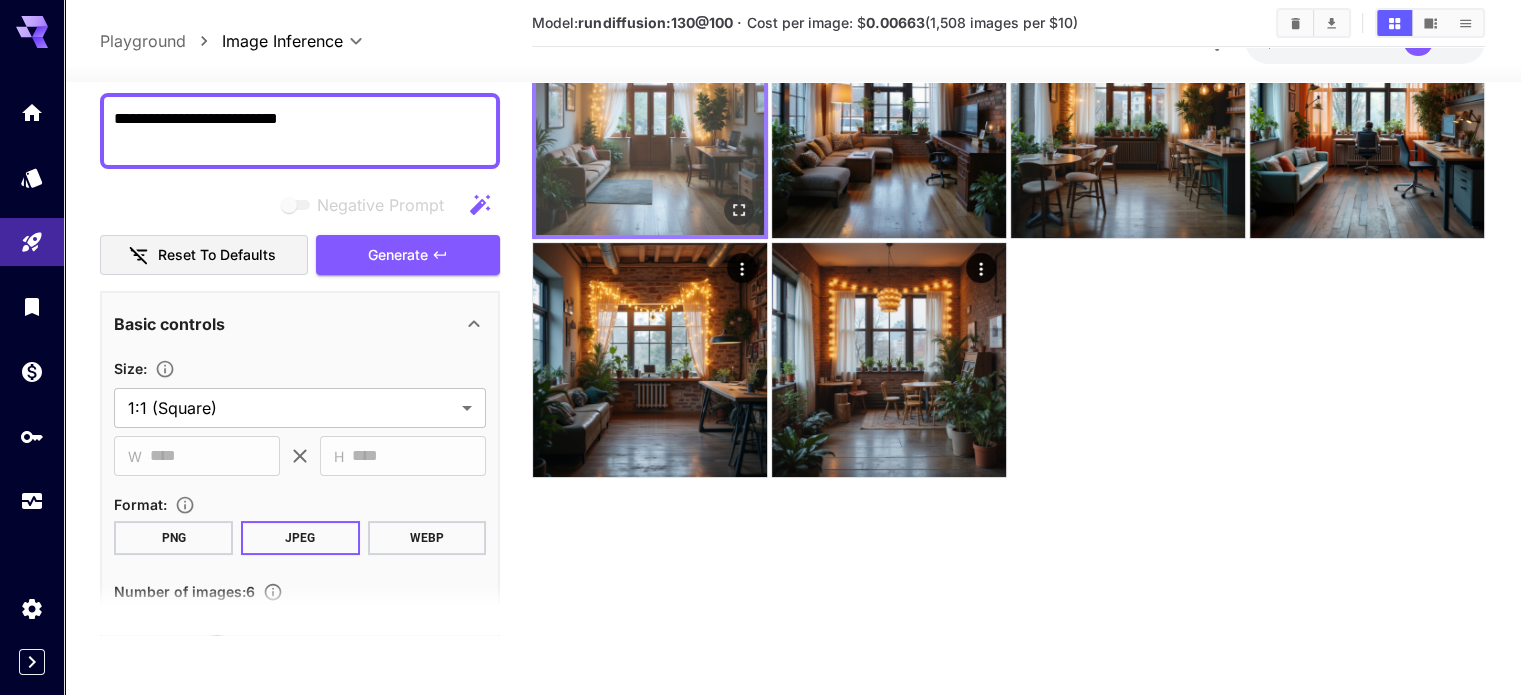 scroll, scrollTop: 103, scrollLeft: 0, axis: vertical 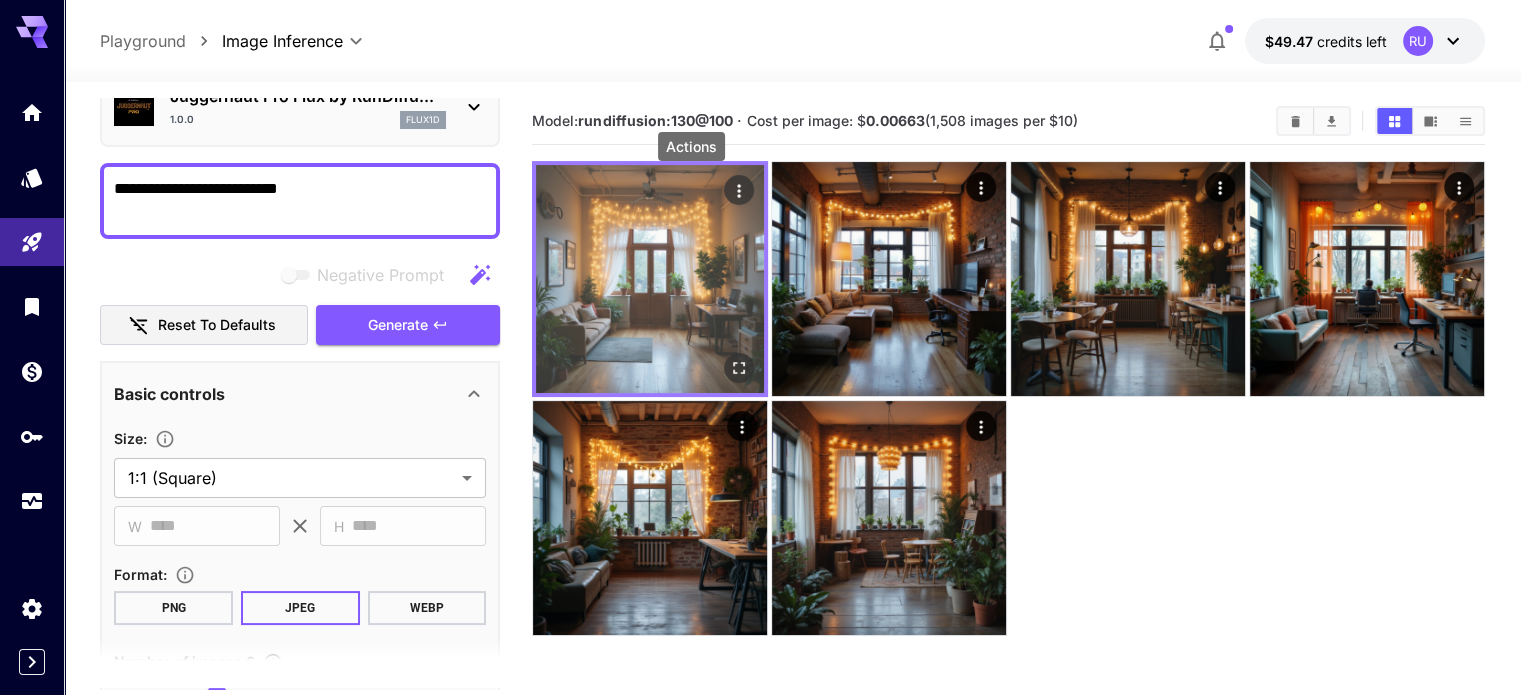 click 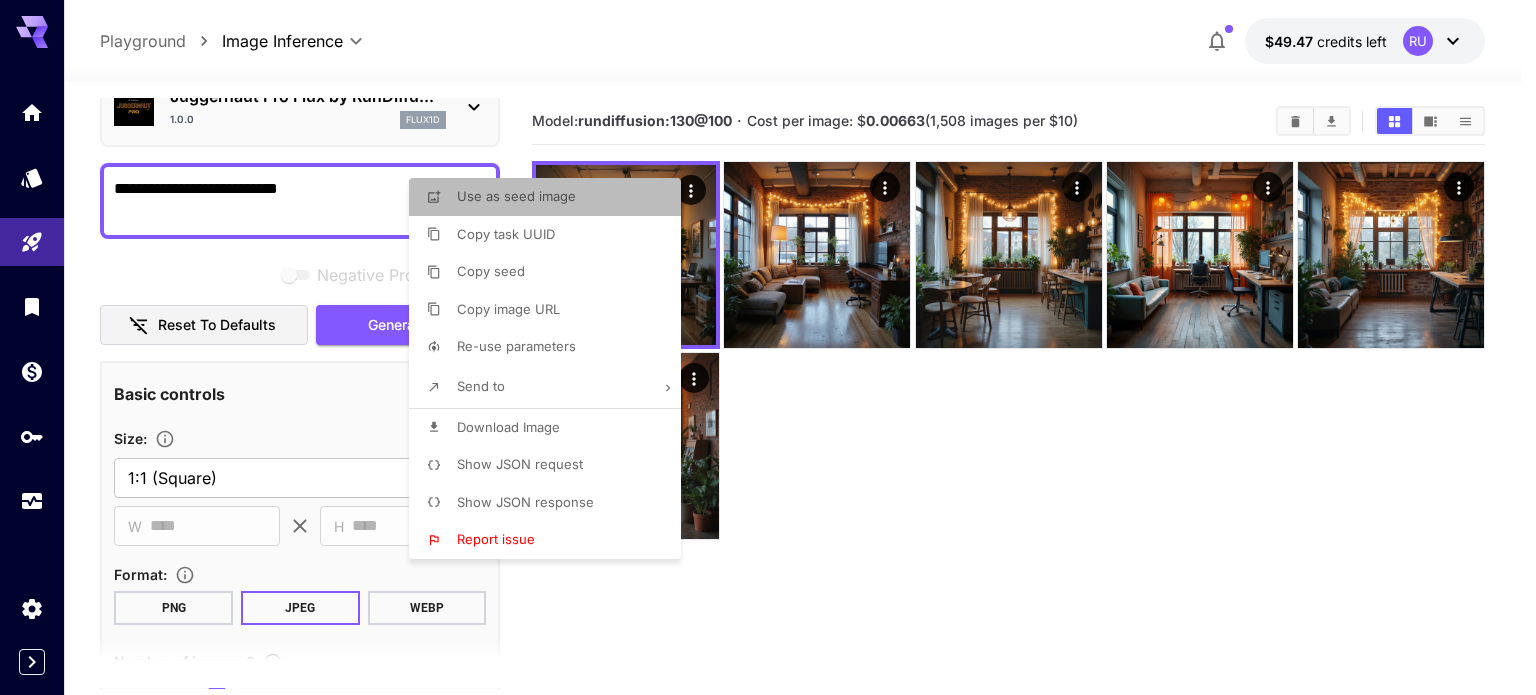 click on "Use as seed image" at bounding box center [551, 197] 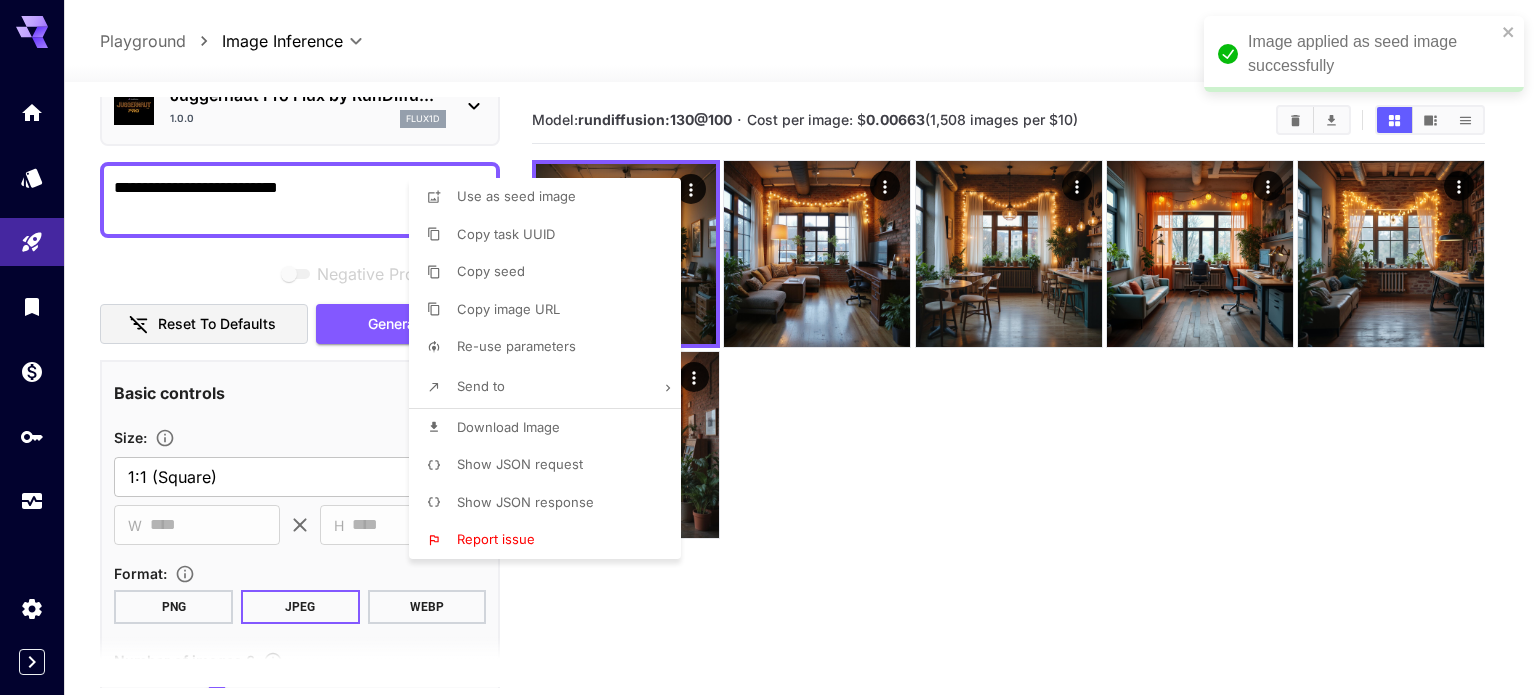 scroll, scrollTop: 184, scrollLeft: 0, axis: vertical 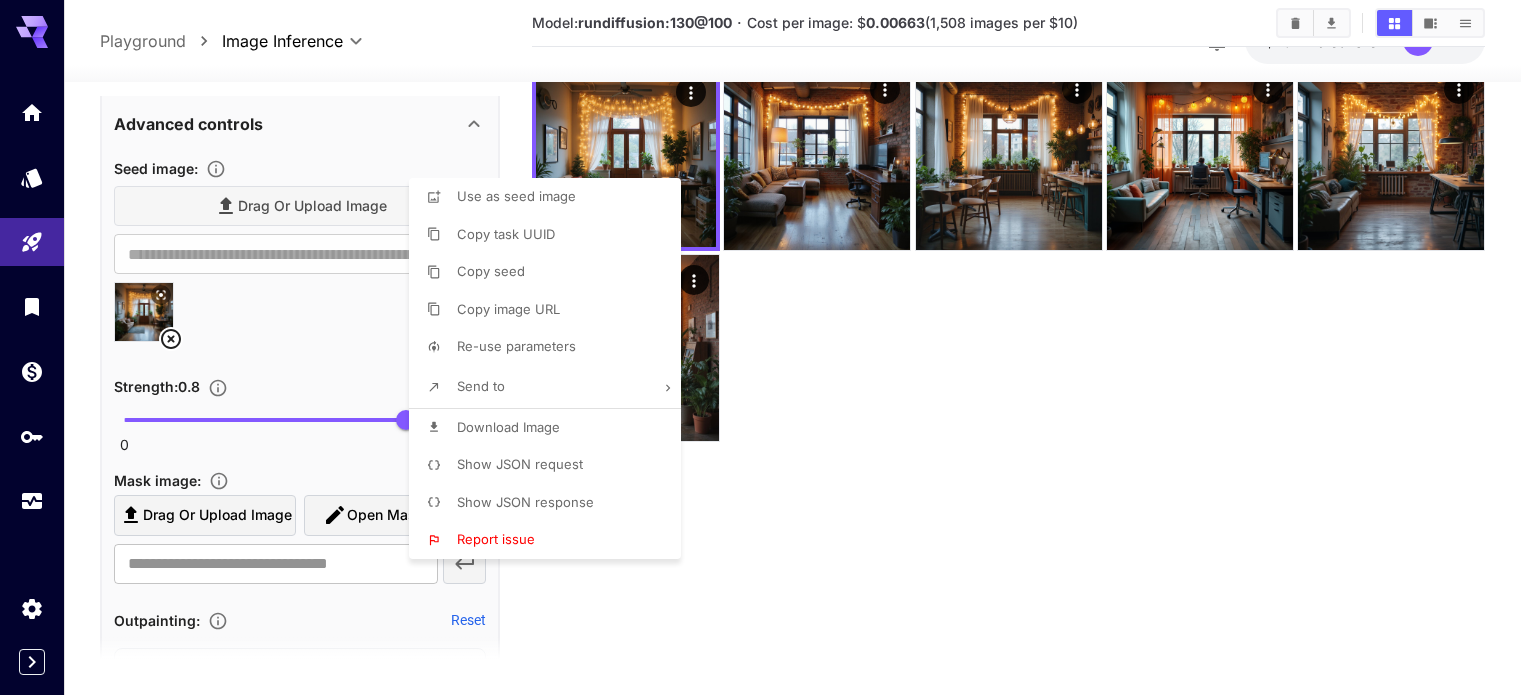 click at bounding box center [768, 347] 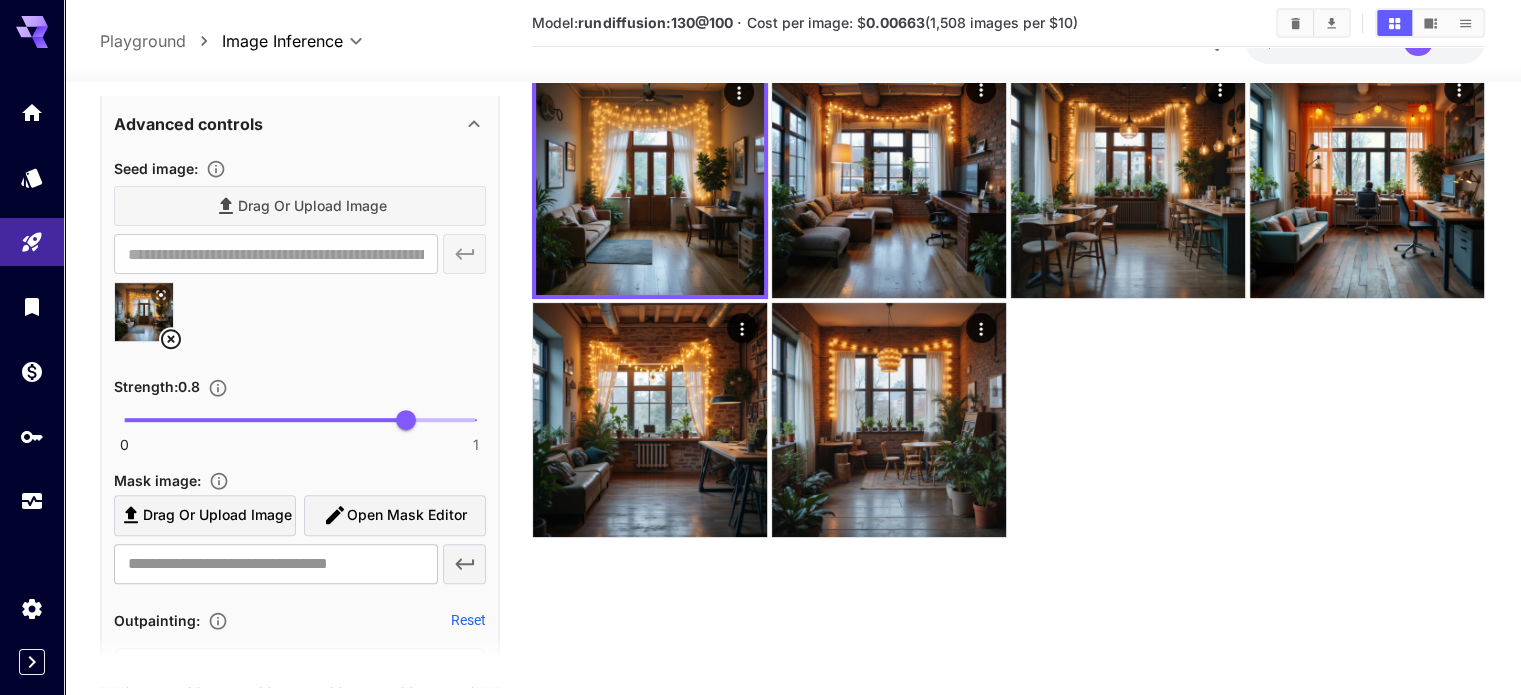 click 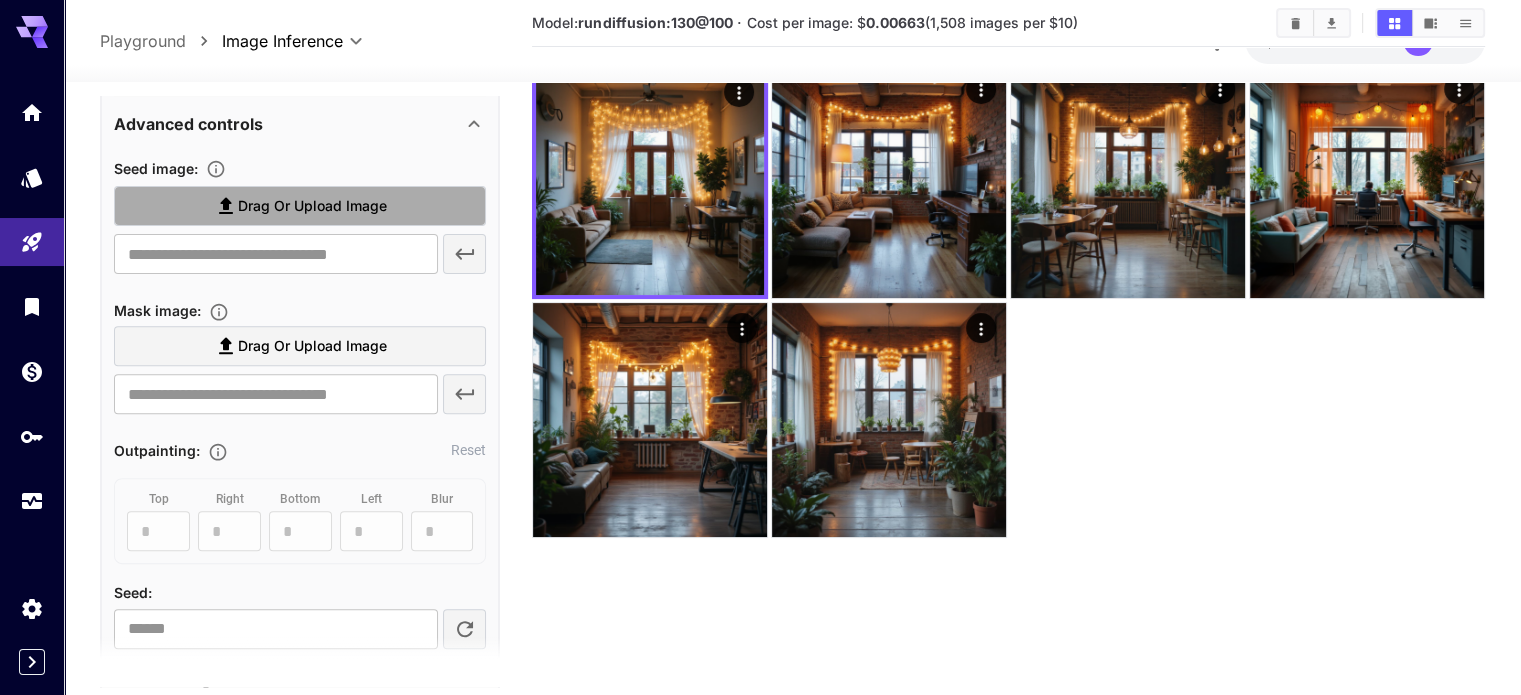 click on "Drag or upload image" at bounding box center [312, 206] 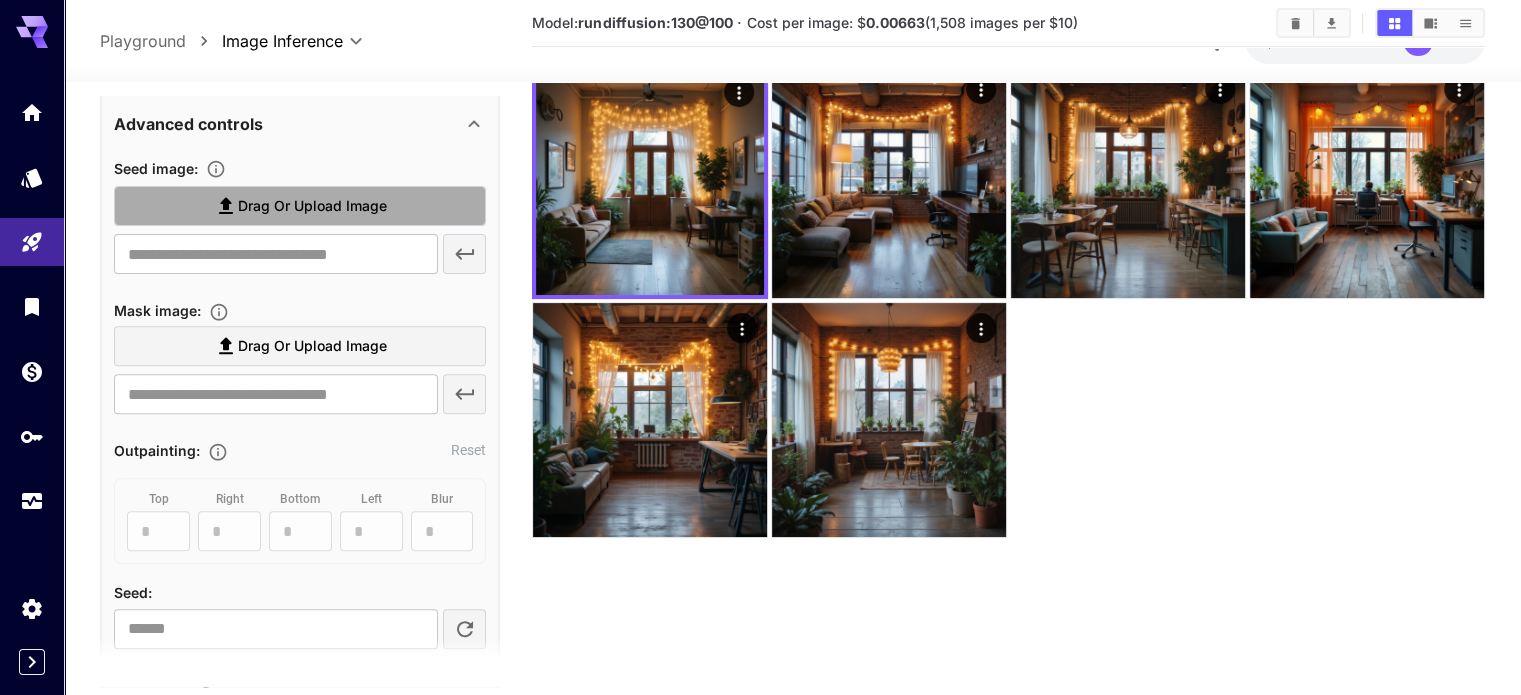 click on "Drag or upload image" at bounding box center (0, 0) 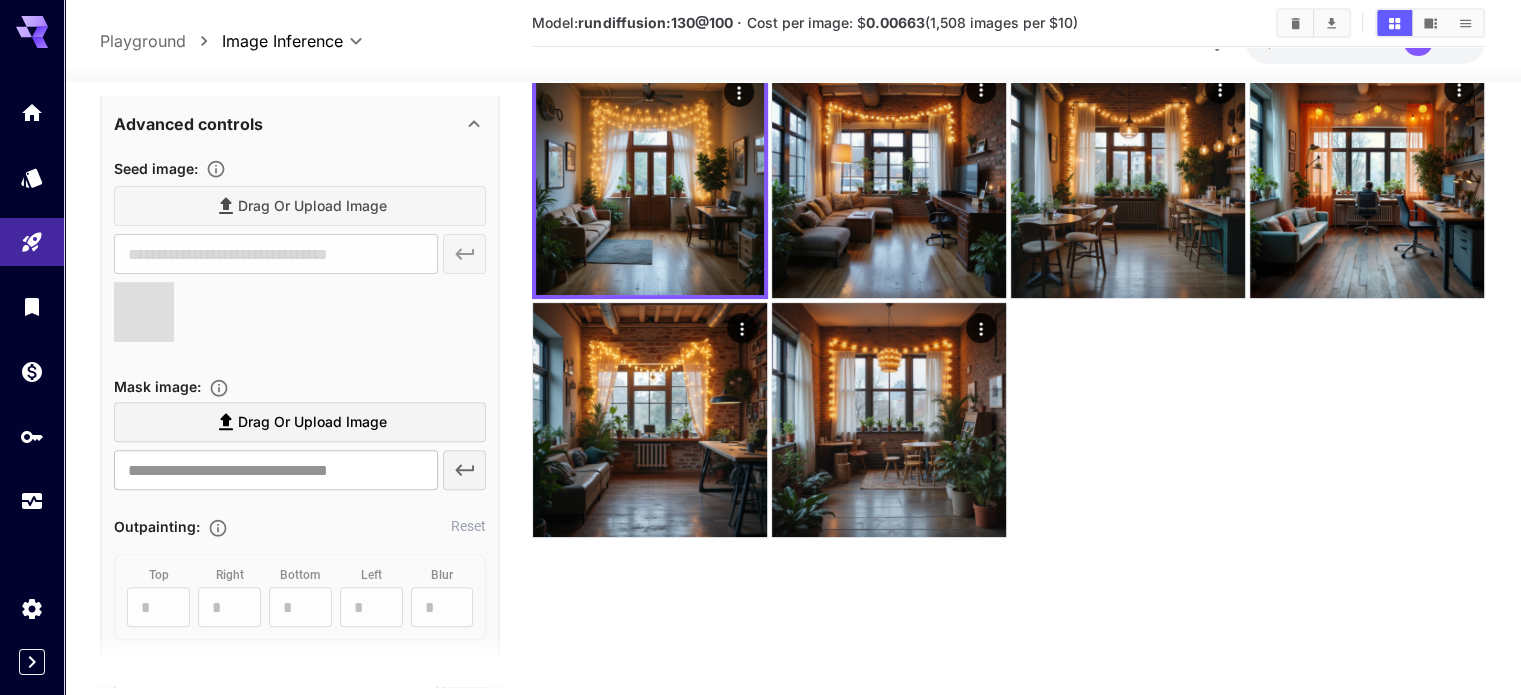 click at bounding box center (144, 312) 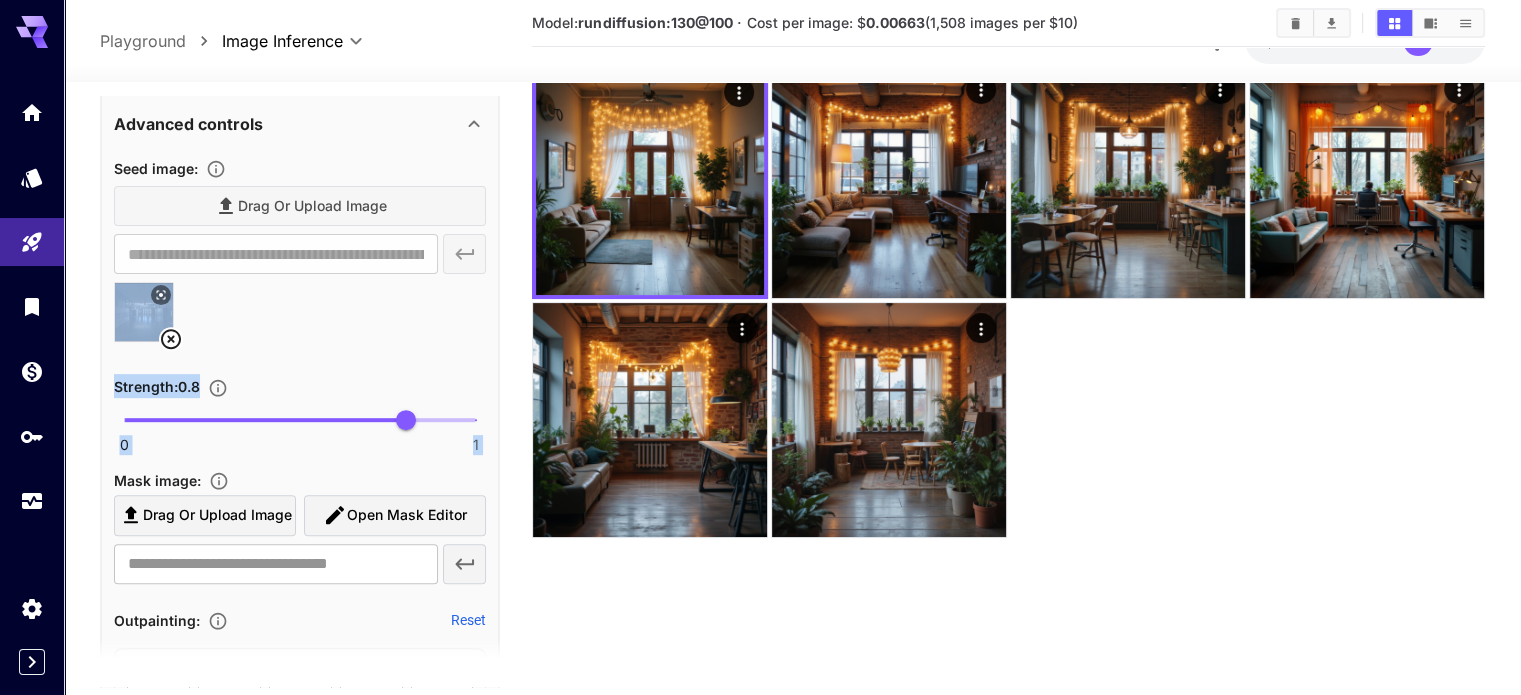 click at bounding box center [300, 320] 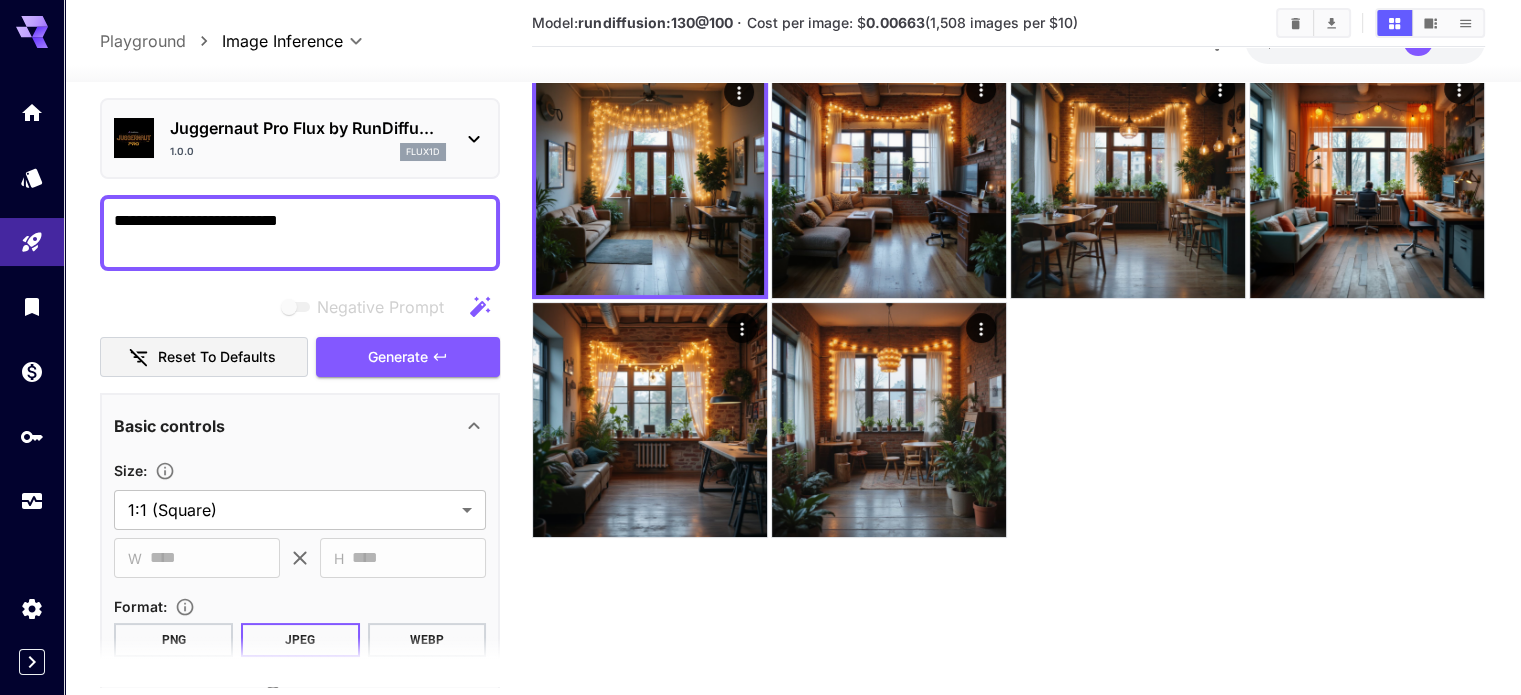 scroll, scrollTop: 64, scrollLeft: 0, axis: vertical 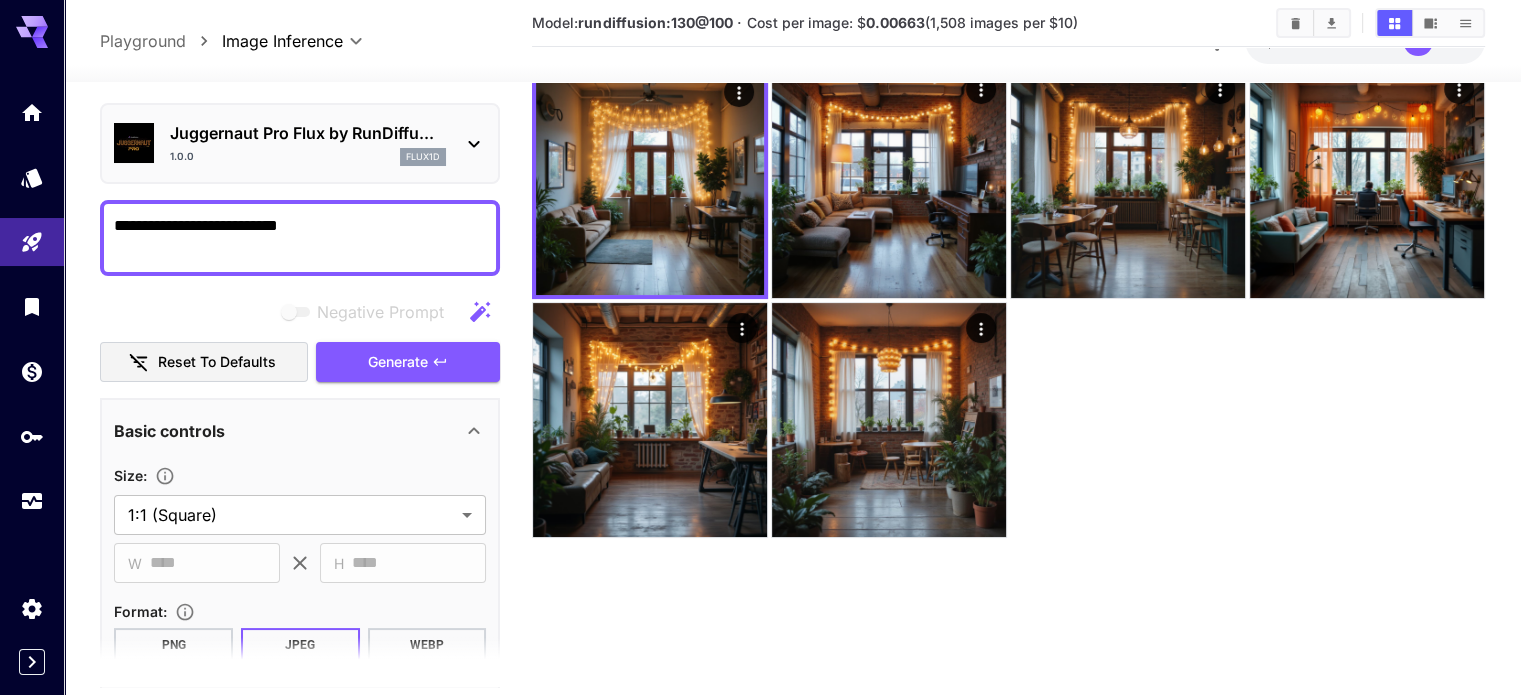 click on "**********" at bounding box center (300, 238) 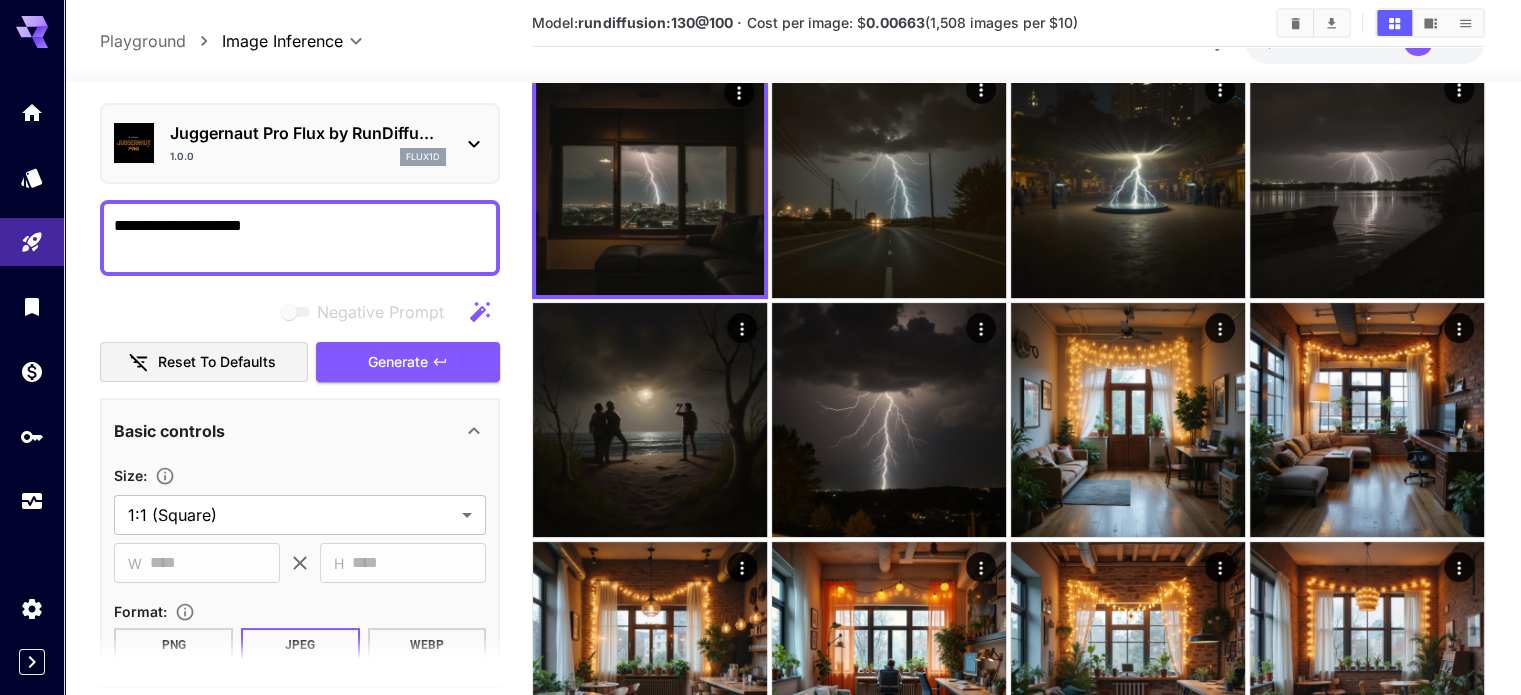 click on "**********" at bounding box center (300, 238) 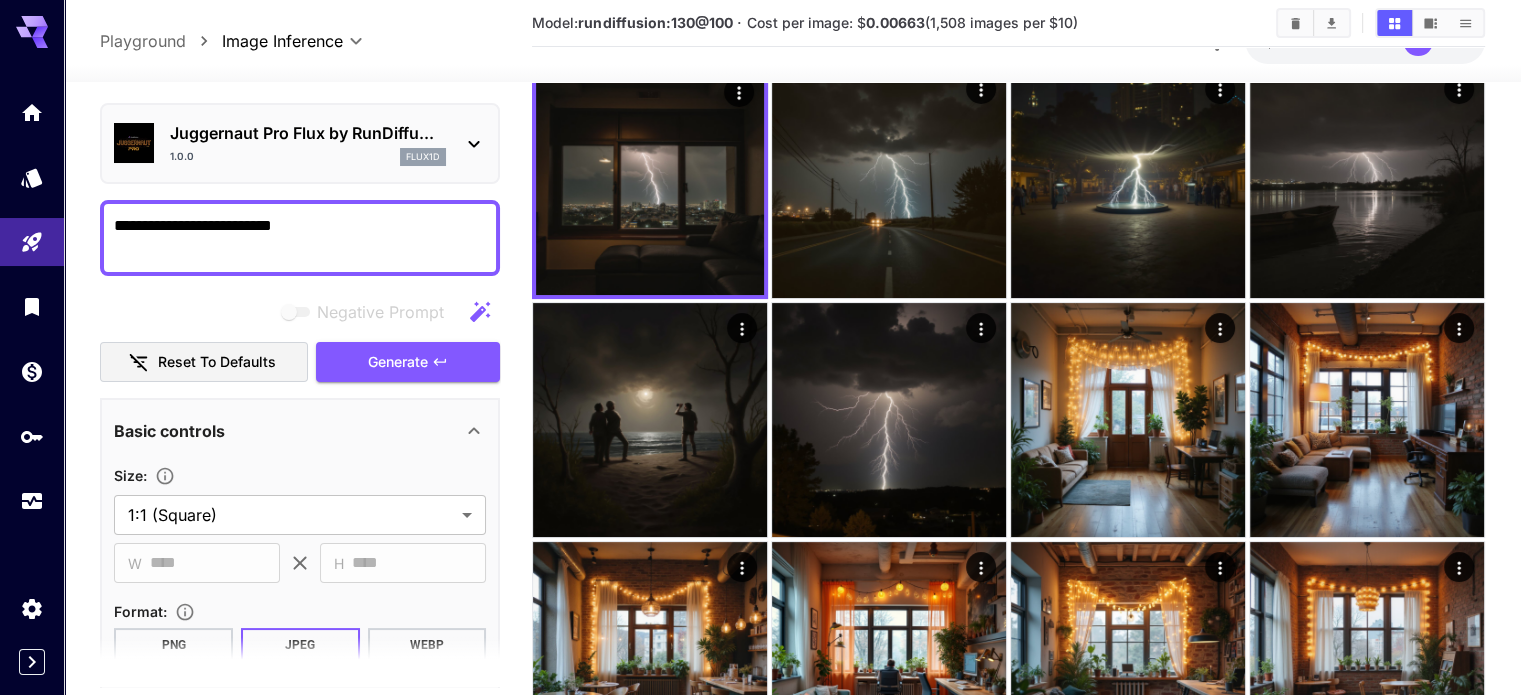 click on "Negative Prompt Reset to defaults Generate" at bounding box center (300, 337) 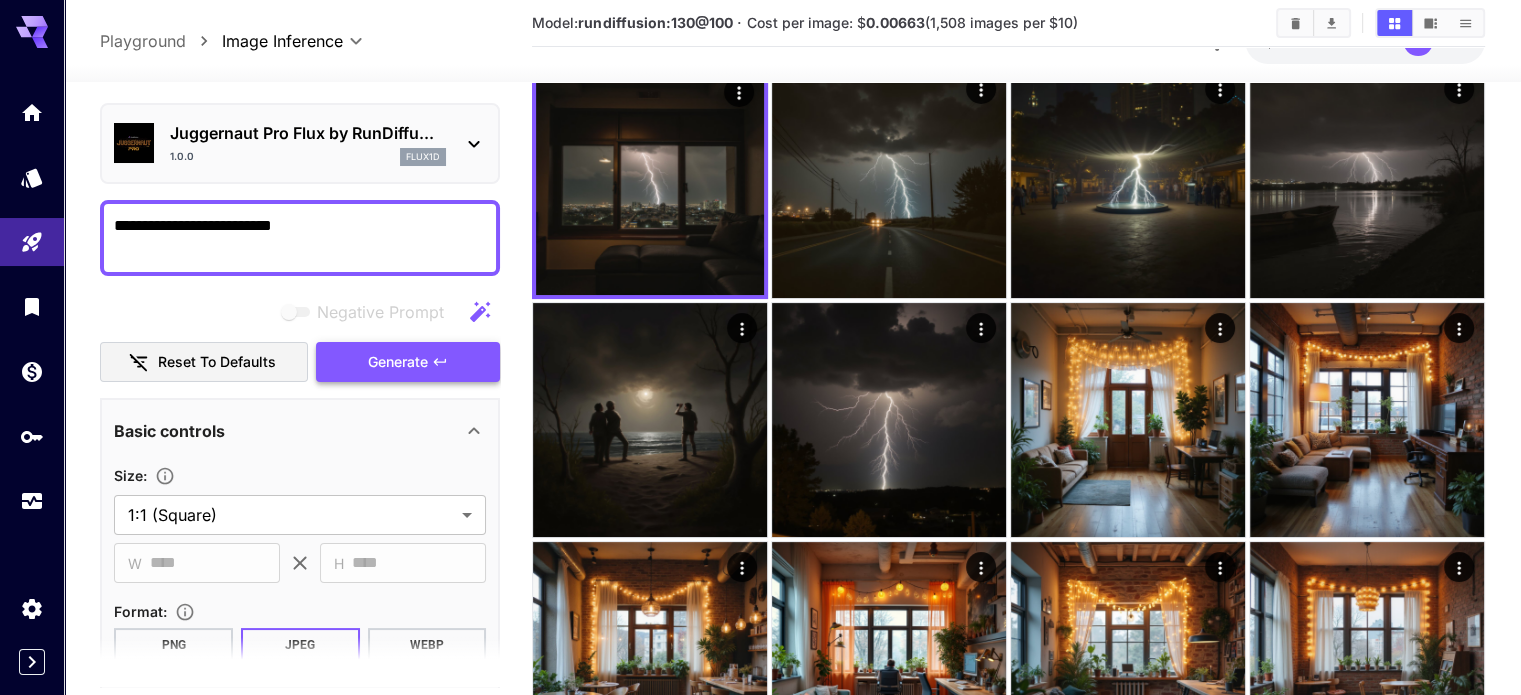 click on "Generate" at bounding box center (398, 362) 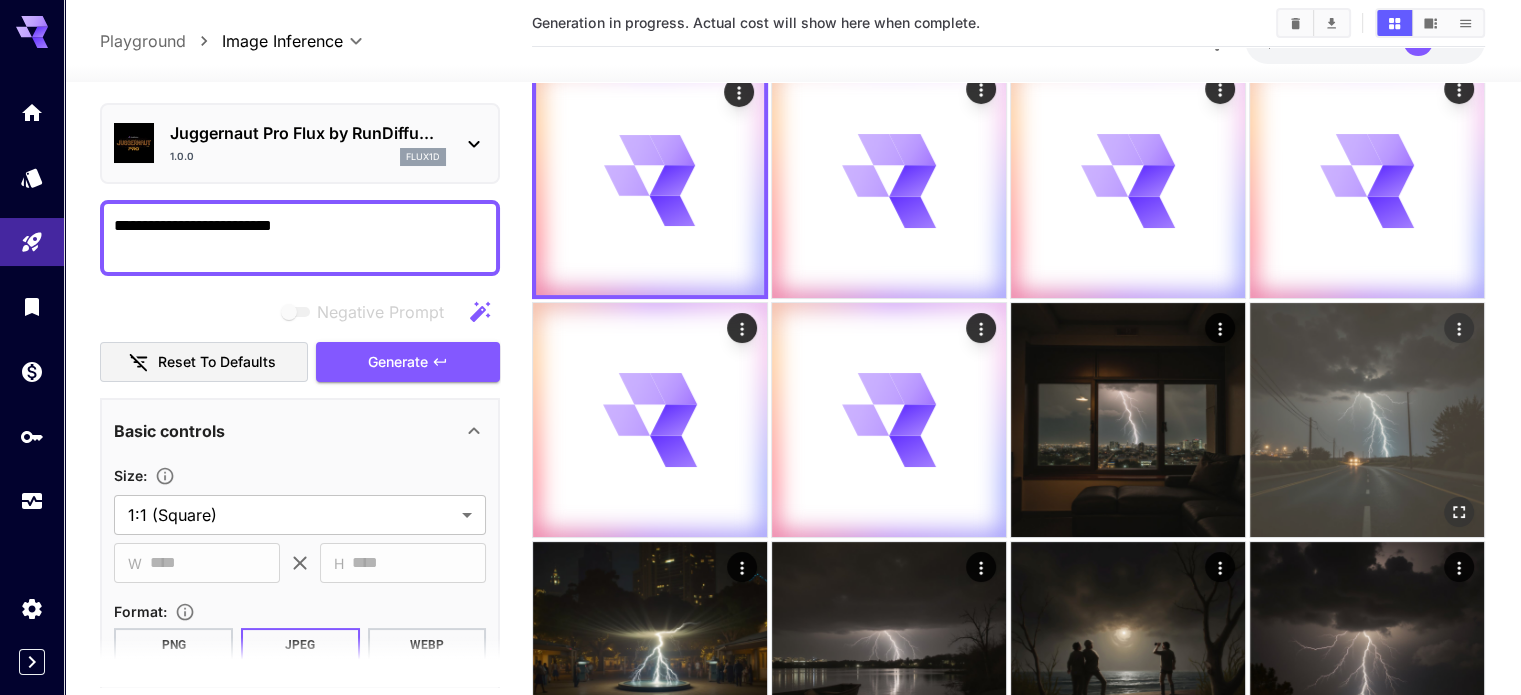 scroll, scrollTop: 0, scrollLeft: 0, axis: both 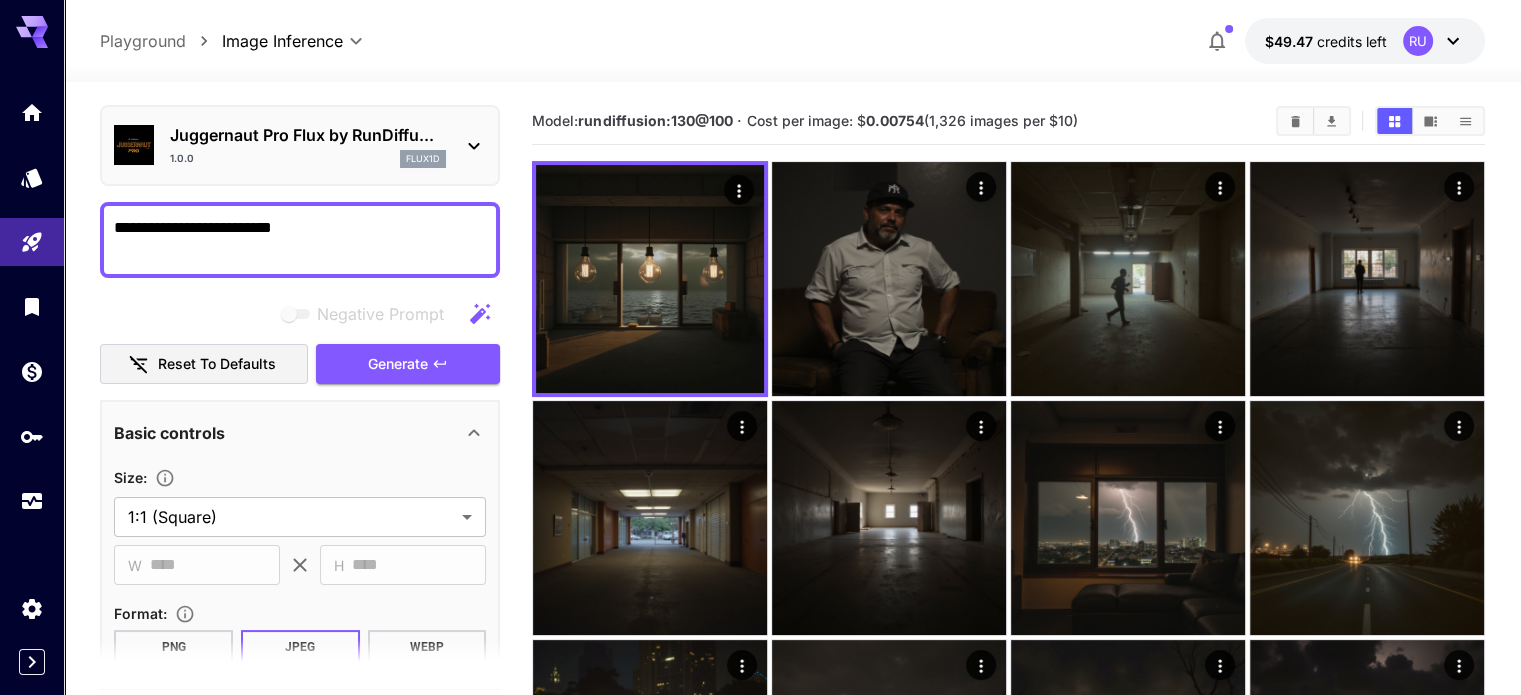 click on "**********" at bounding box center [300, 240] 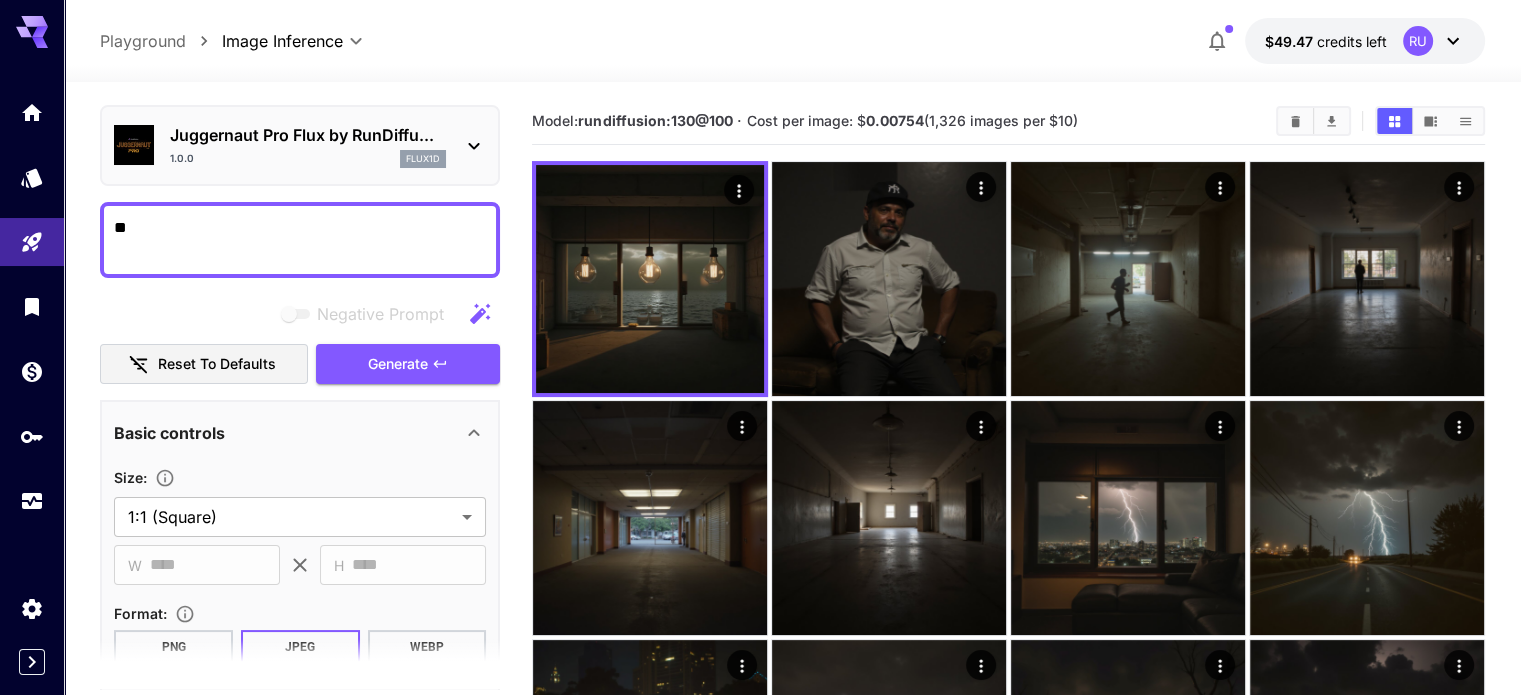 type on "*" 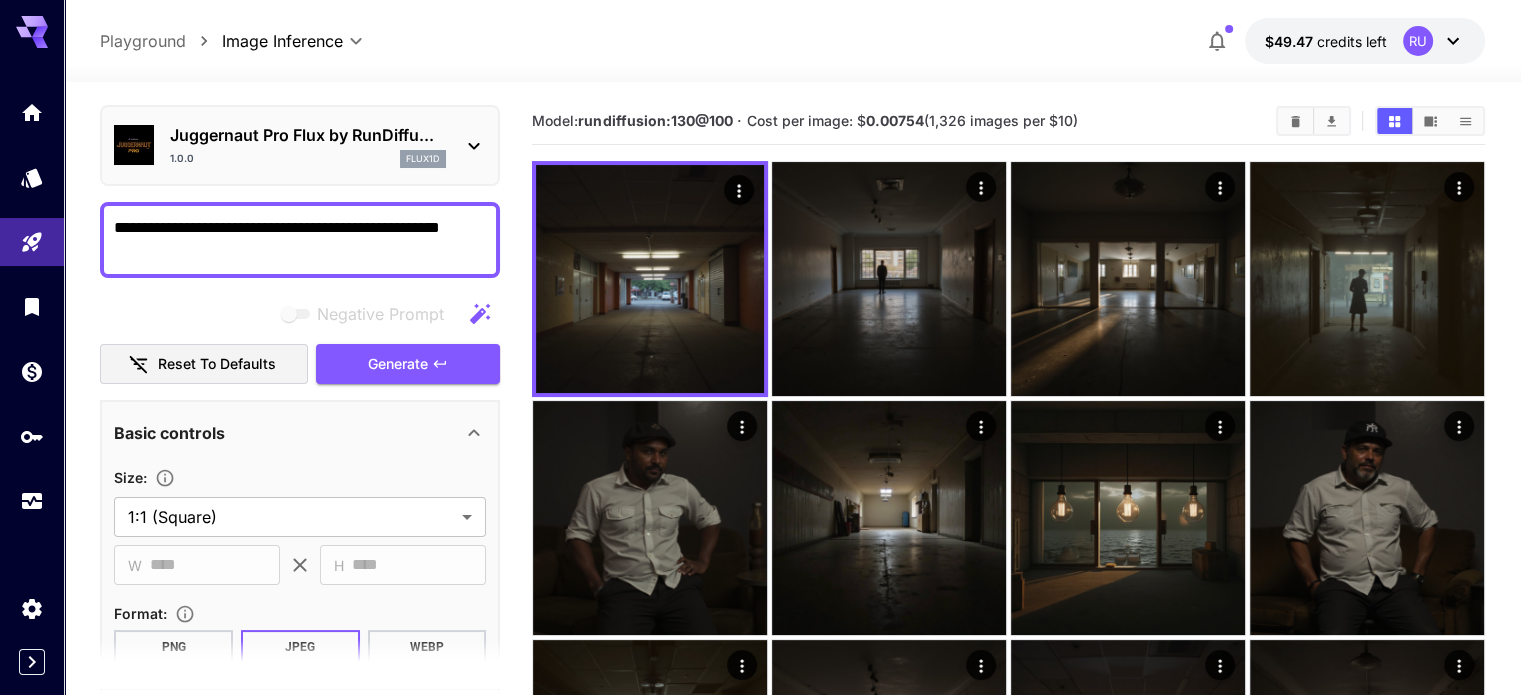 click on "**********" at bounding box center (300, 240) 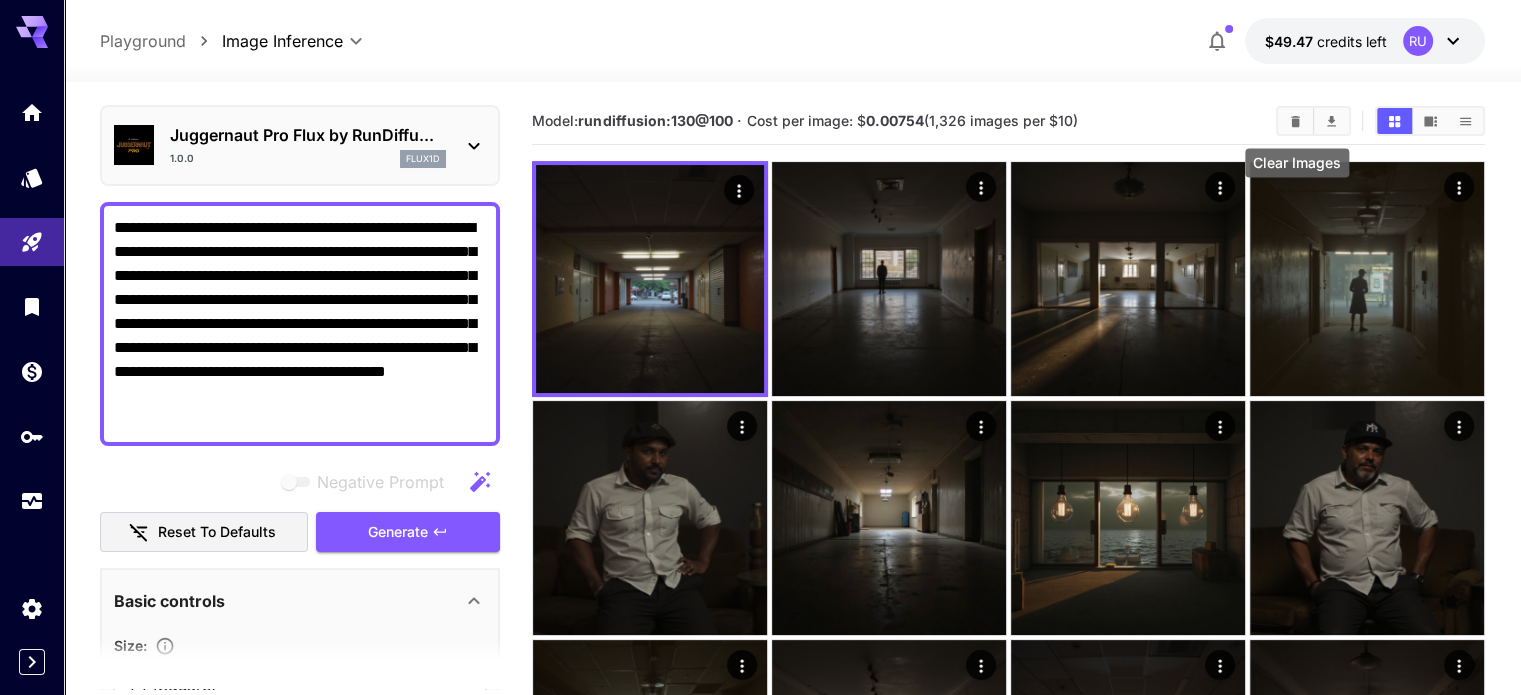 type on "**********" 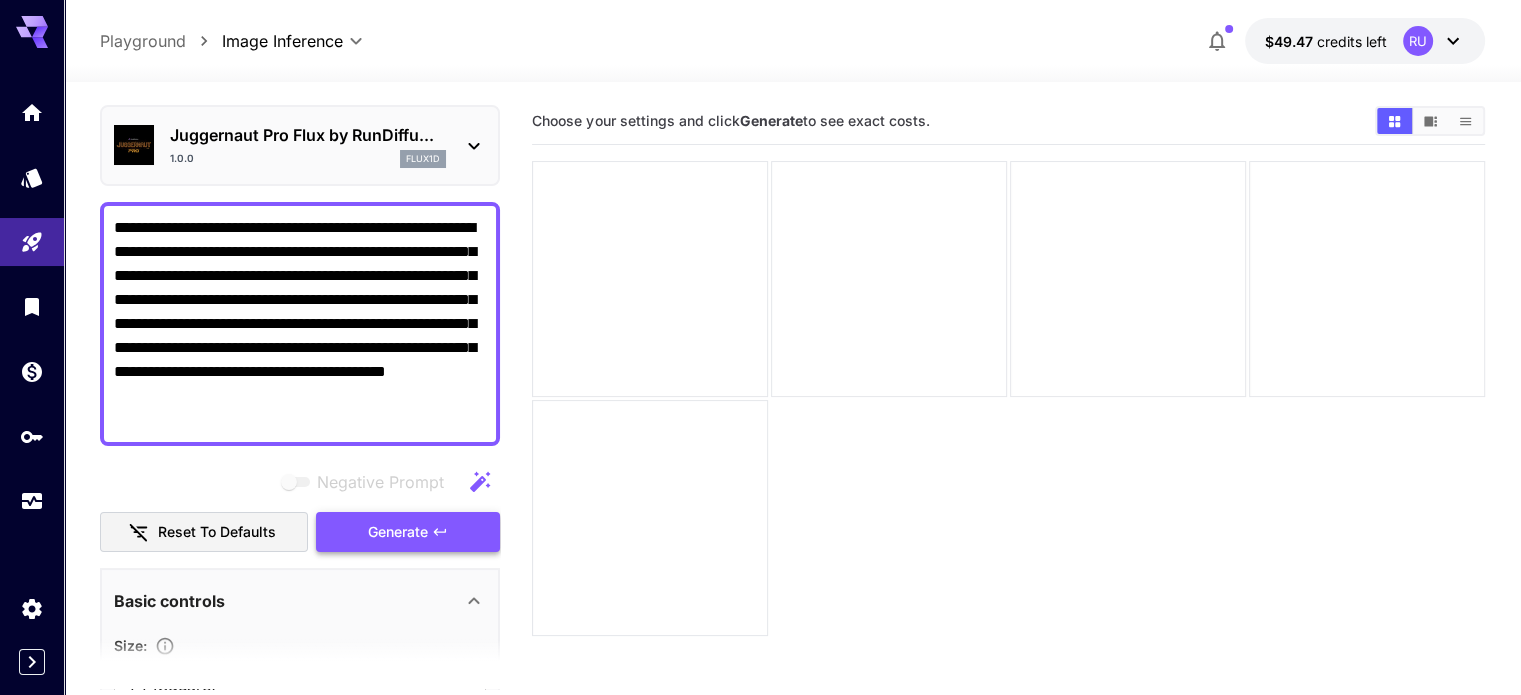 click on "Generate" at bounding box center [408, 532] 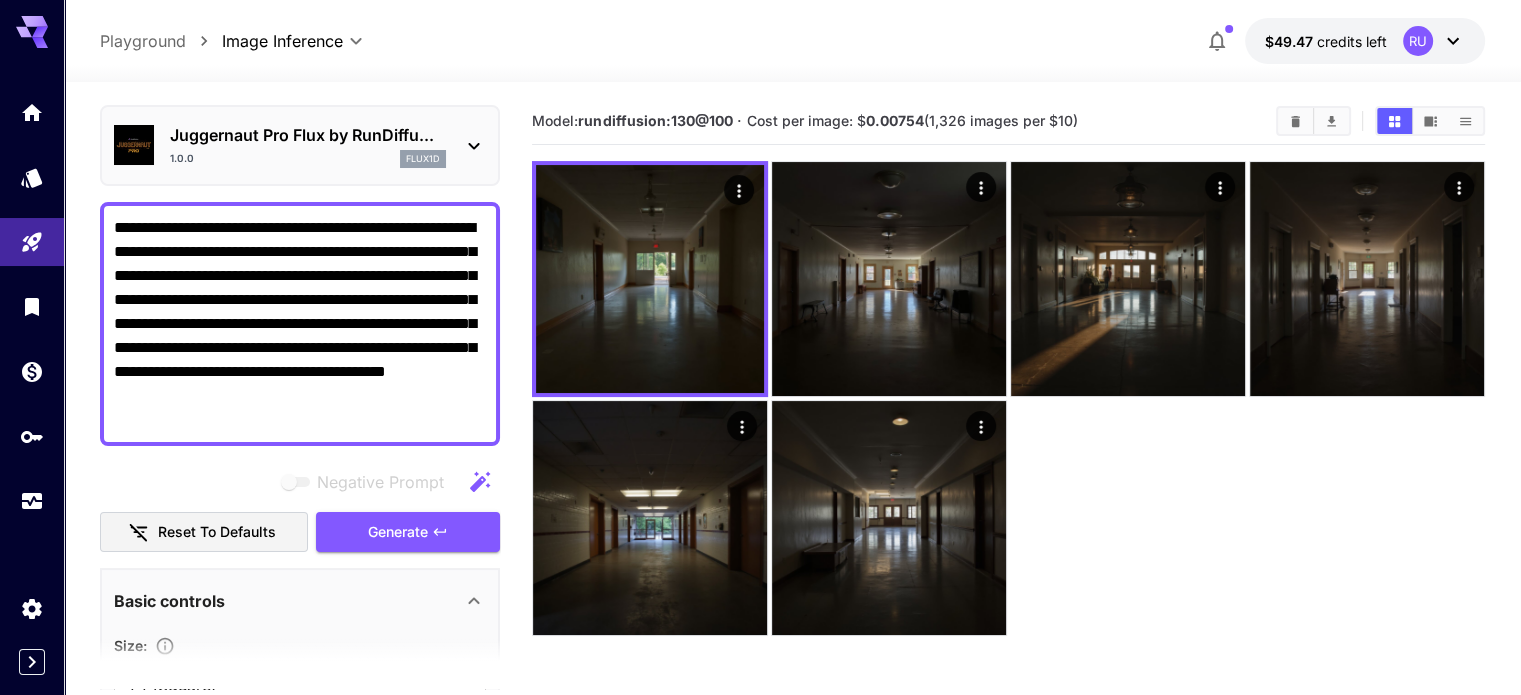 click 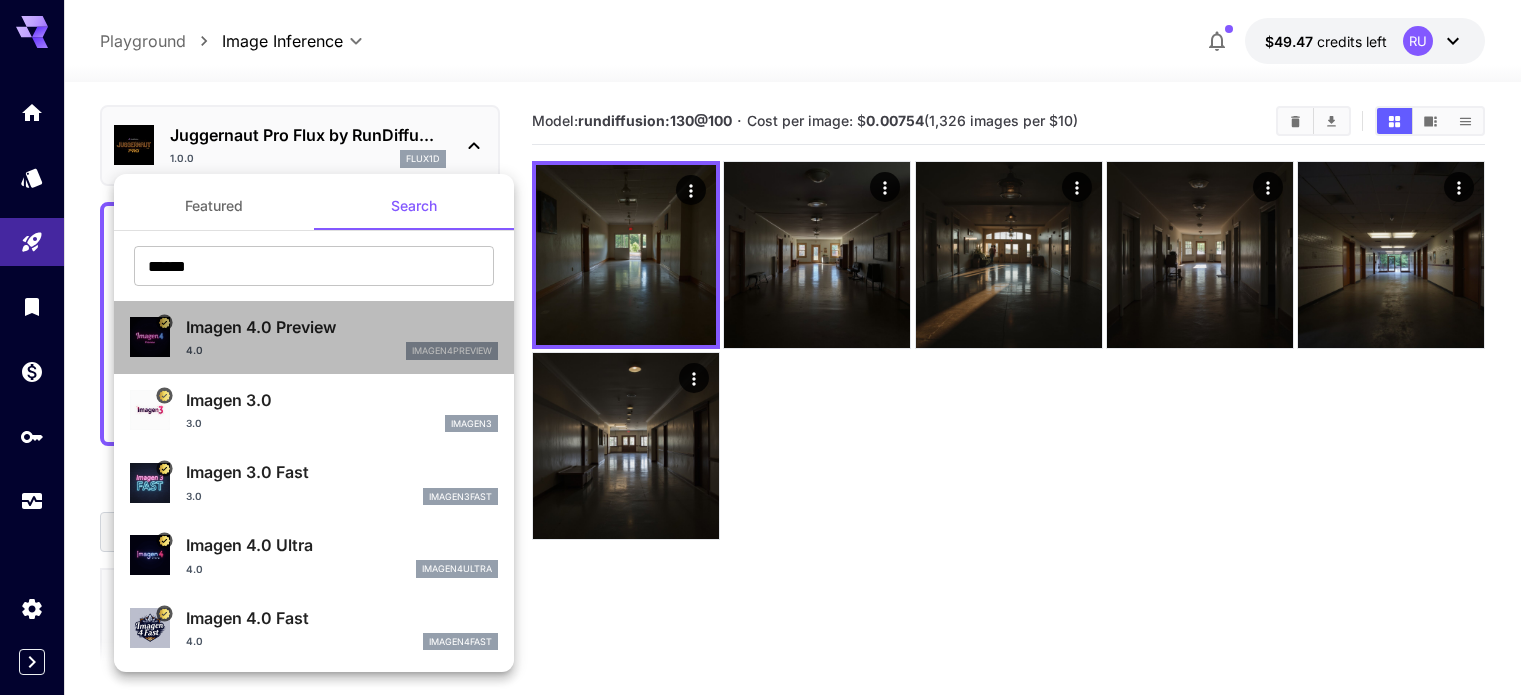 click on "Imagen 4.0 Preview" at bounding box center [342, 327] 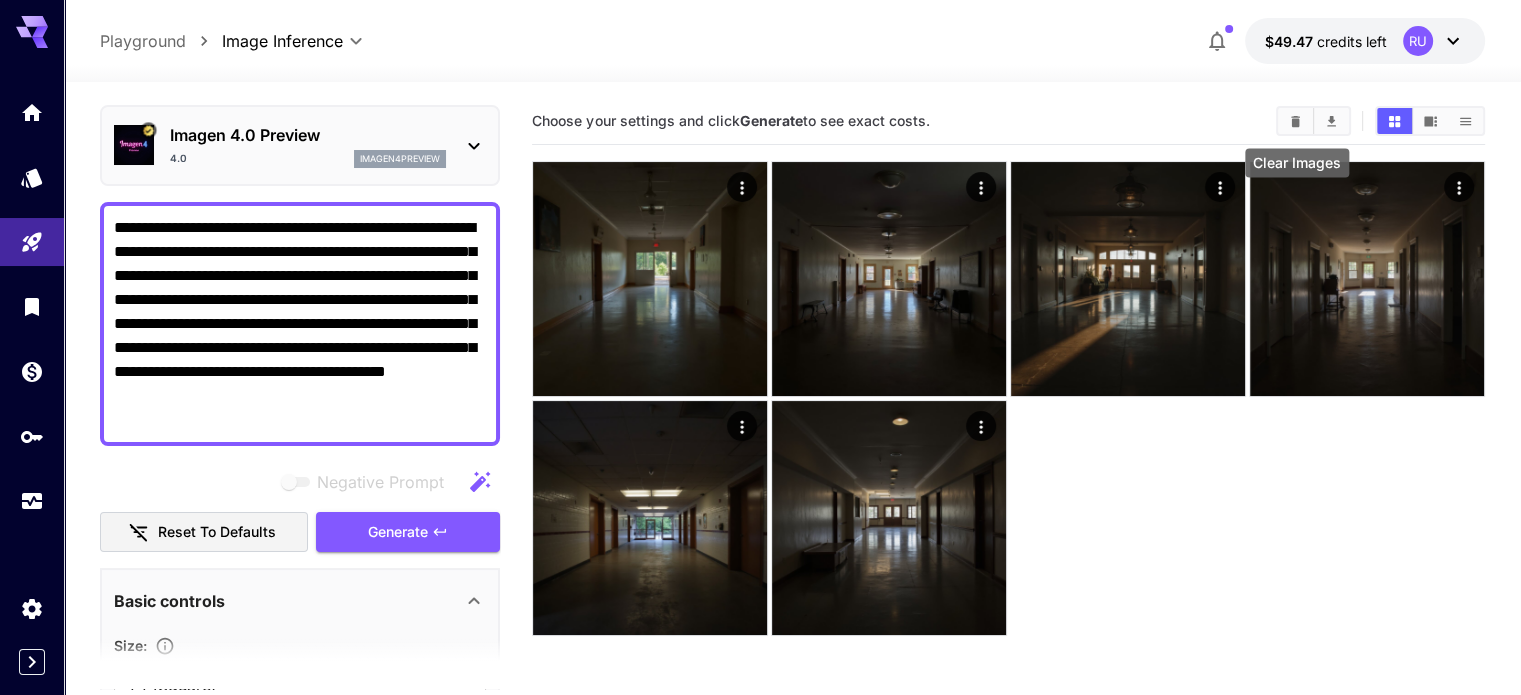 click at bounding box center (1295, 121) 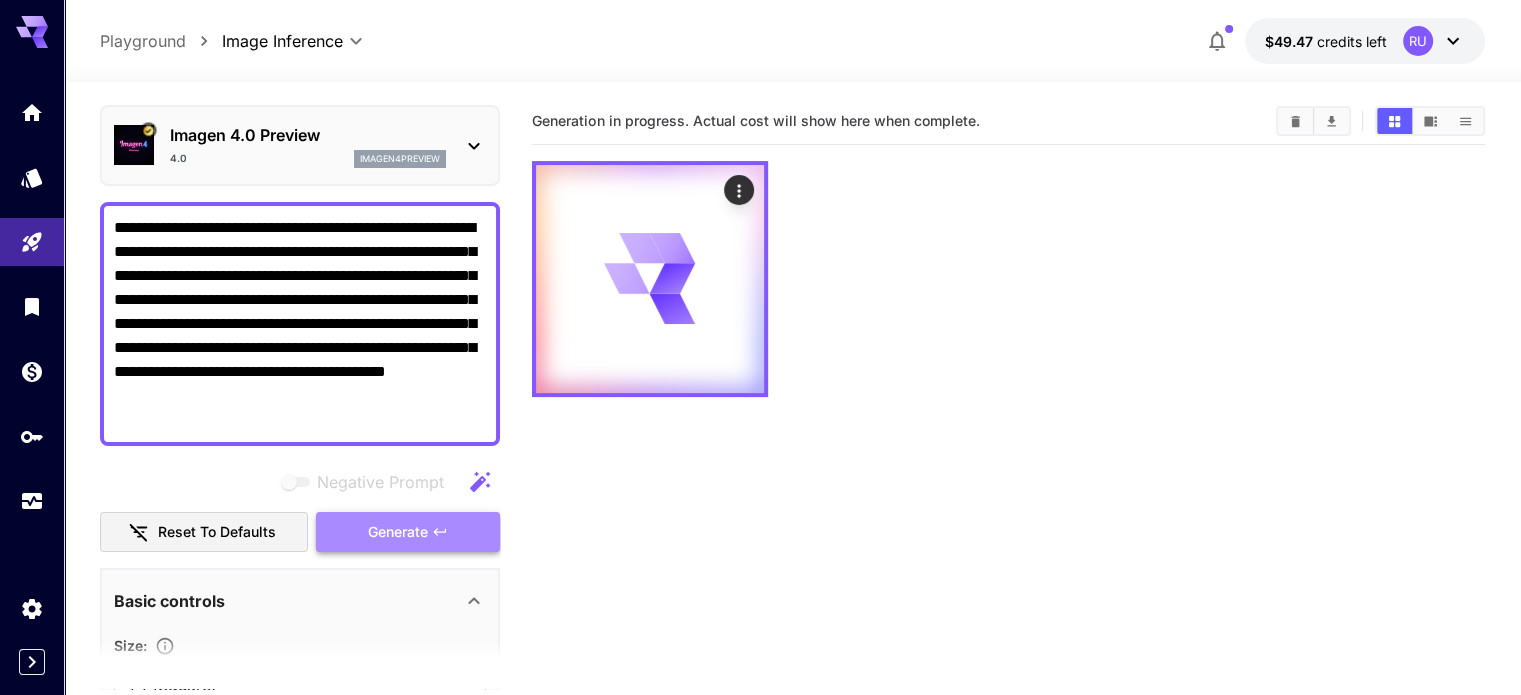 click on "Generate" at bounding box center [398, 532] 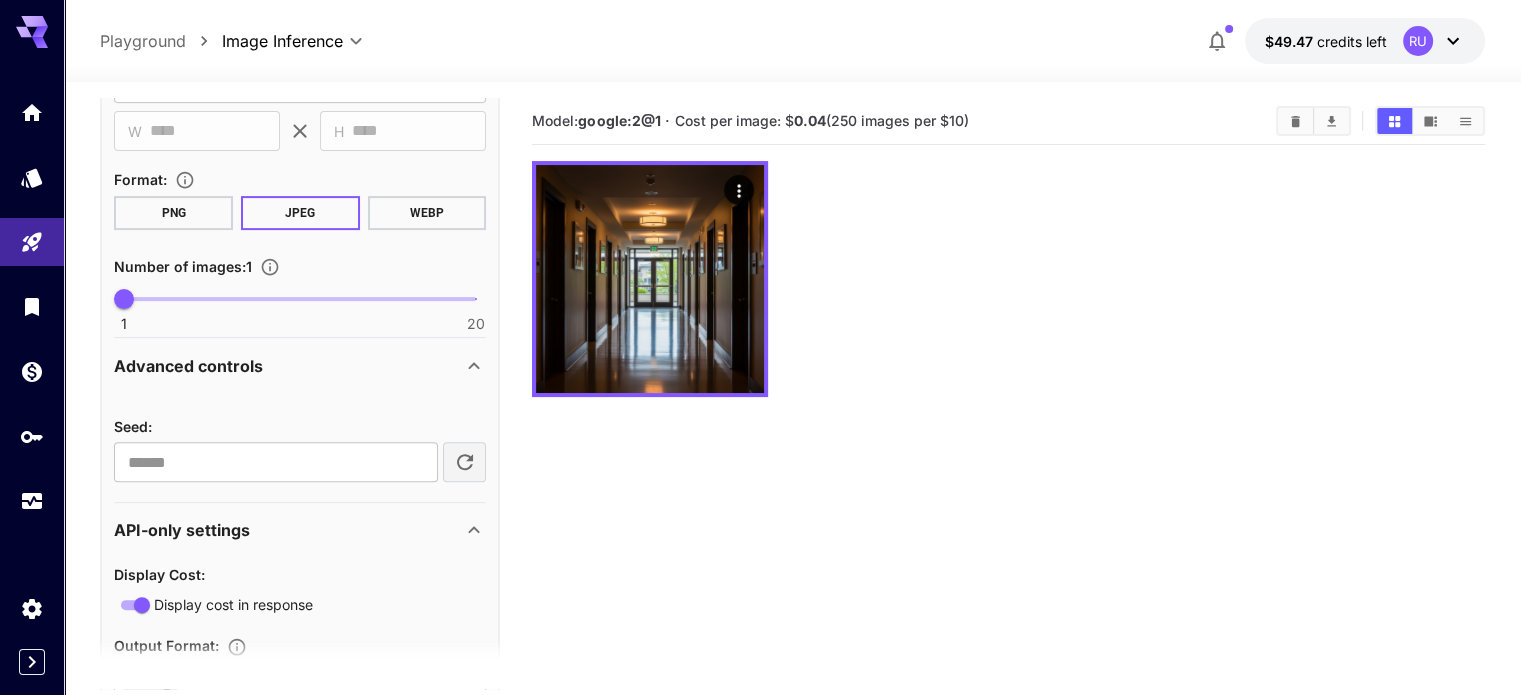 scroll, scrollTop: 667, scrollLeft: 0, axis: vertical 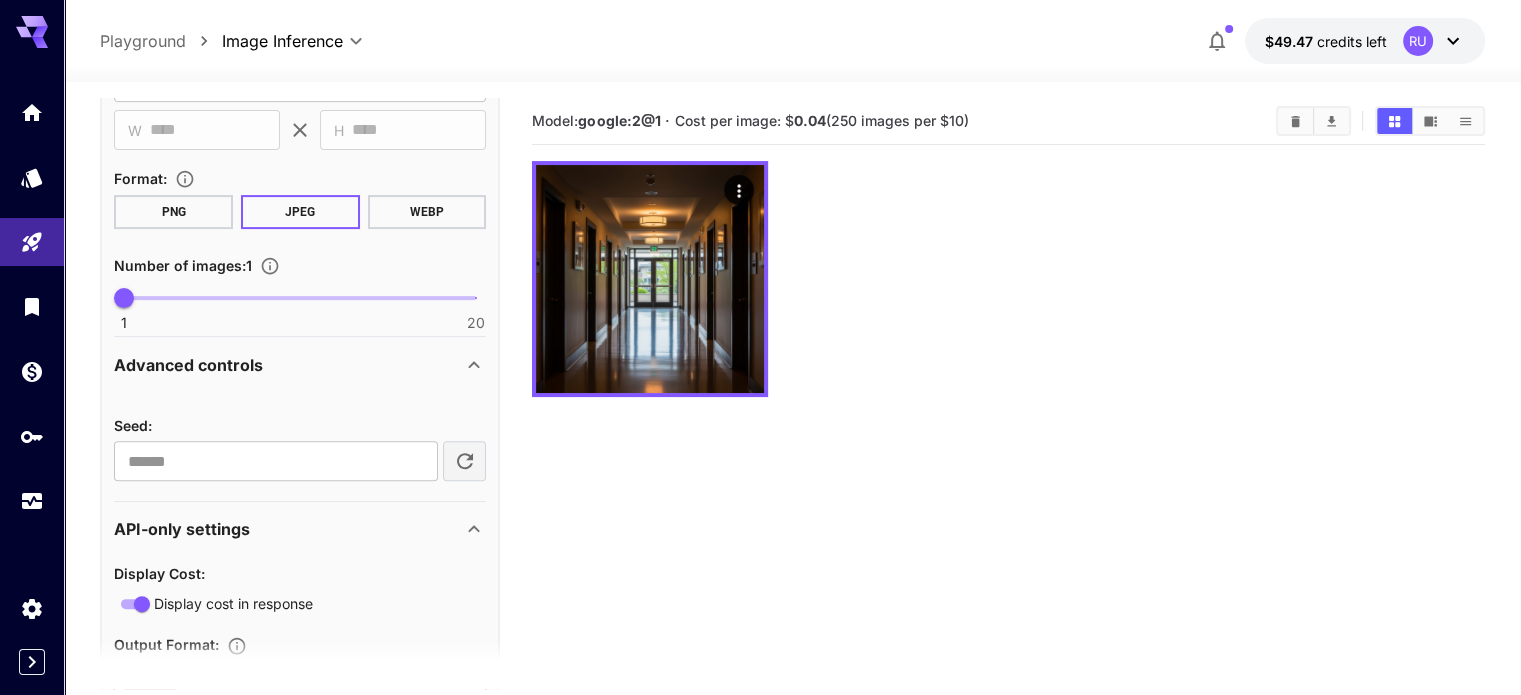type on "*" 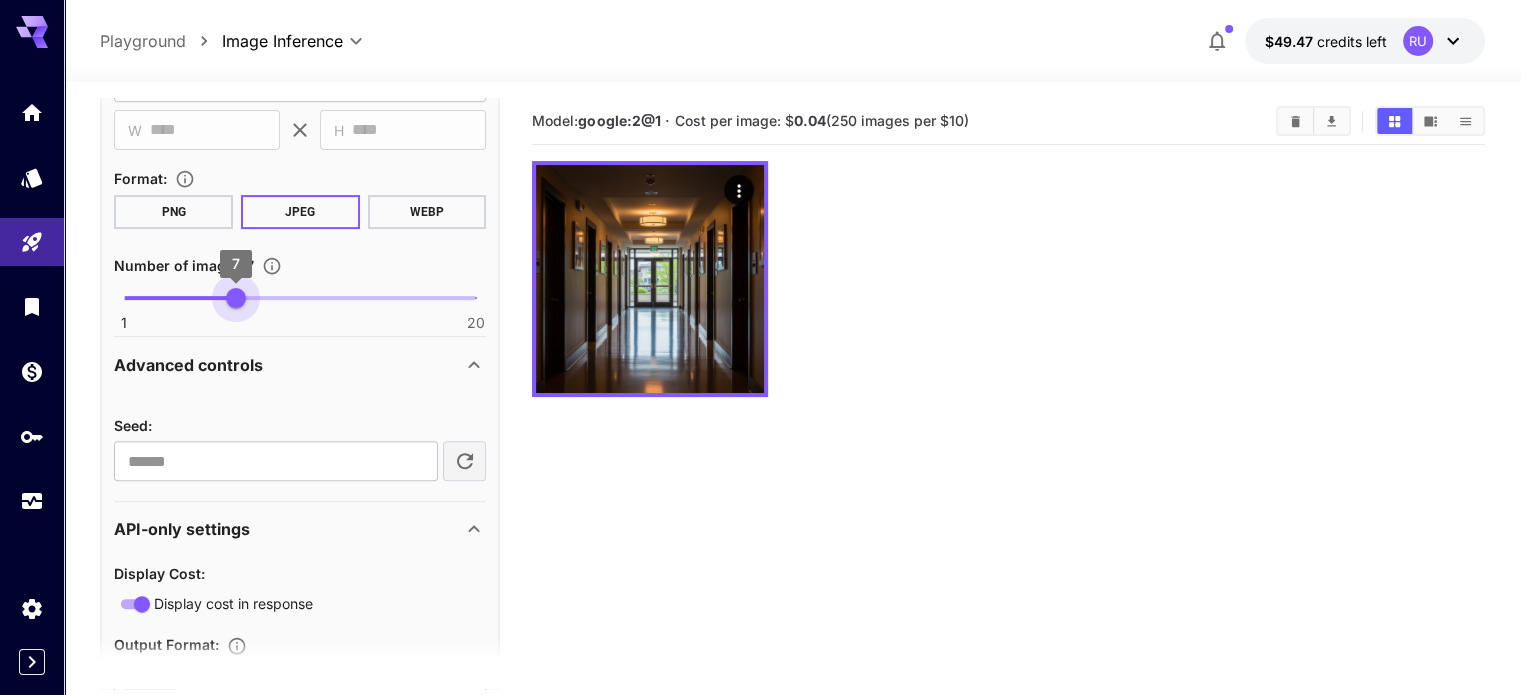 click on "1 20 7" at bounding box center [300, 298] 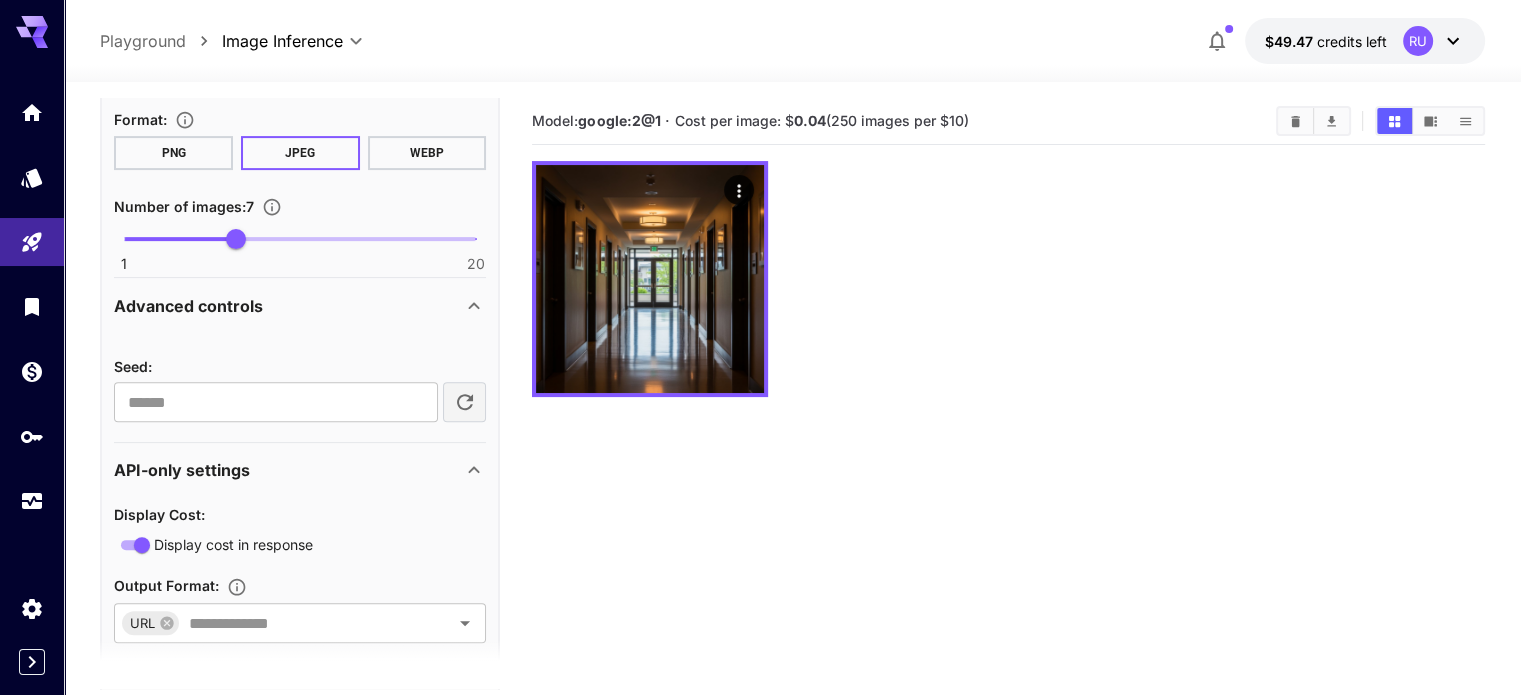 scroll, scrollTop: 735, scrollLeft: 0, axis: vertical 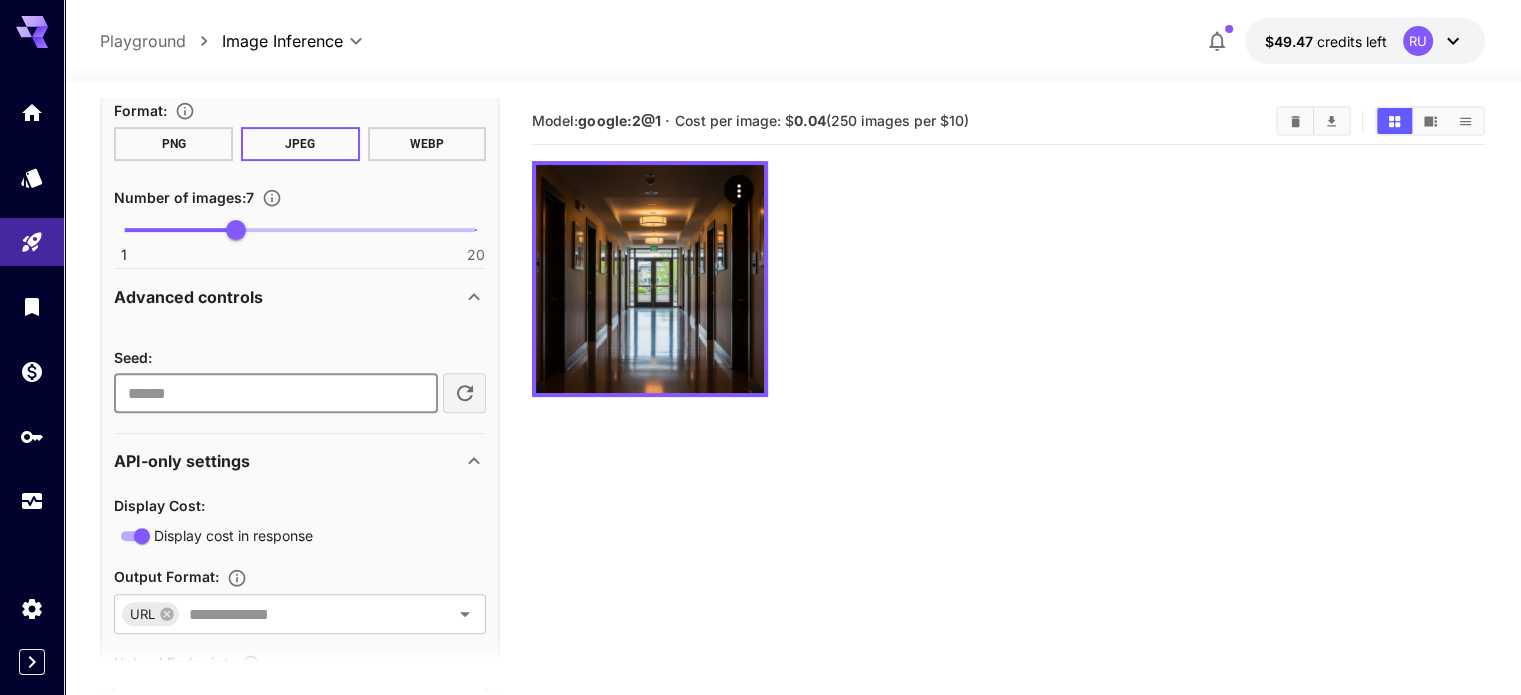 click on "*********" at bounding box center (275, 393) 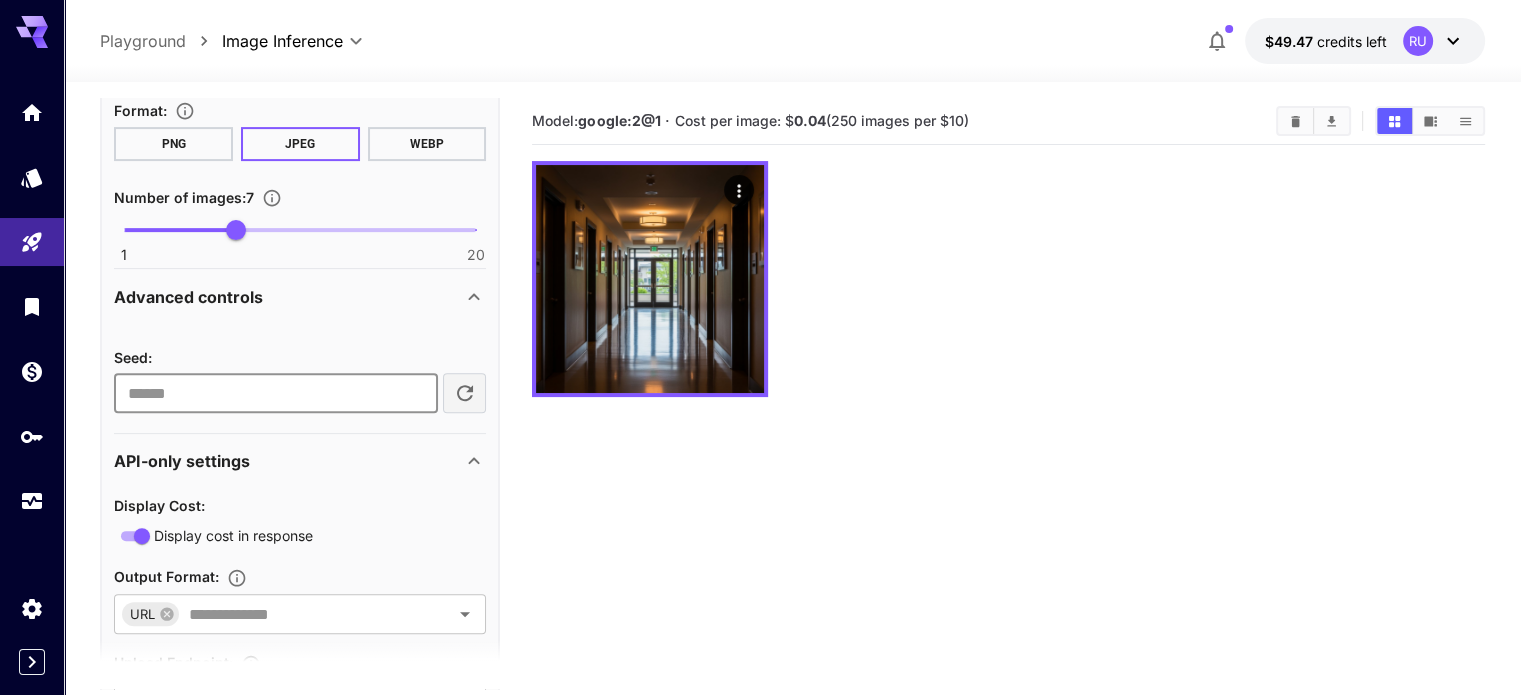 scroll, scrollTop: 0, scrollLeft: 0, axis: both 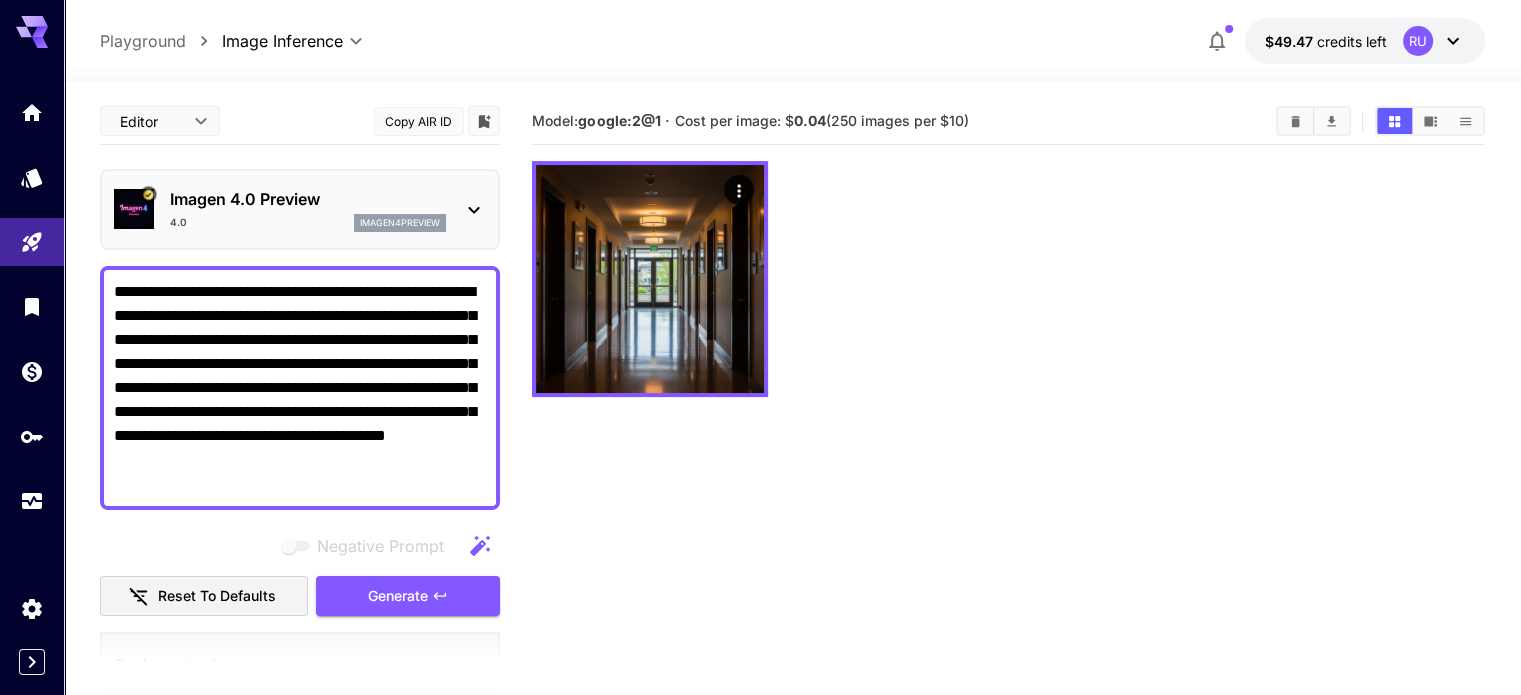 click 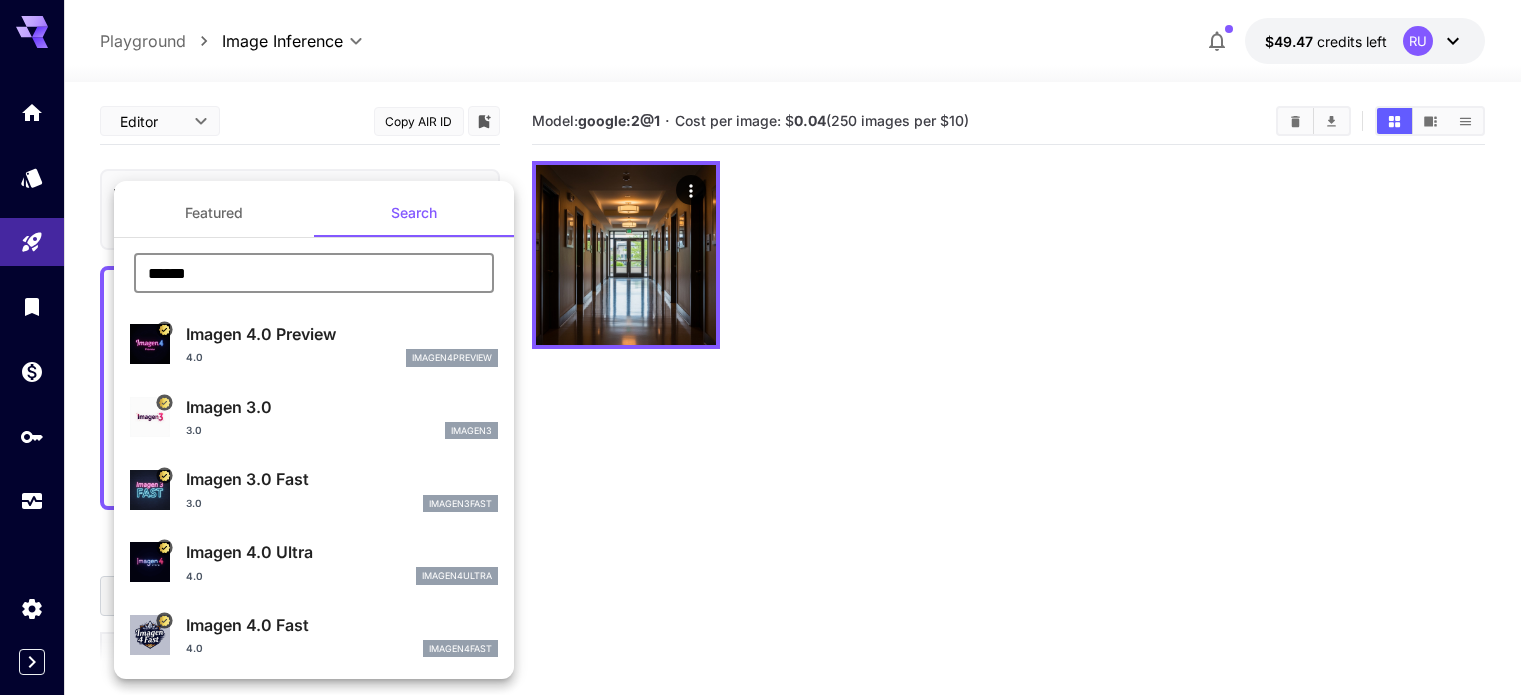 click on "******" at bounding box center [314, 273] 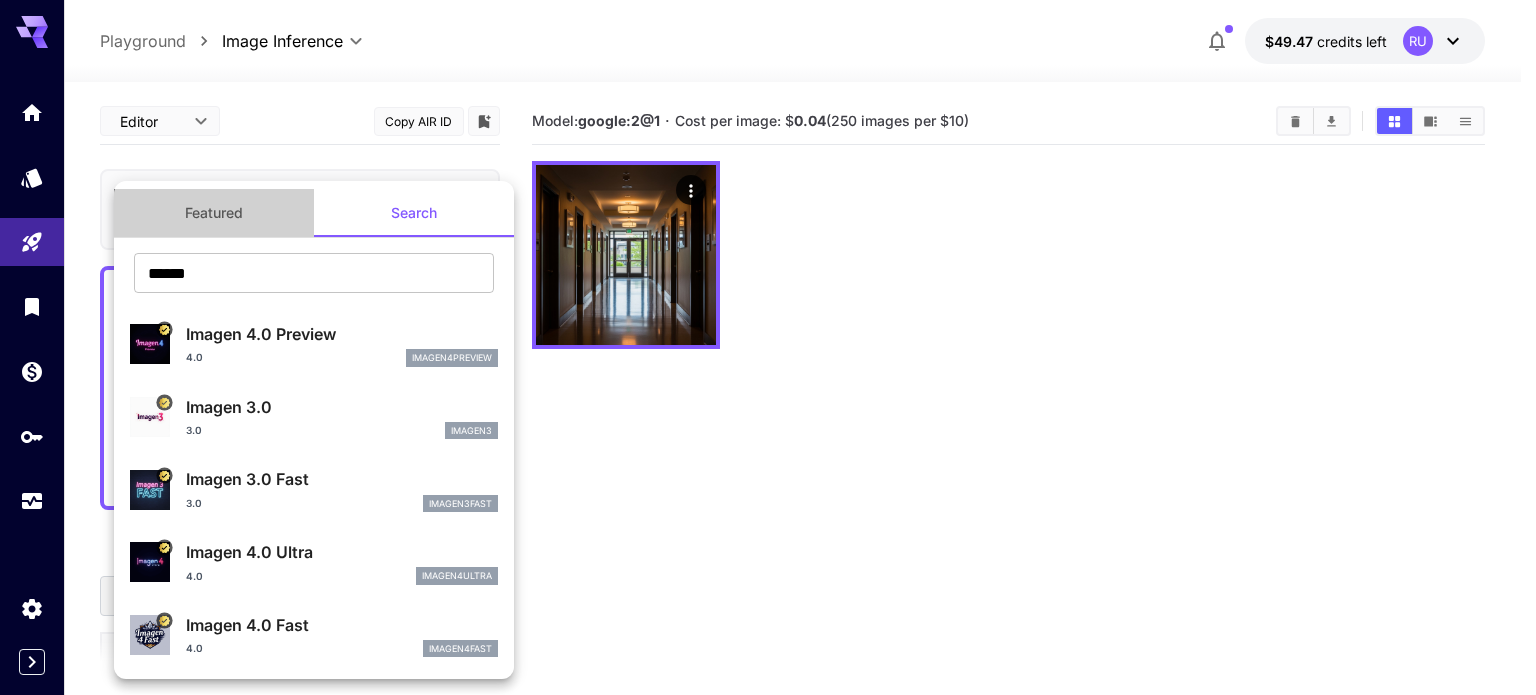 click on "Featured" at bounding box center [214, 213] 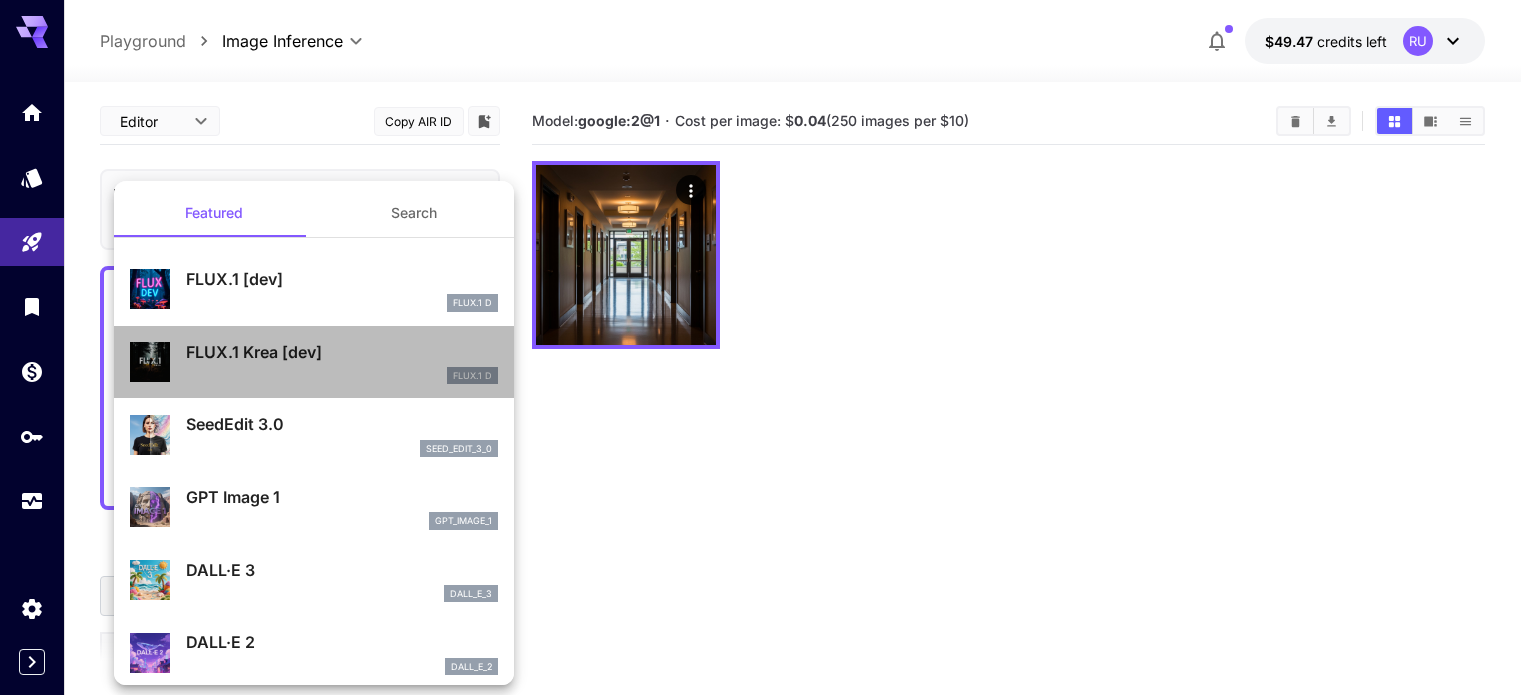 click on "FLUX.1 Krea [dev]" at bounding box center [342, 352] 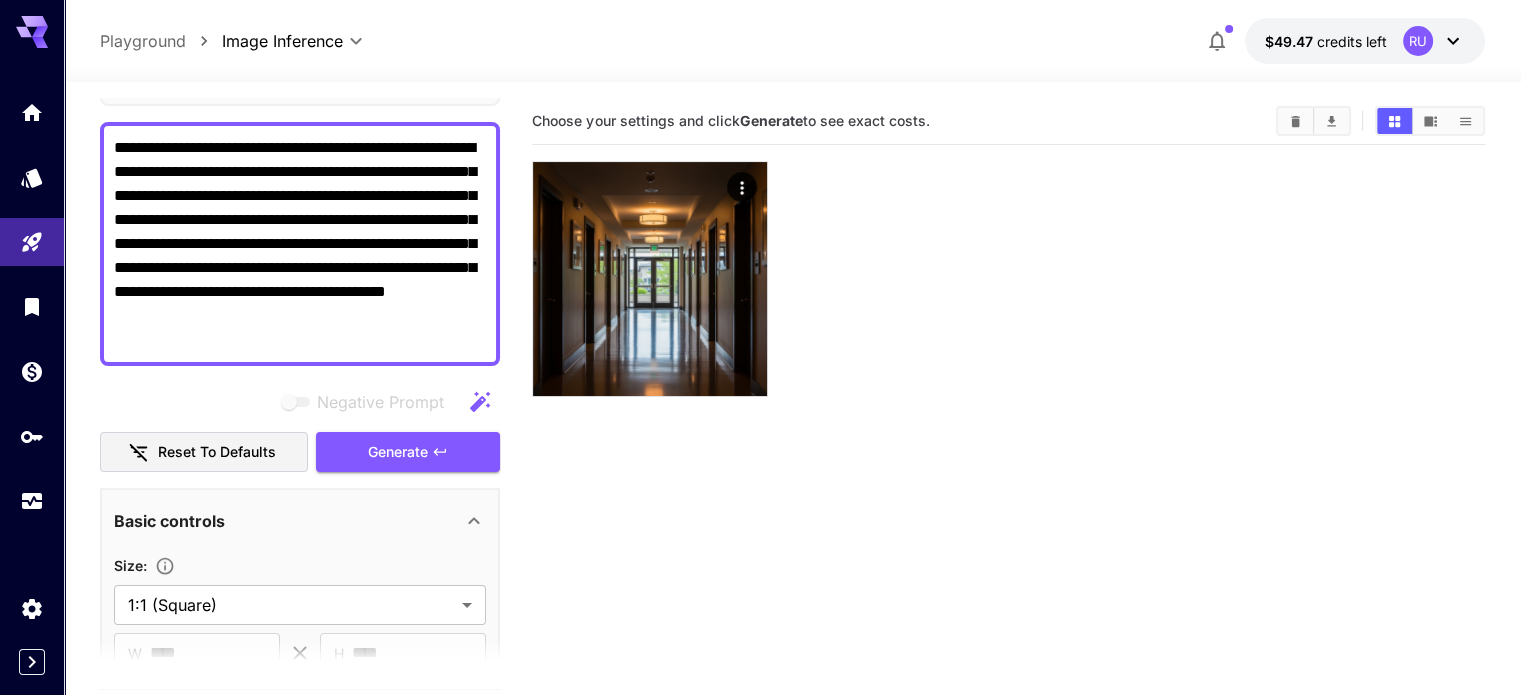 scroll, scrollTop: 118, scrollLeft: 0, axis: vertical 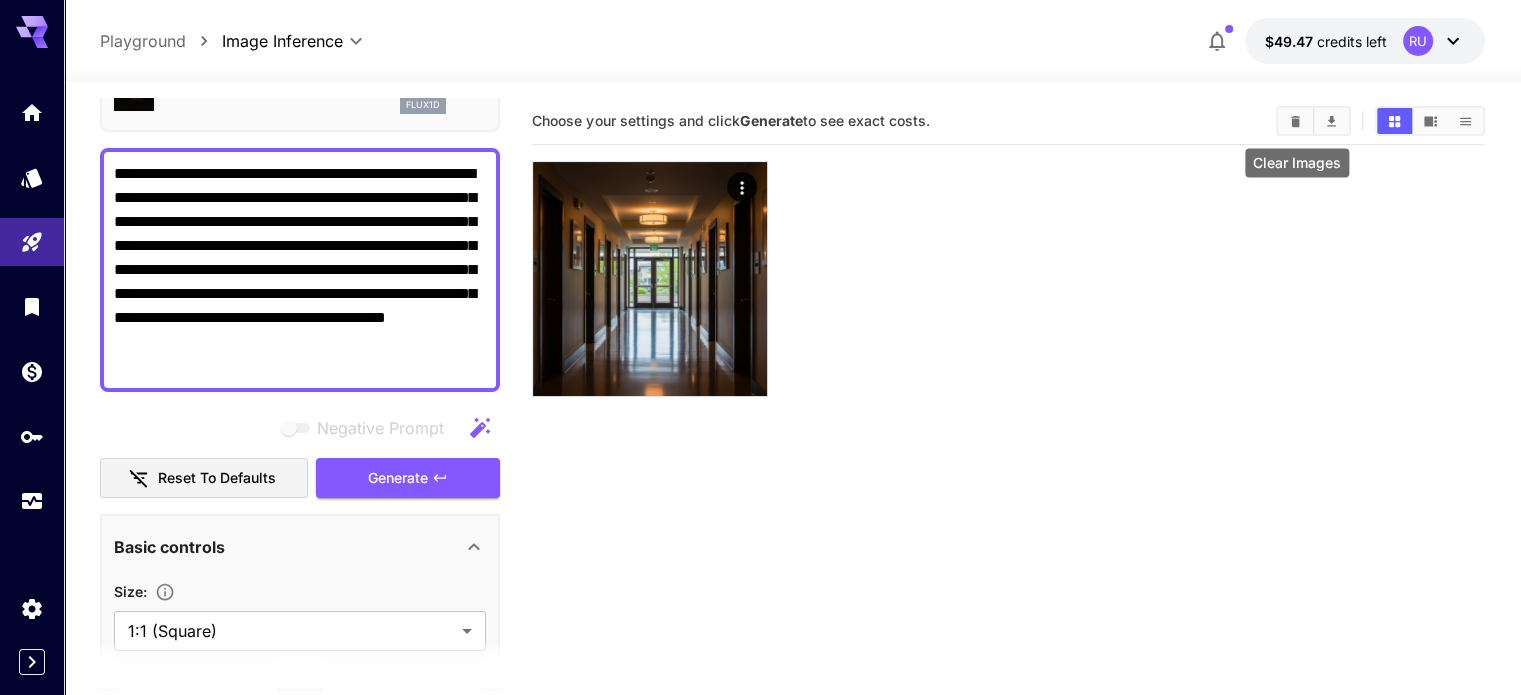 click 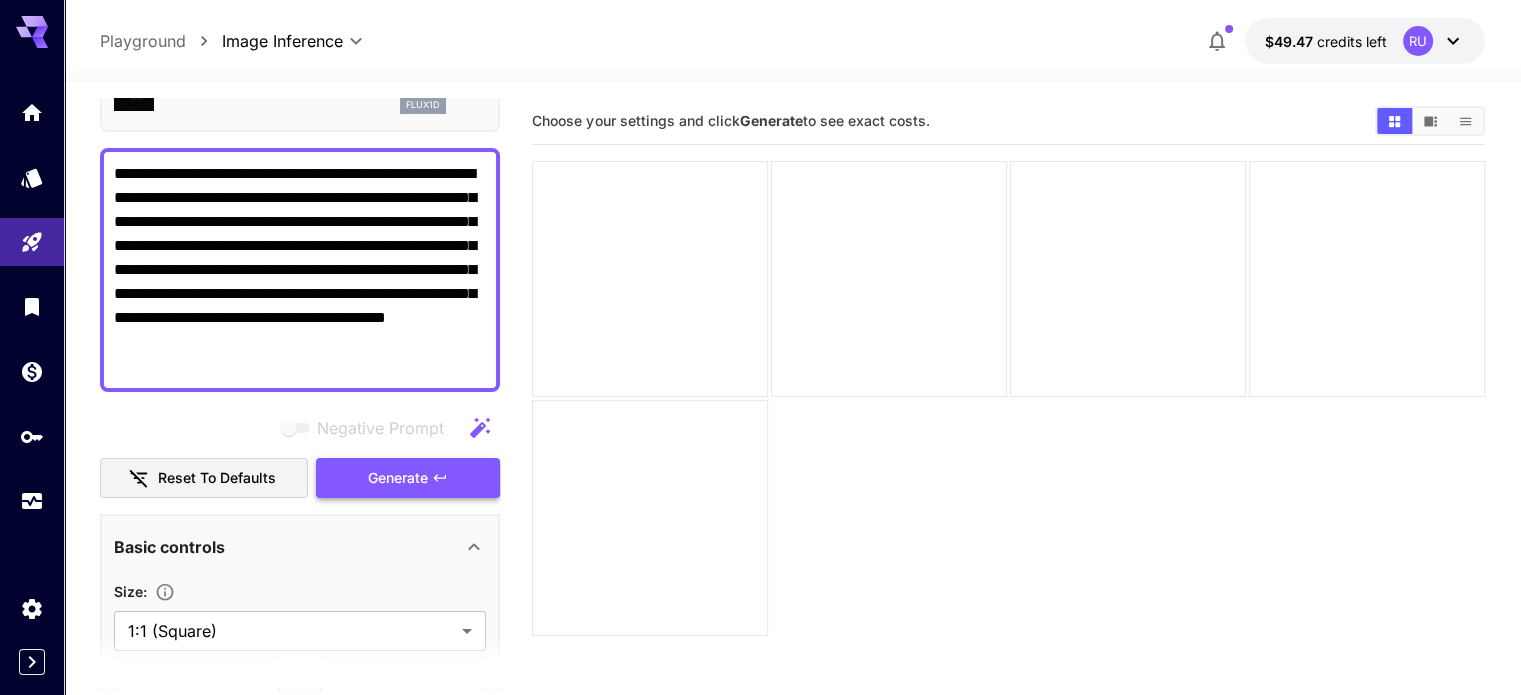 click 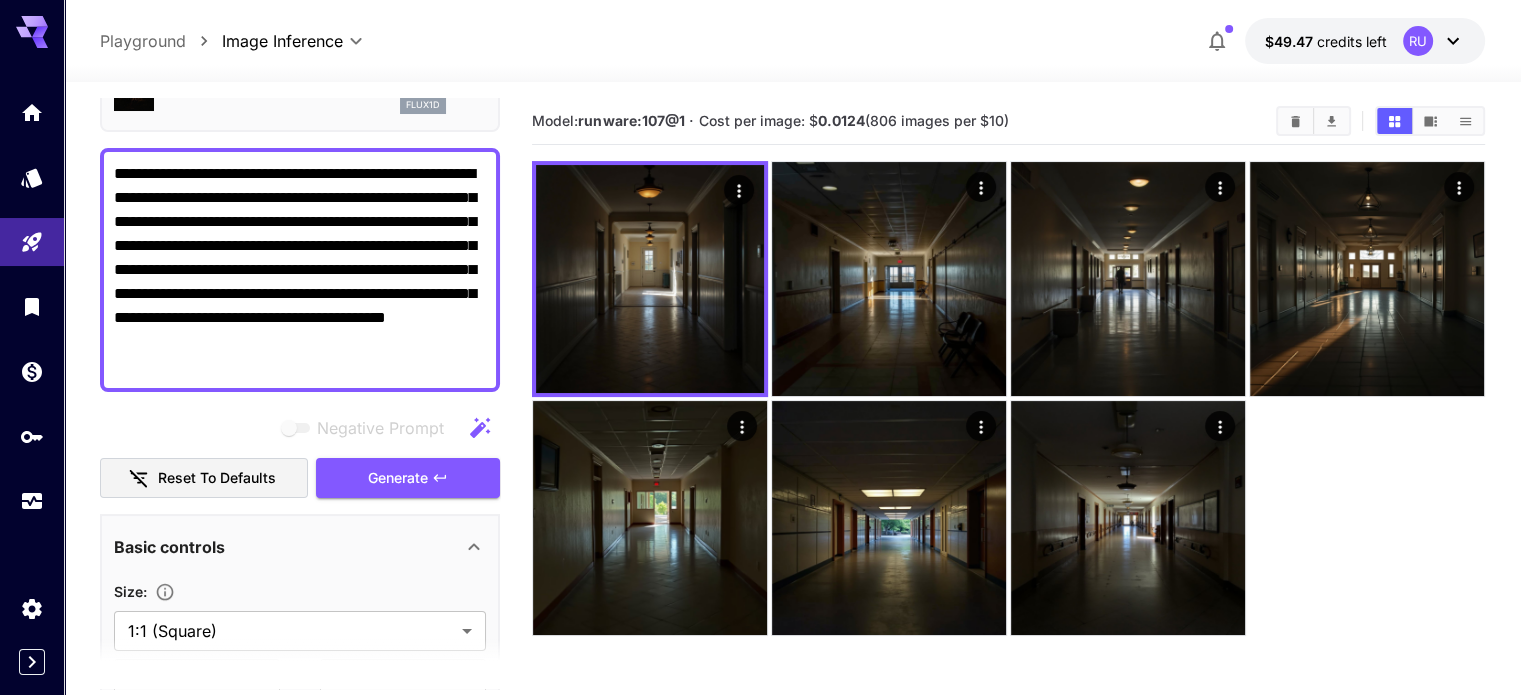 click on "**********" at bounding box center [300, 270] 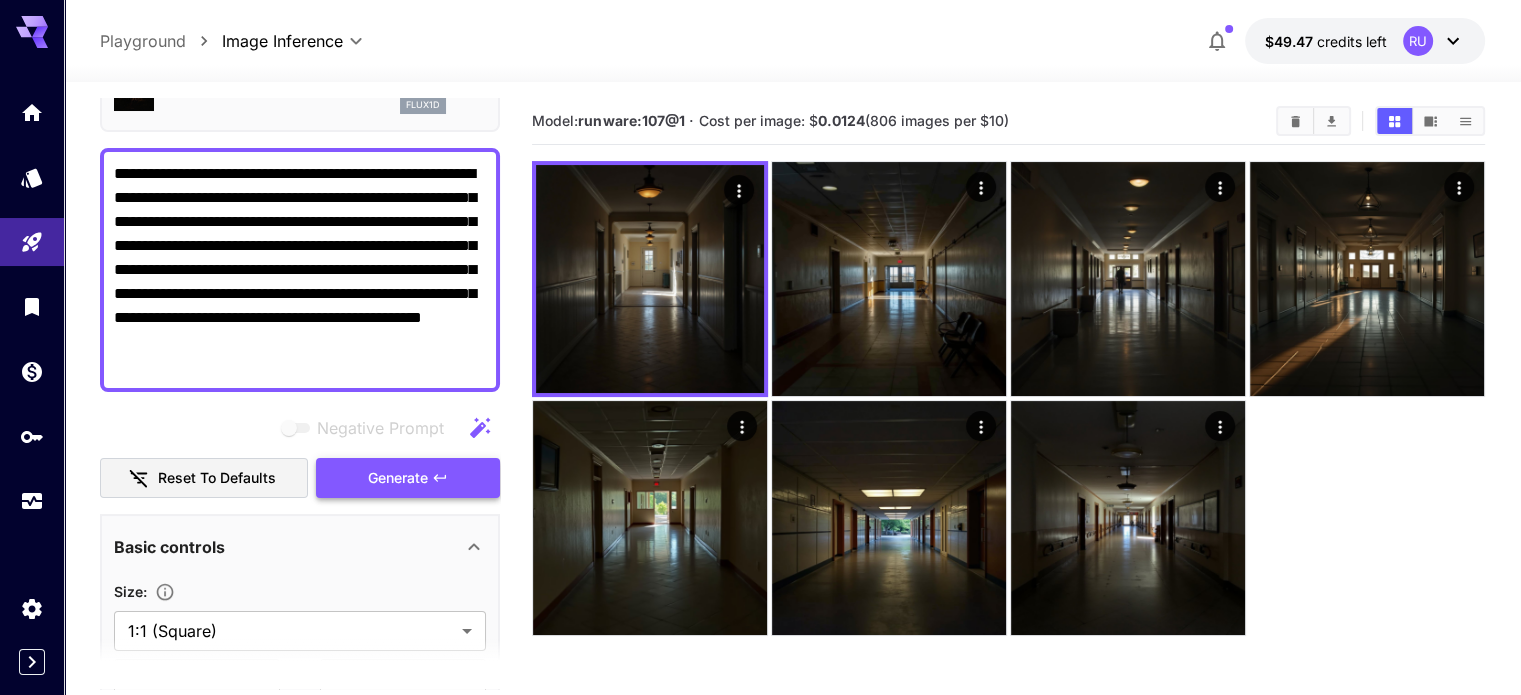 click on "Generate" at bounding box center [398, 478] 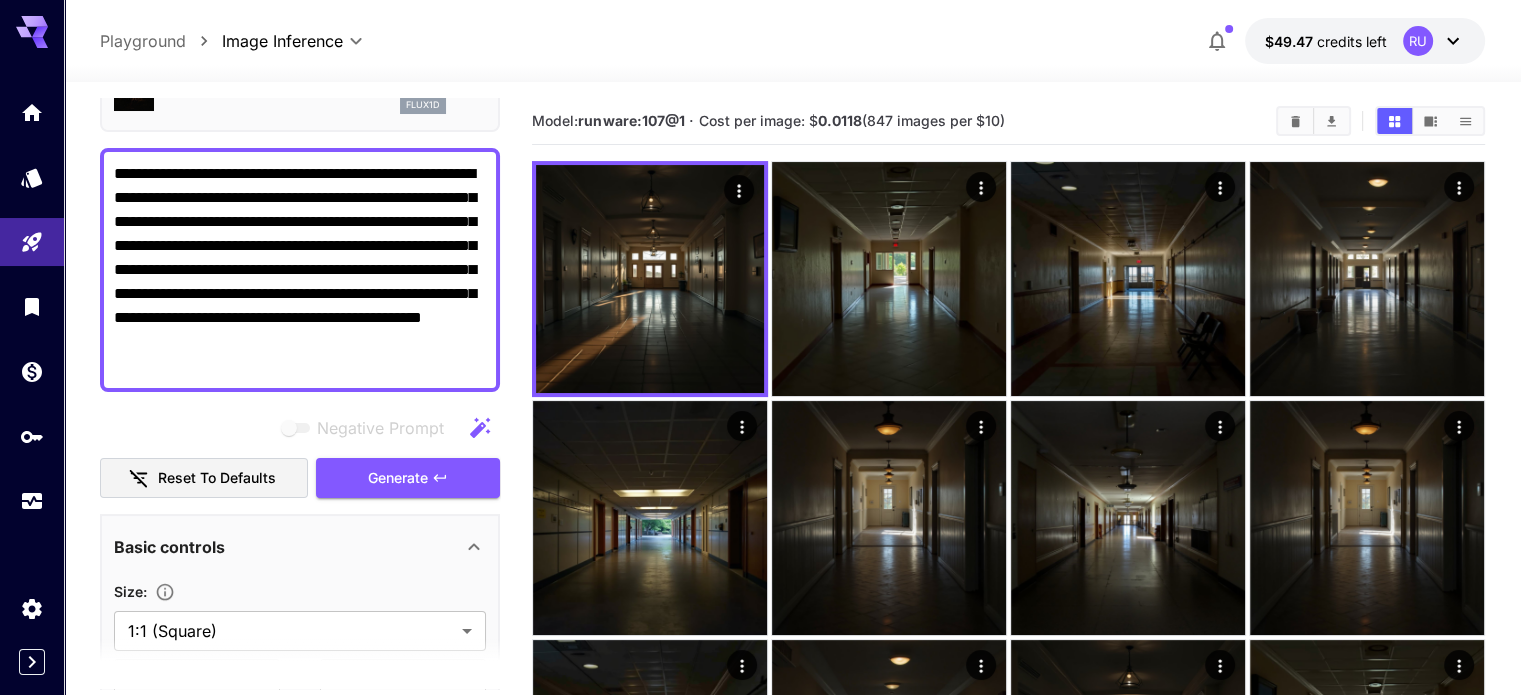 click on "**********" at bounding box center (300, 270) 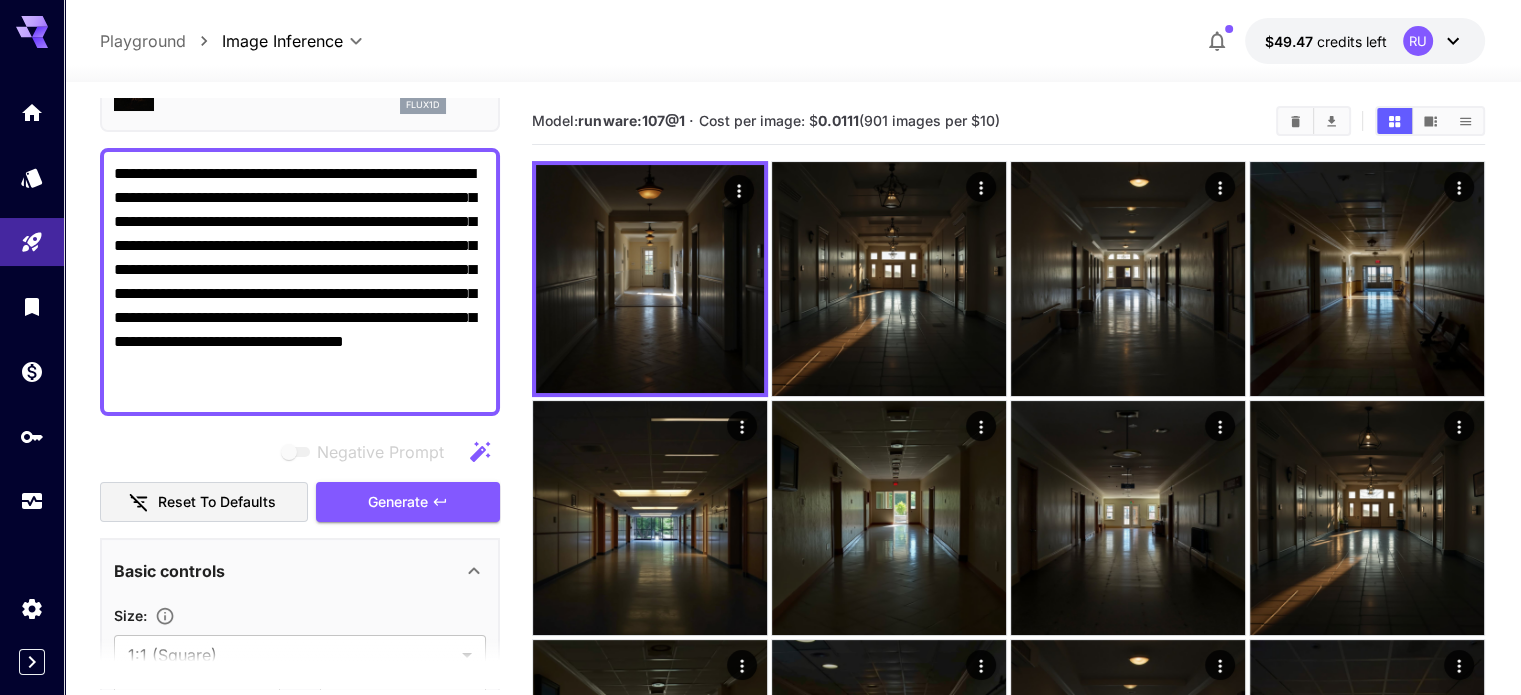 drag, startPoint x: 191, startPoint y: 364, endPoint x: 69, endPoint y: 144, distance: 251.56311 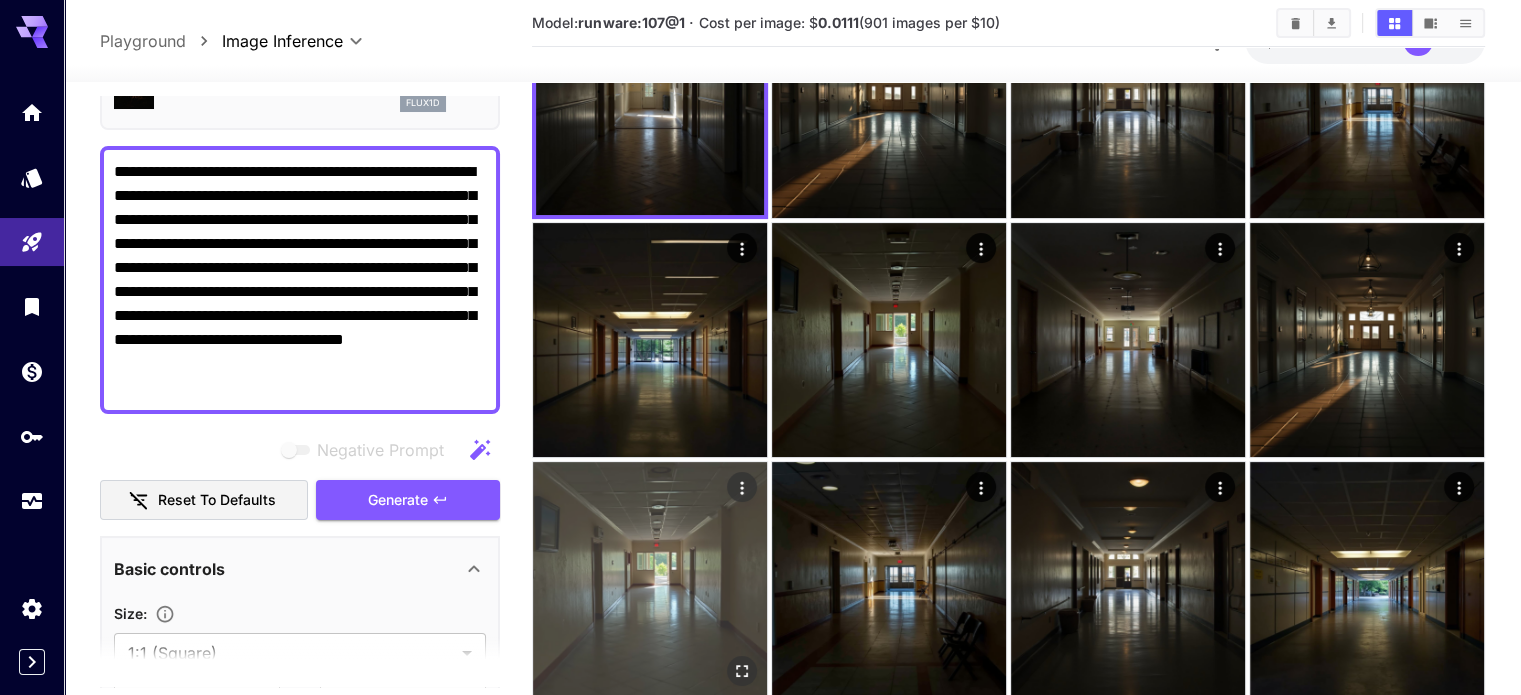 scroll, scrollTop: 0, scrollLeft: 0, axis: both 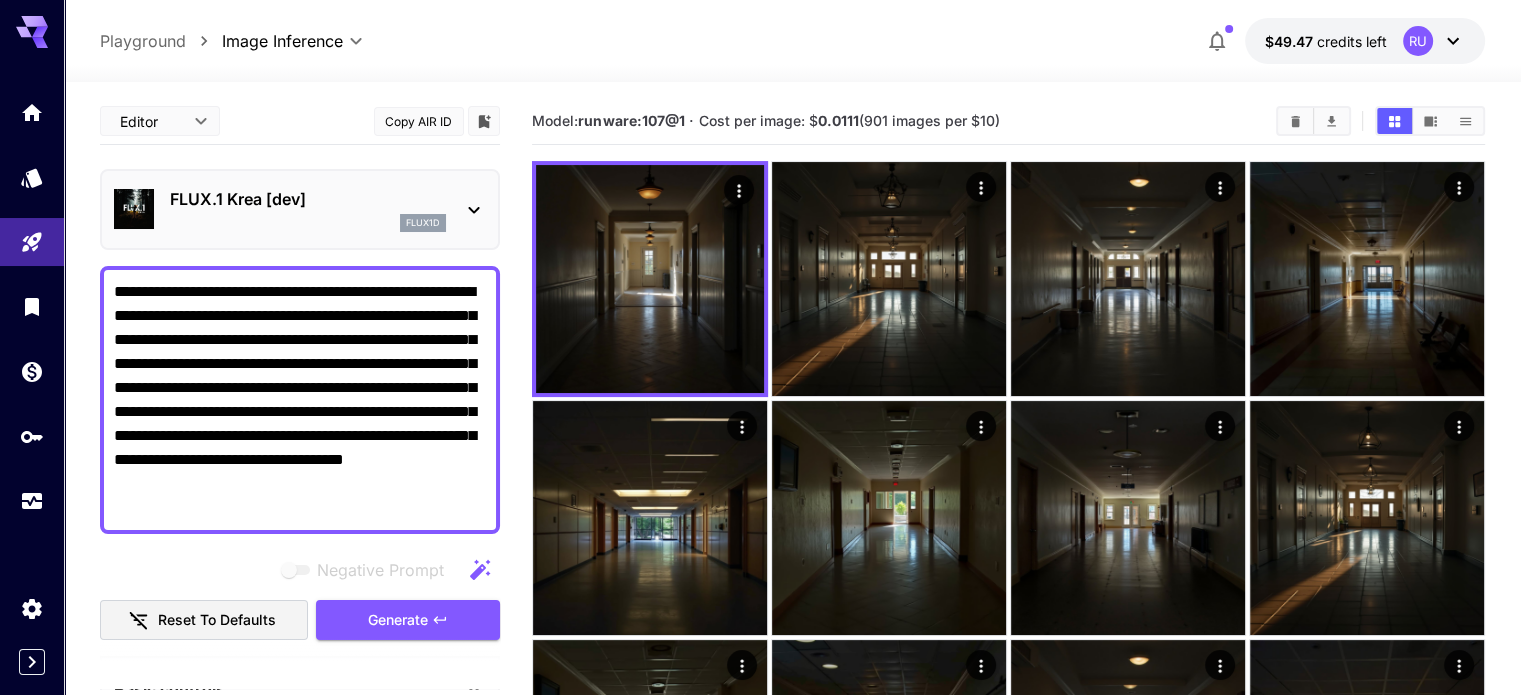 click 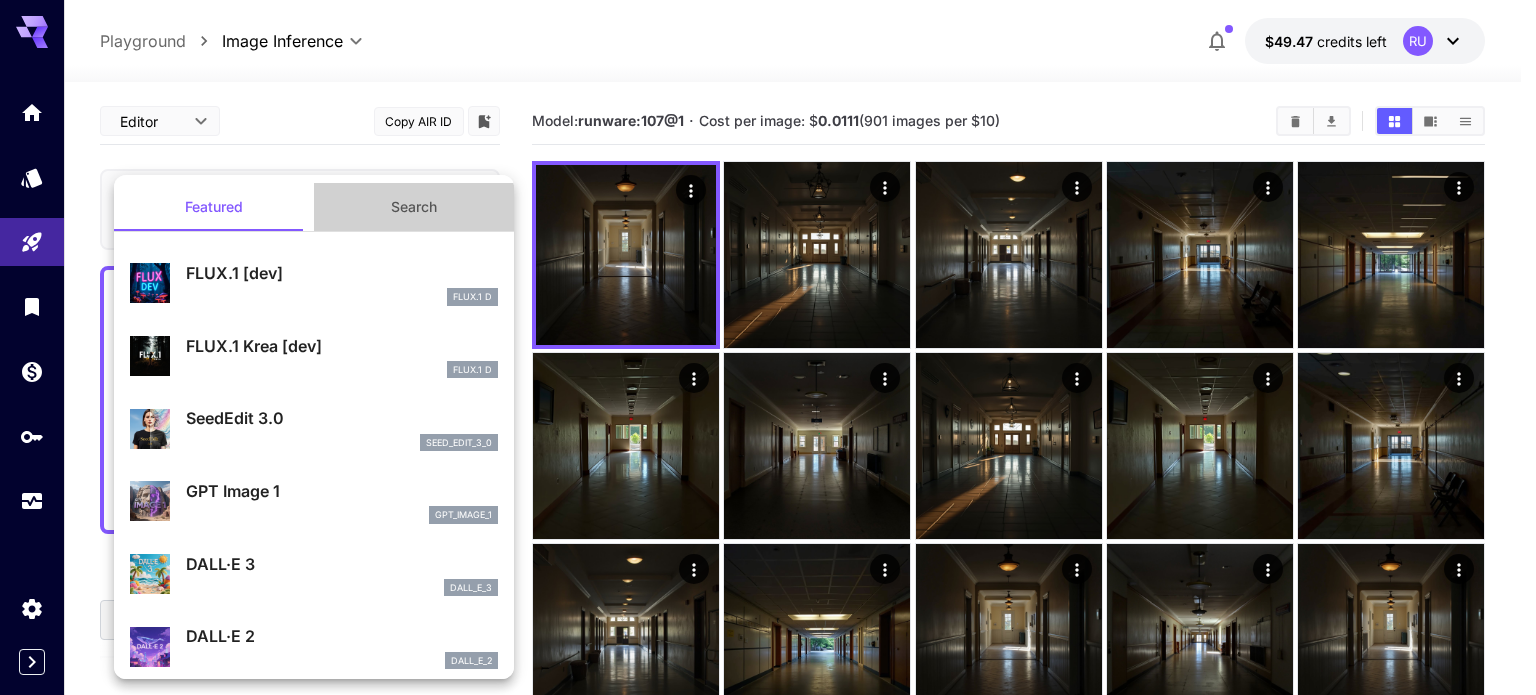 click on "Search" at bounding box center [414, 207] 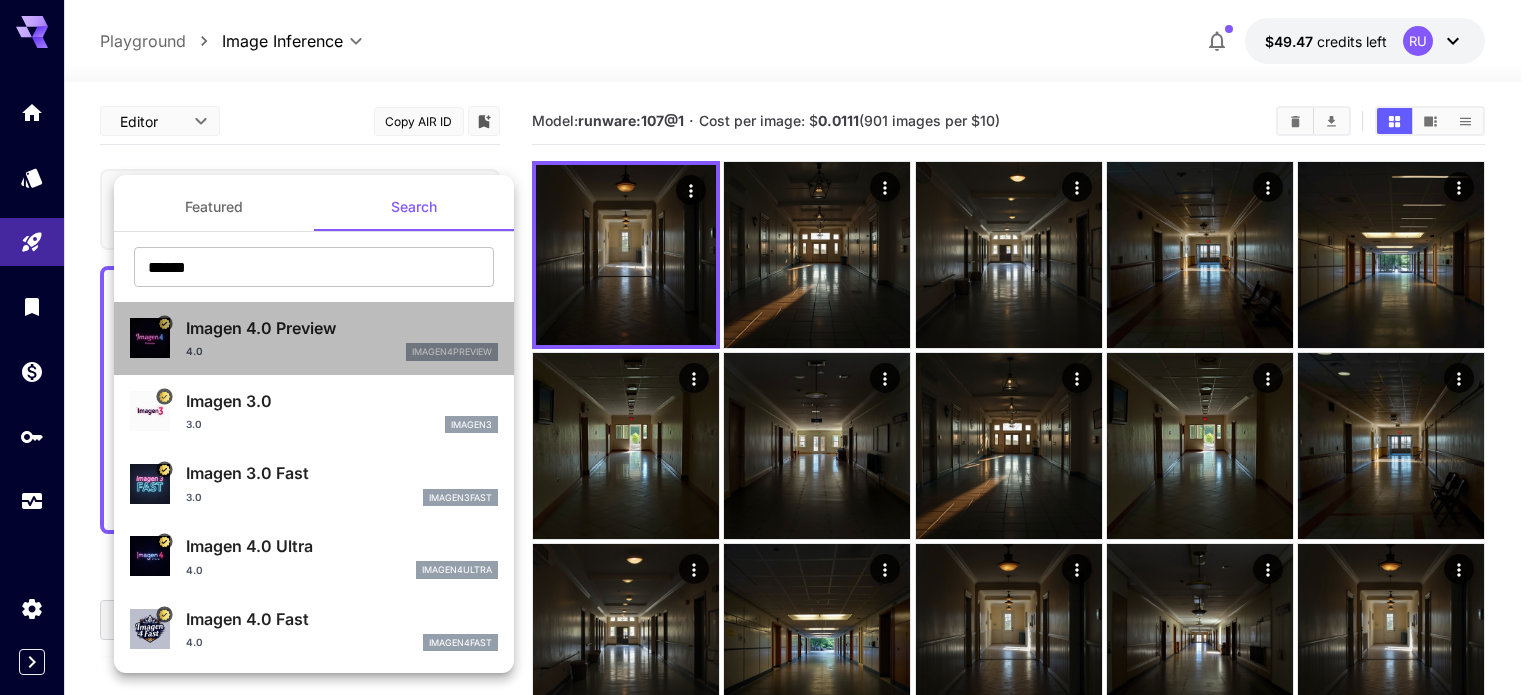 click on "Imagen 4.0 Preview" at bounding box center (342, 328) 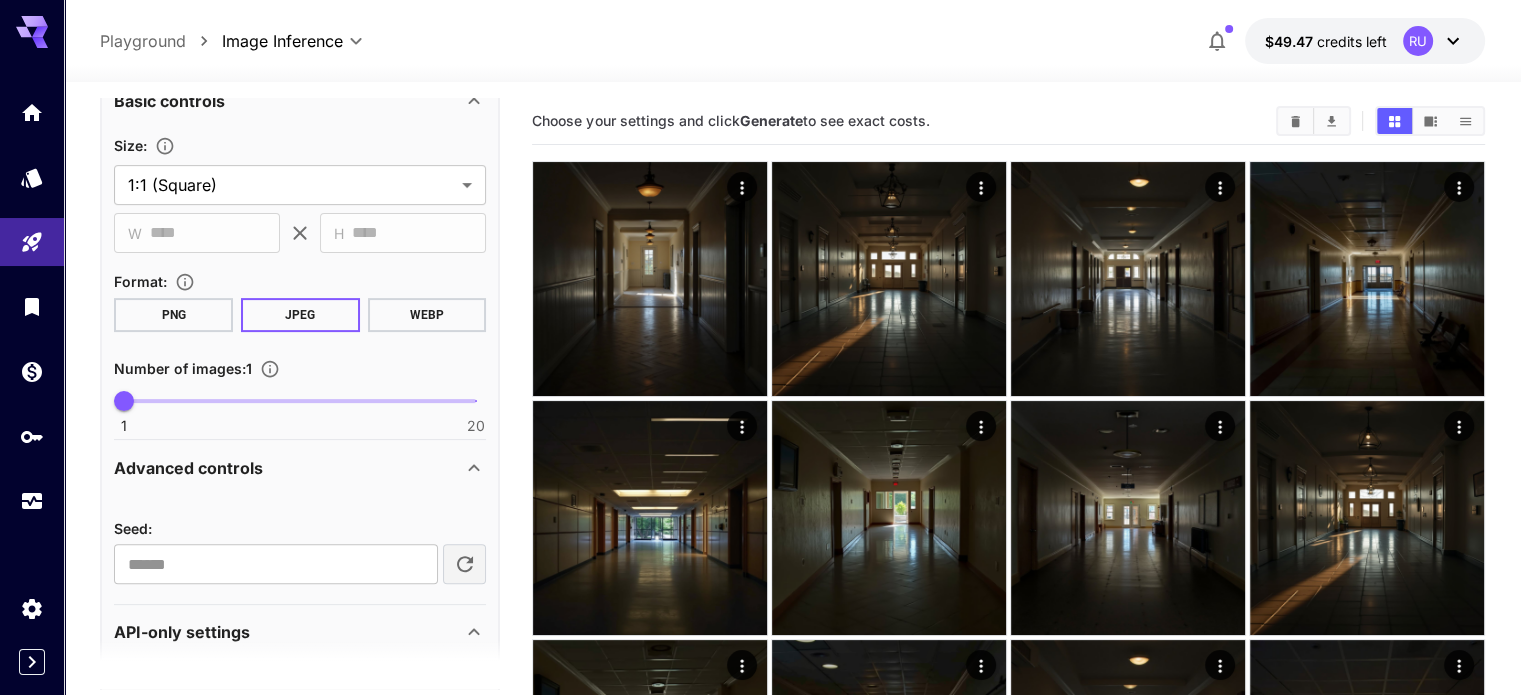 scroll, scrollTop: 588, scrollLeft: 0, axis: vertical 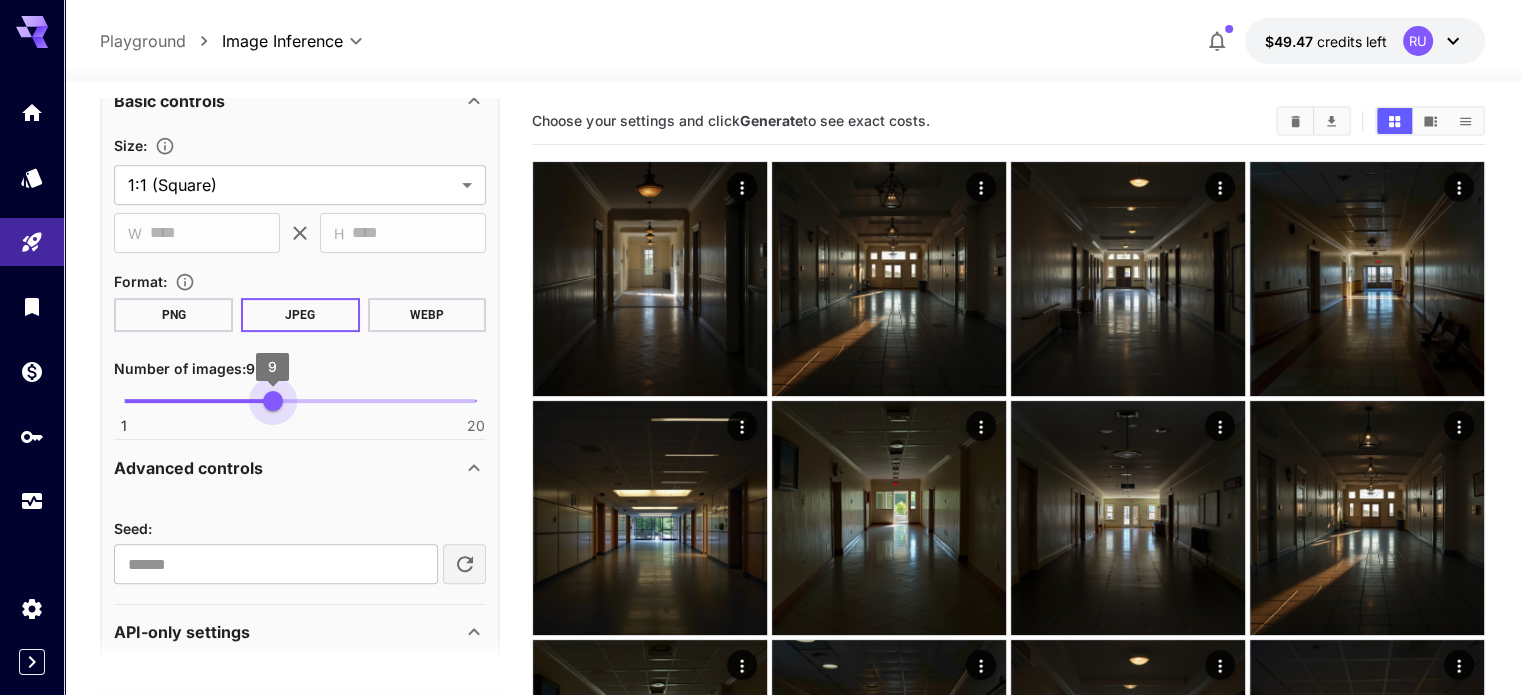 click on "1 20 9" at bounding box center (300, 401) 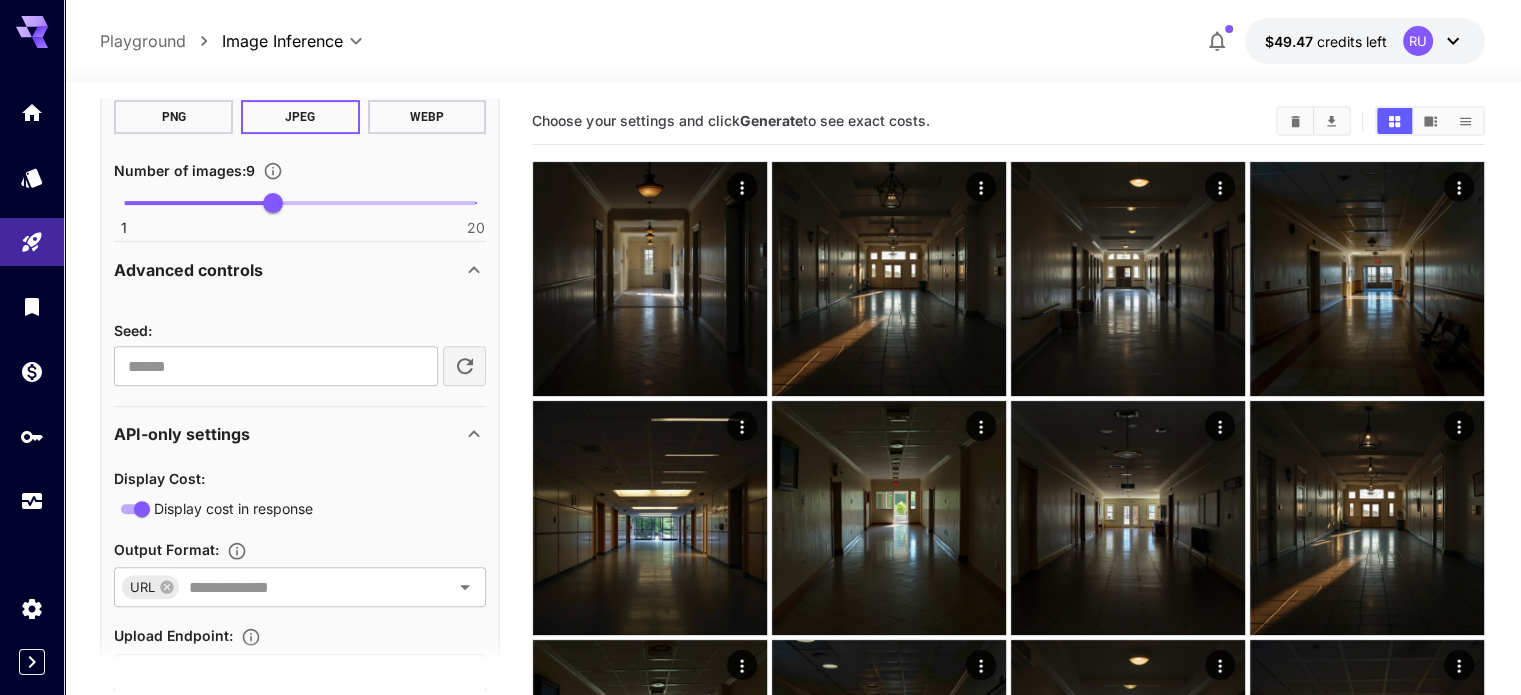 scroll, scrollTop: 874, scrollLeft: 0, axis: vertical 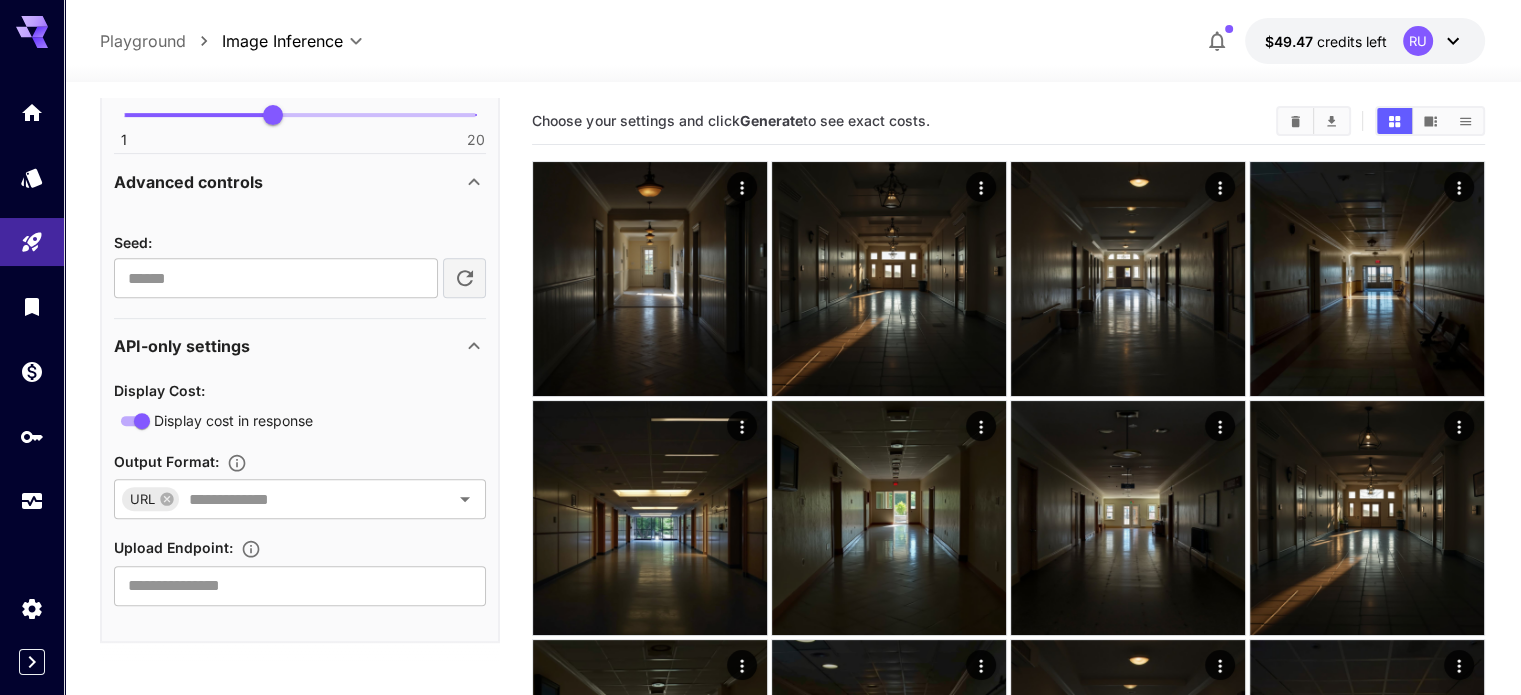 click 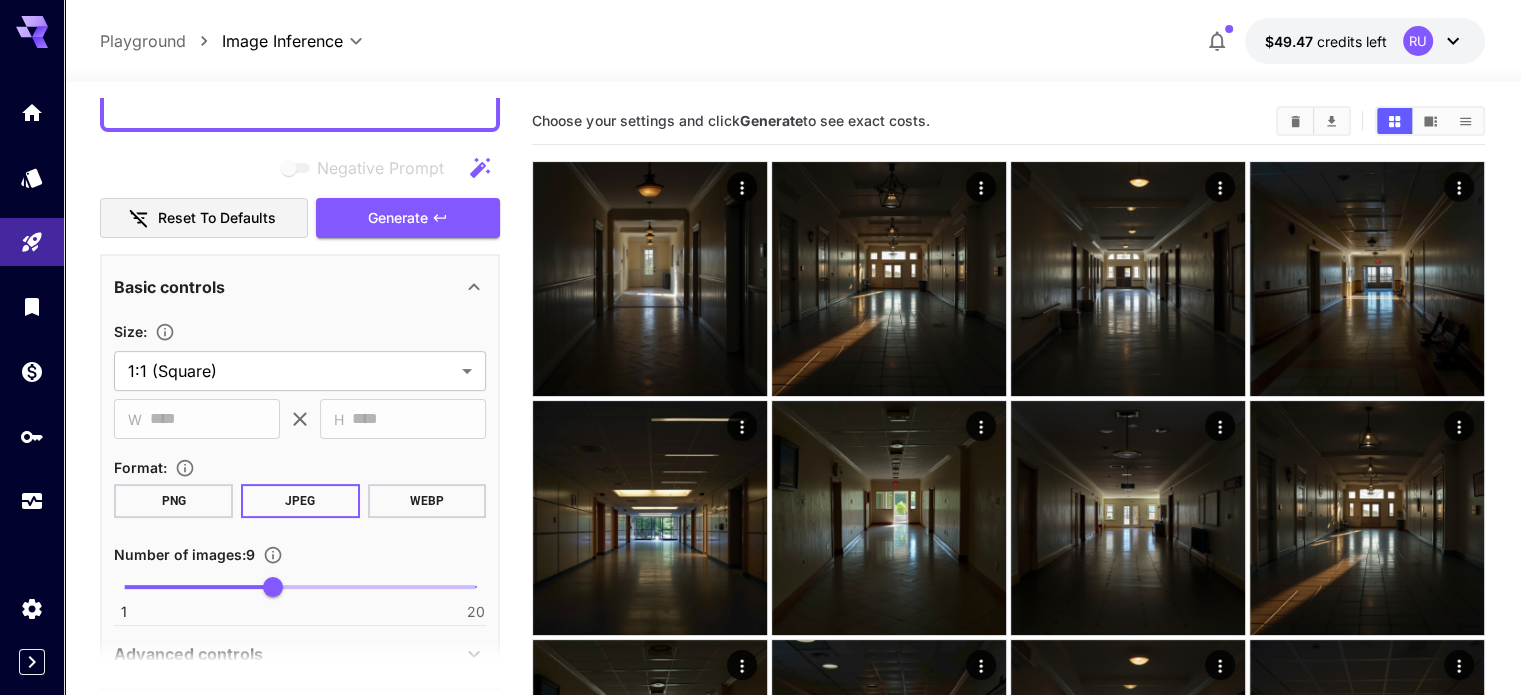 scroll, scrollTop: 392, scrollLeft: 0, axis: vertical 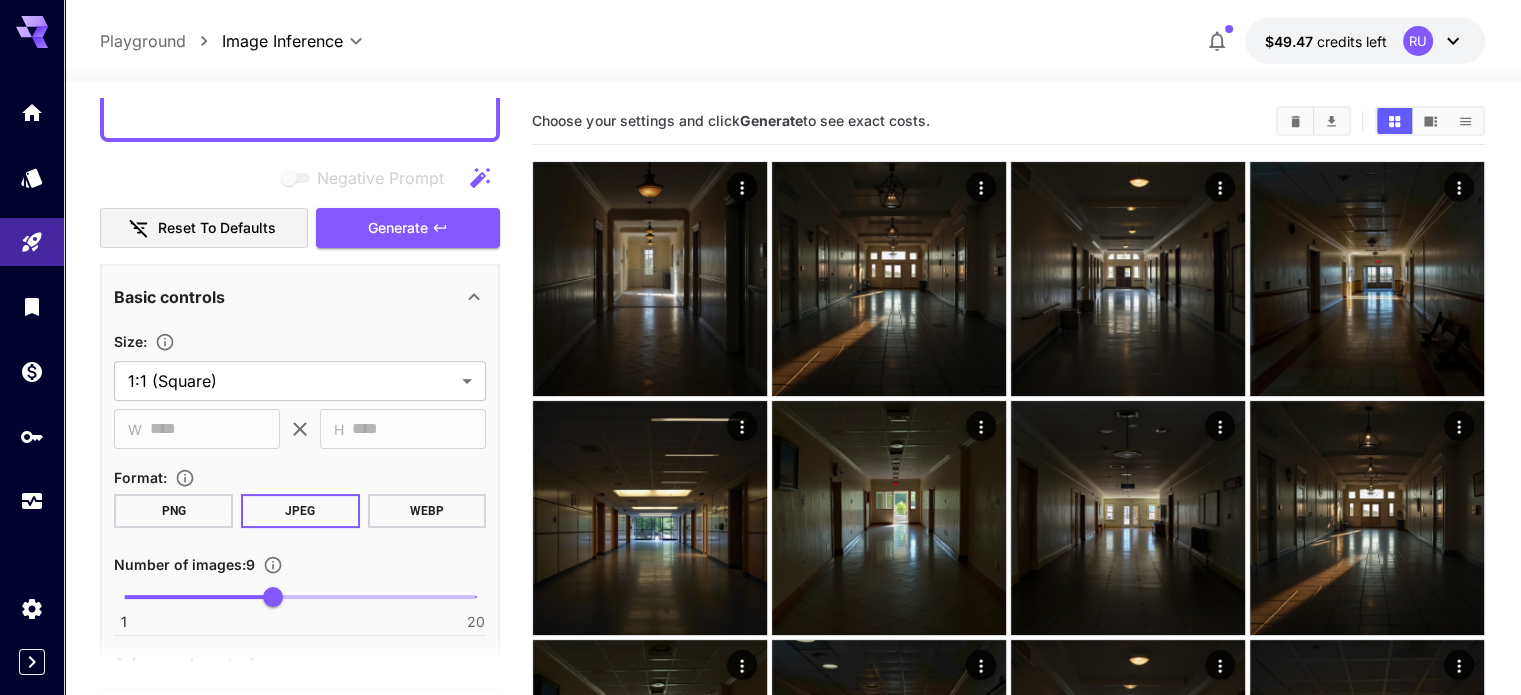 click 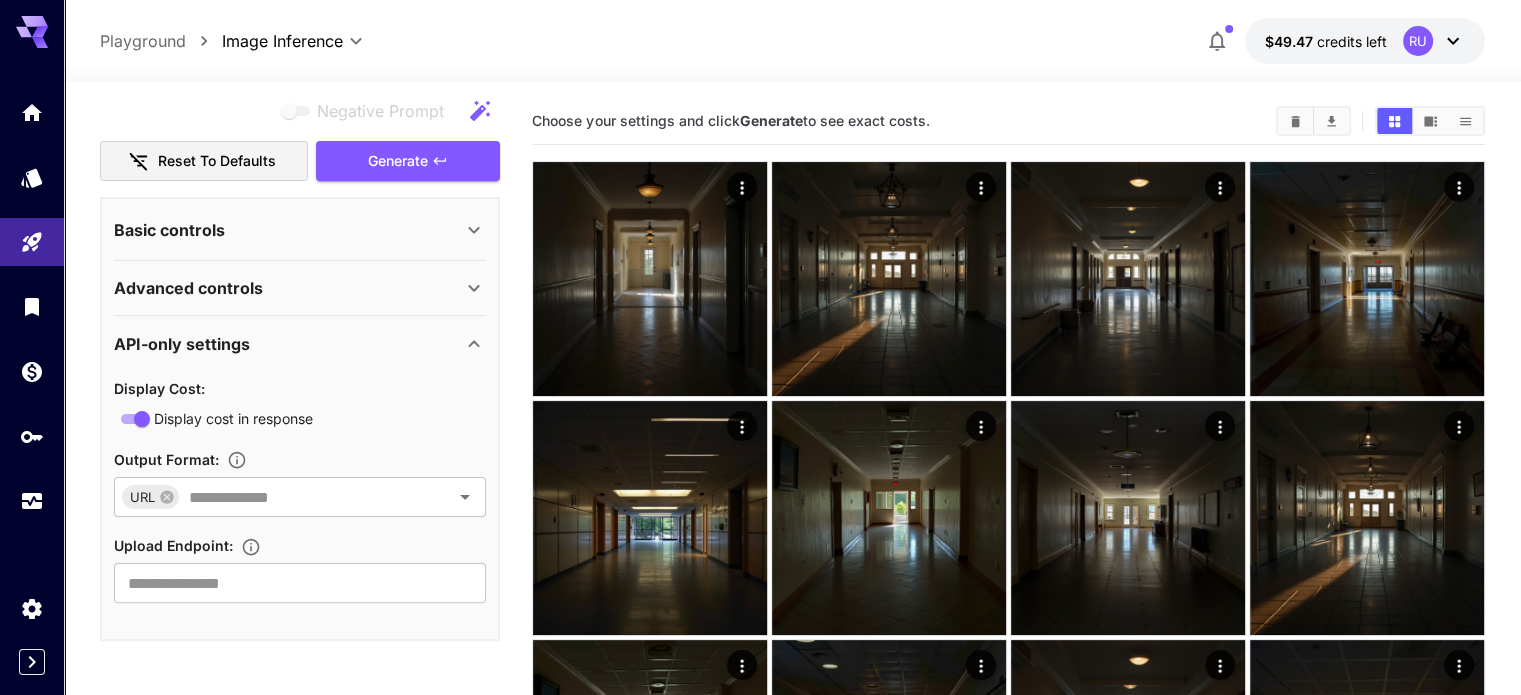 scroll, scrollTop: 321, scrollLeft: 0, axis: vertical 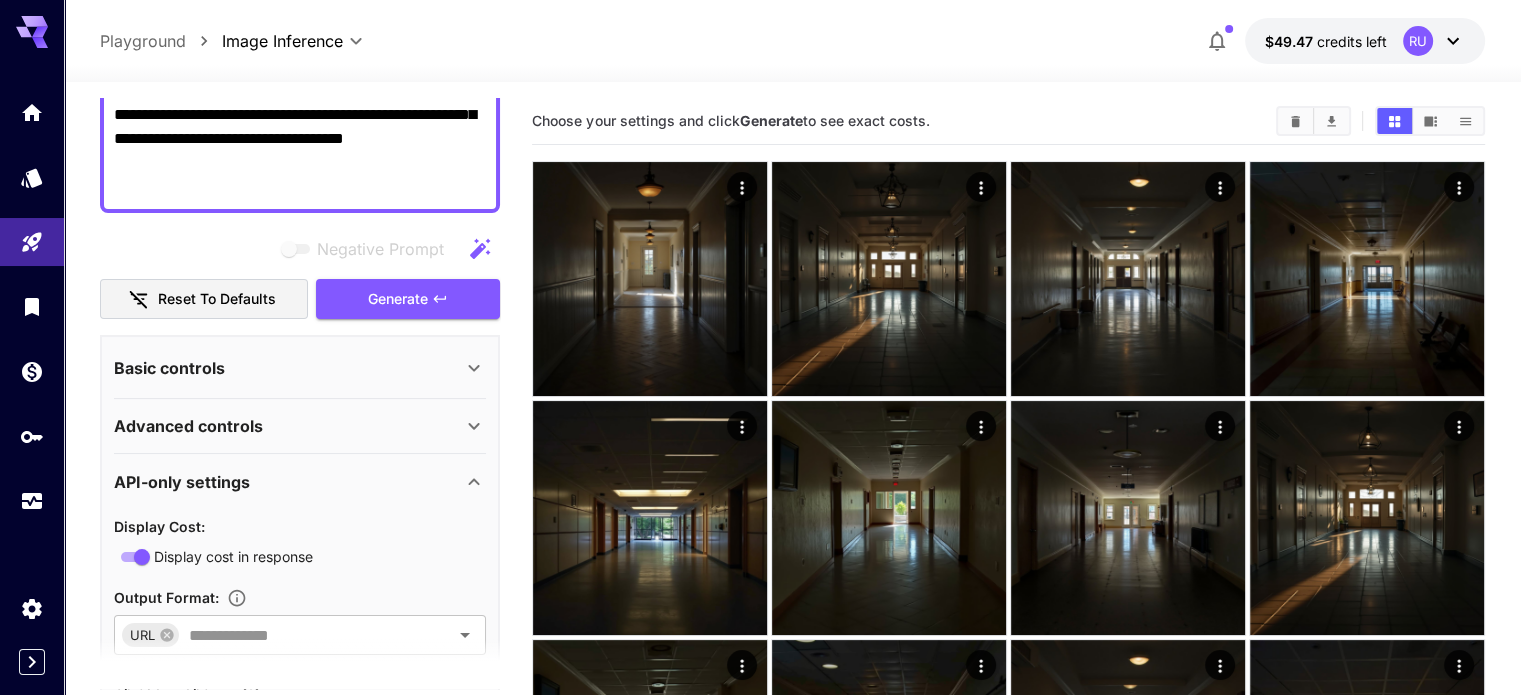 click 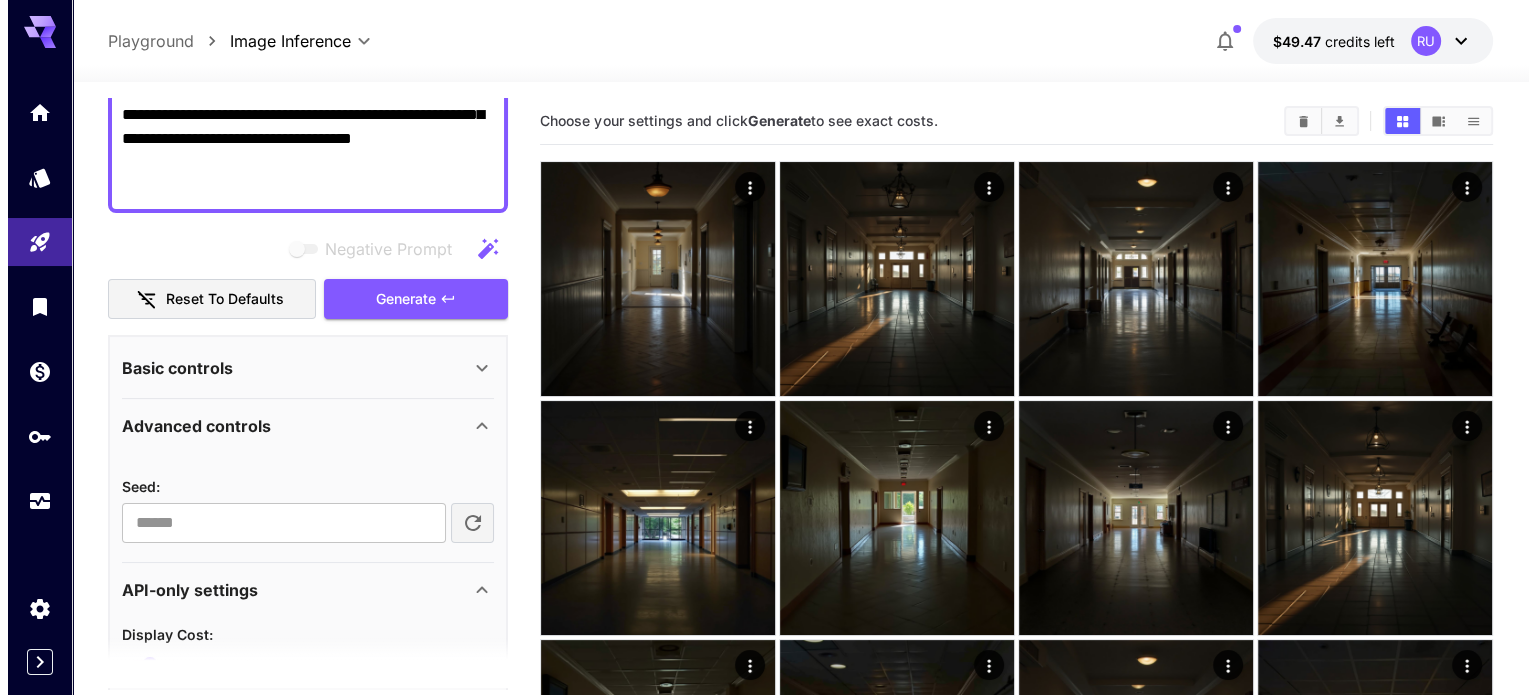 scroll, scrollTop: 0, scrollLeft: 0, axis: both 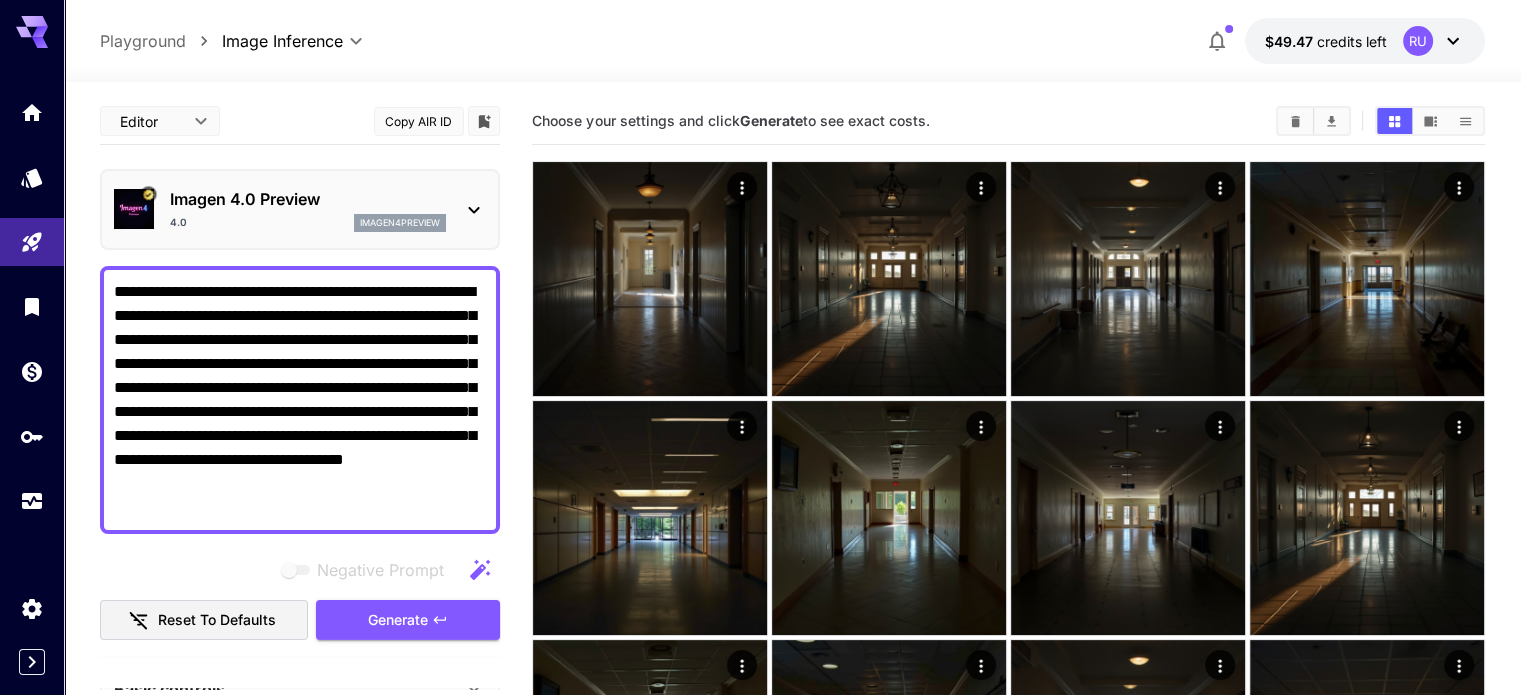 click on "Imagen 4.0 Preview" at bounding box center (308, 199) 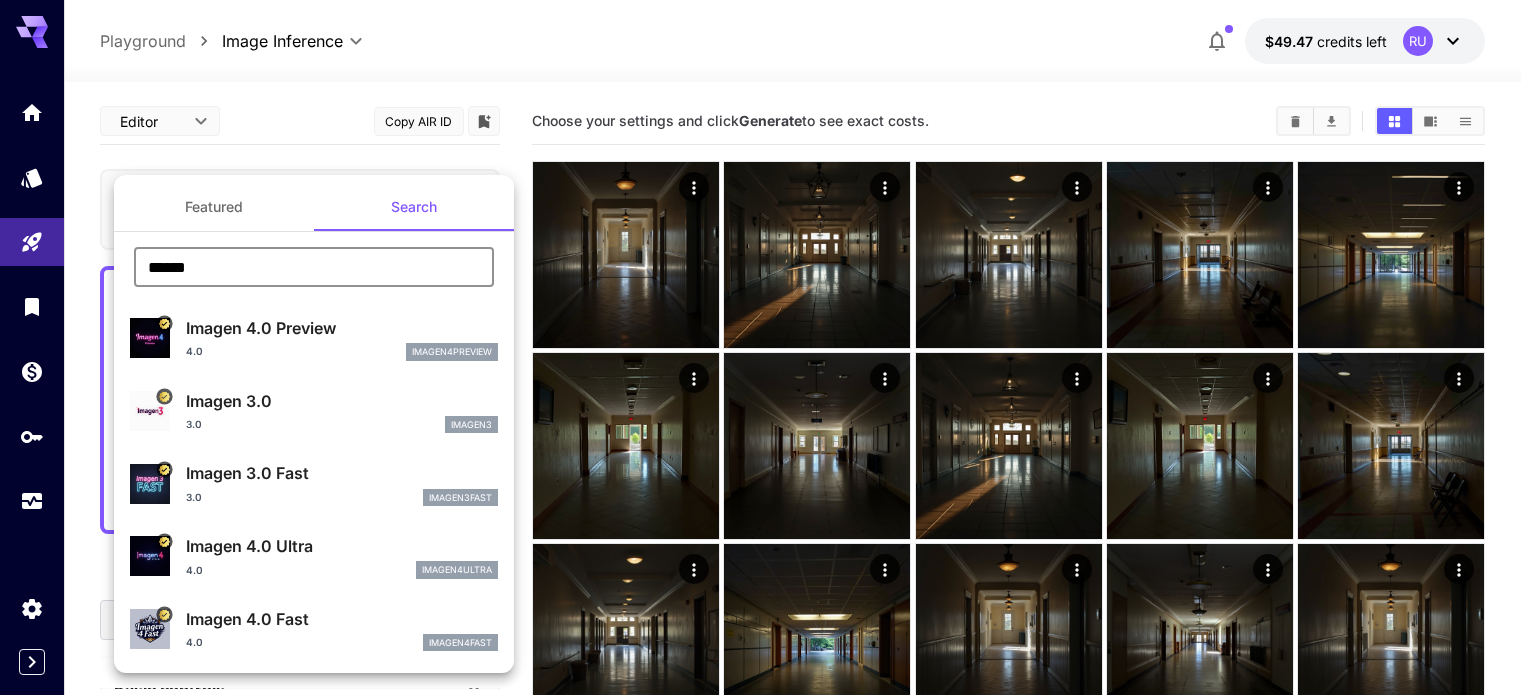 click on "******" at bounding box center [314, 267] 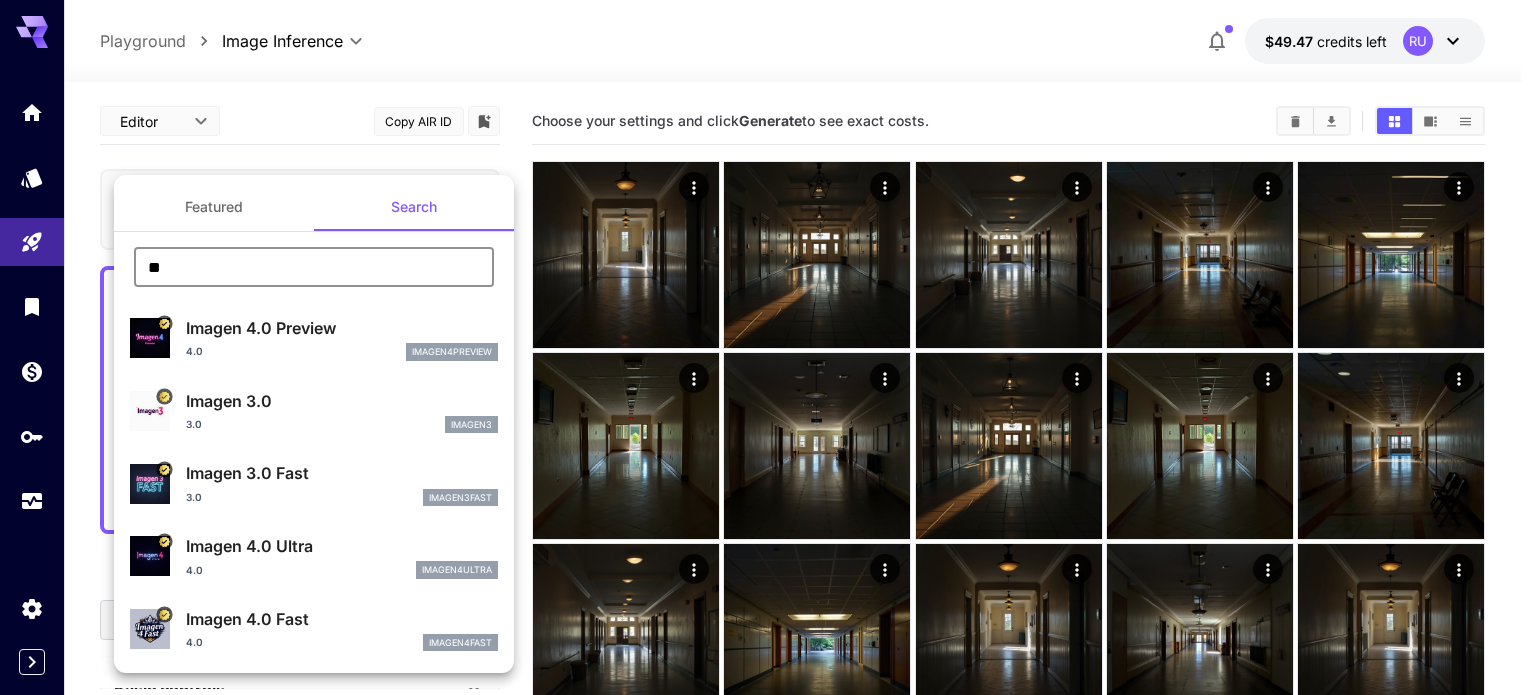 type on "*" 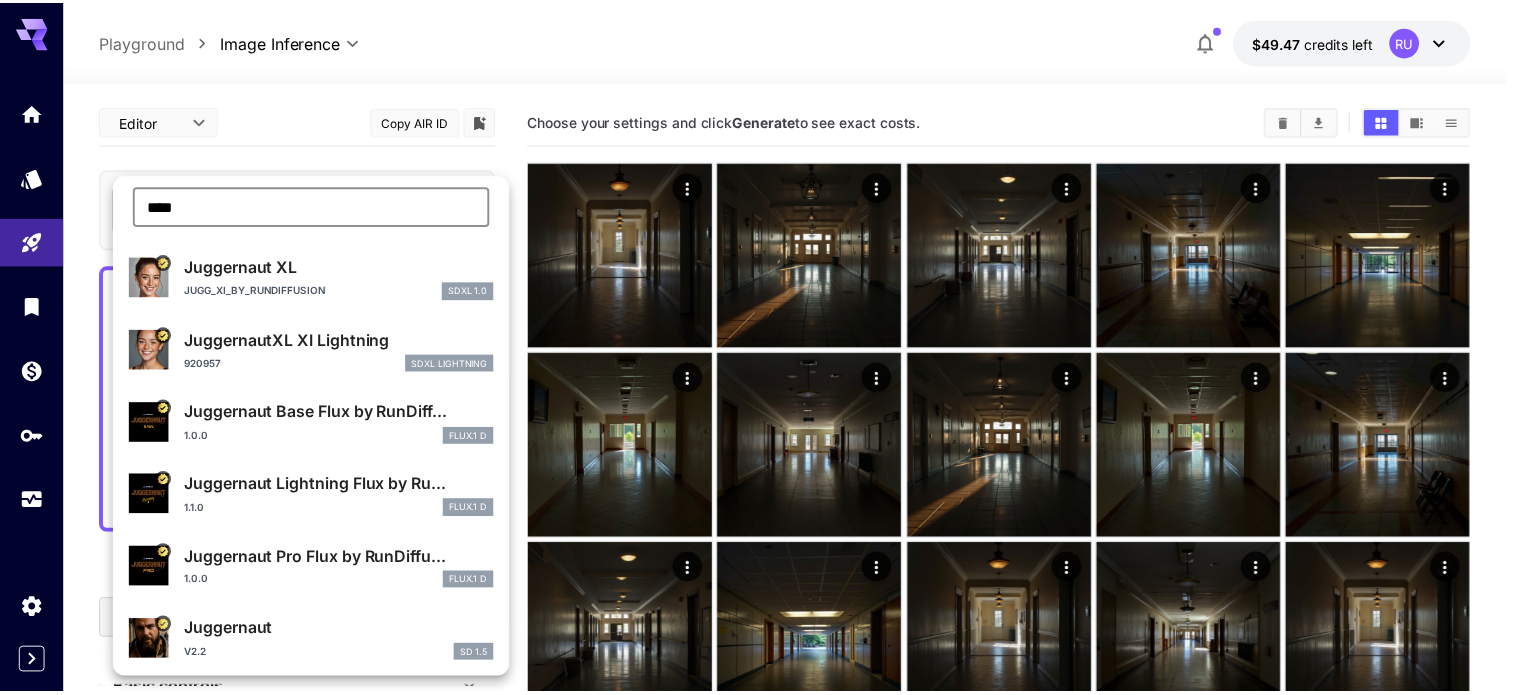scroll, scrollTop: 0, scrollLeft: 0, axis: both 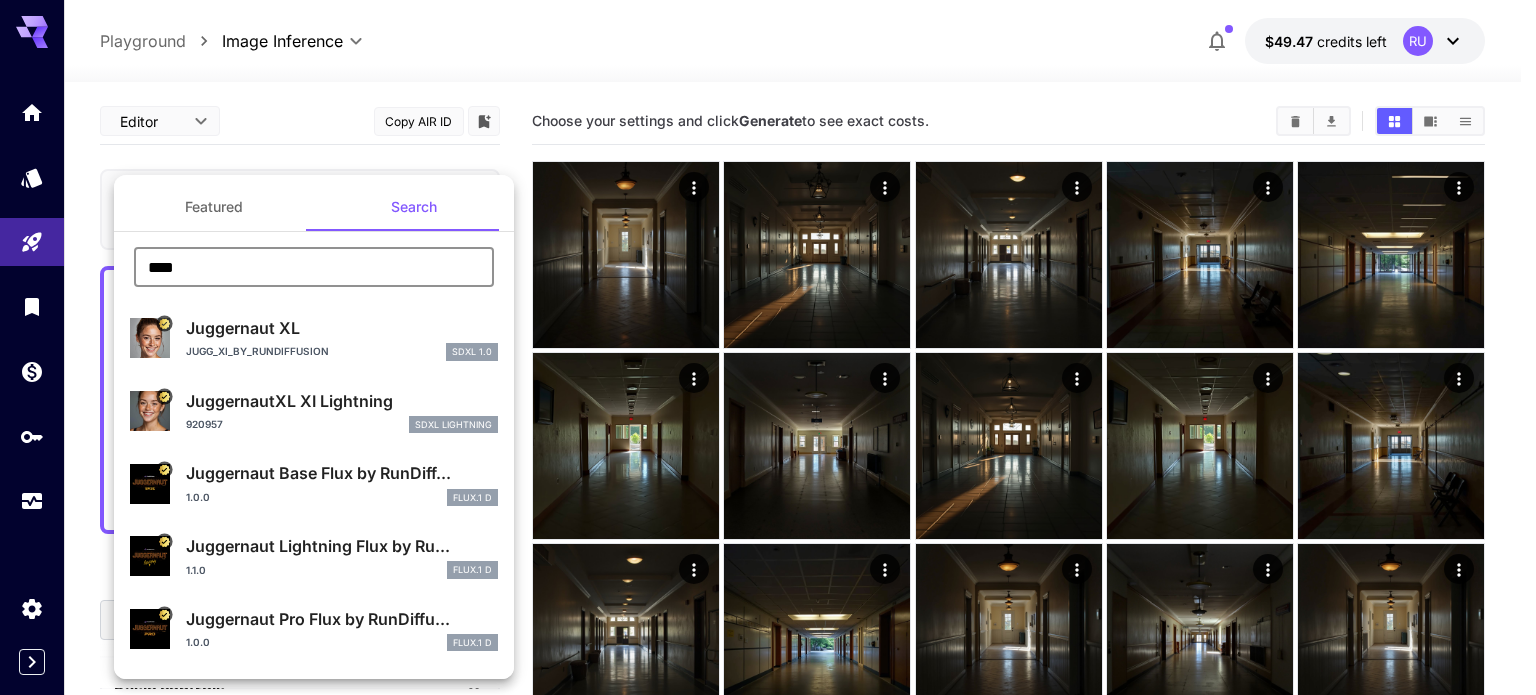 type on "****" 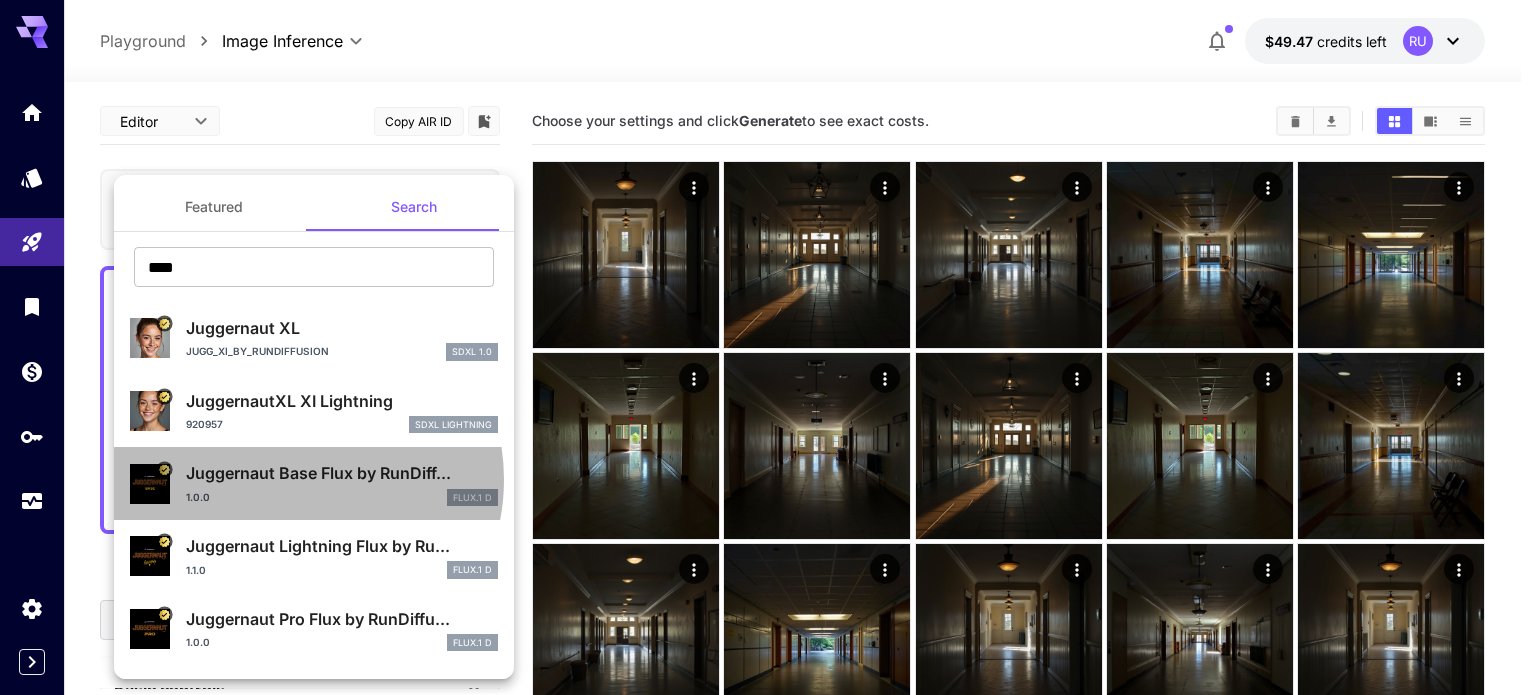 click on "Juggernaut Base Flux by RunDiff..." at bounding box center [342, 473] 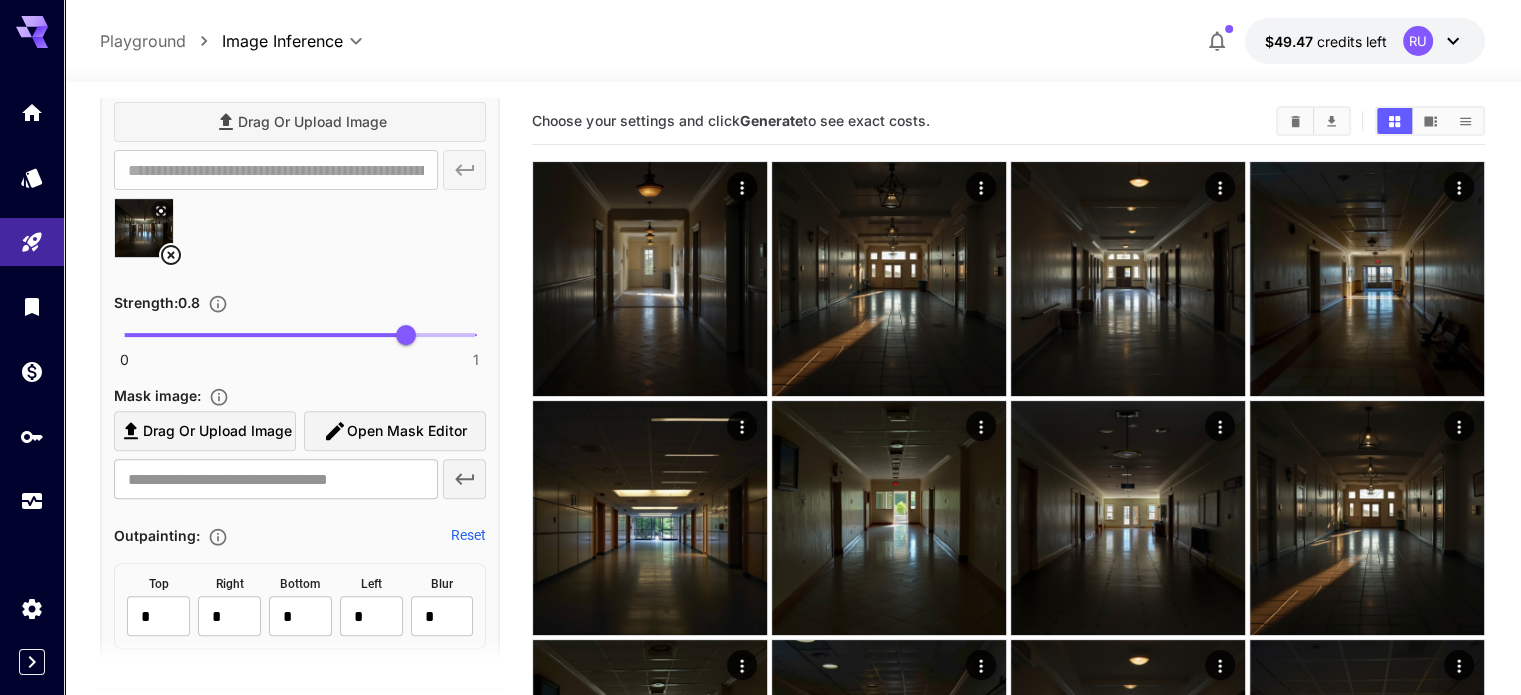 scroll, scrollTop: 754, scrollLeft: 0, axis: vertical 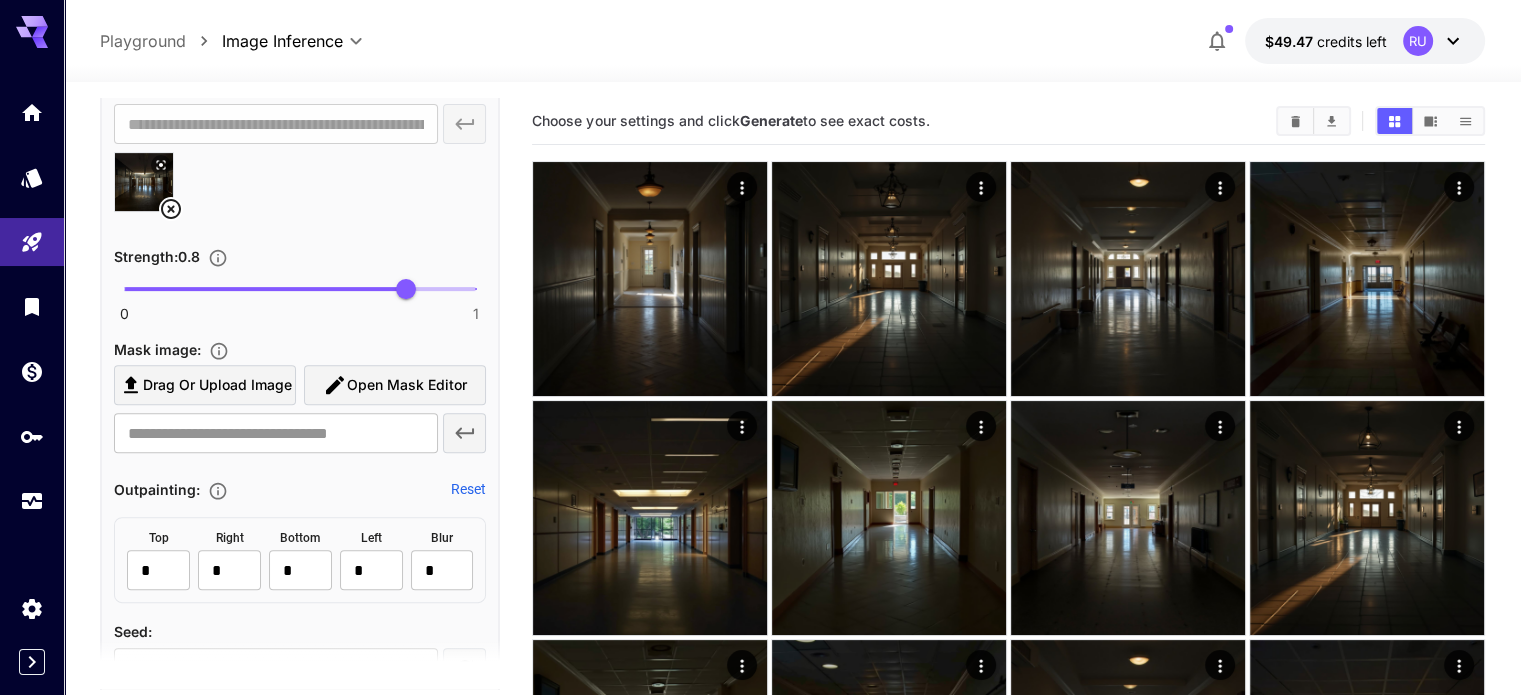 type on "***" 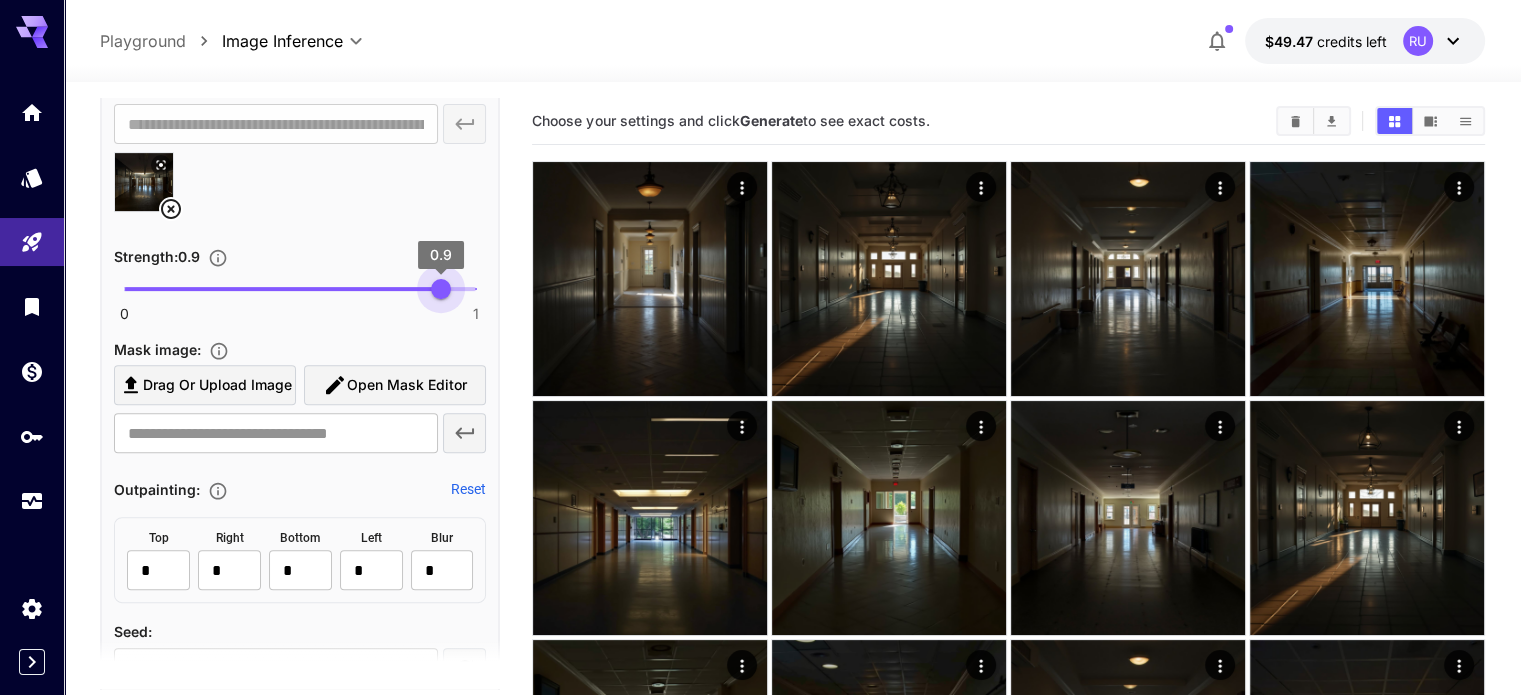 click on "0 1 0.9" at bounding box center [300, 289] 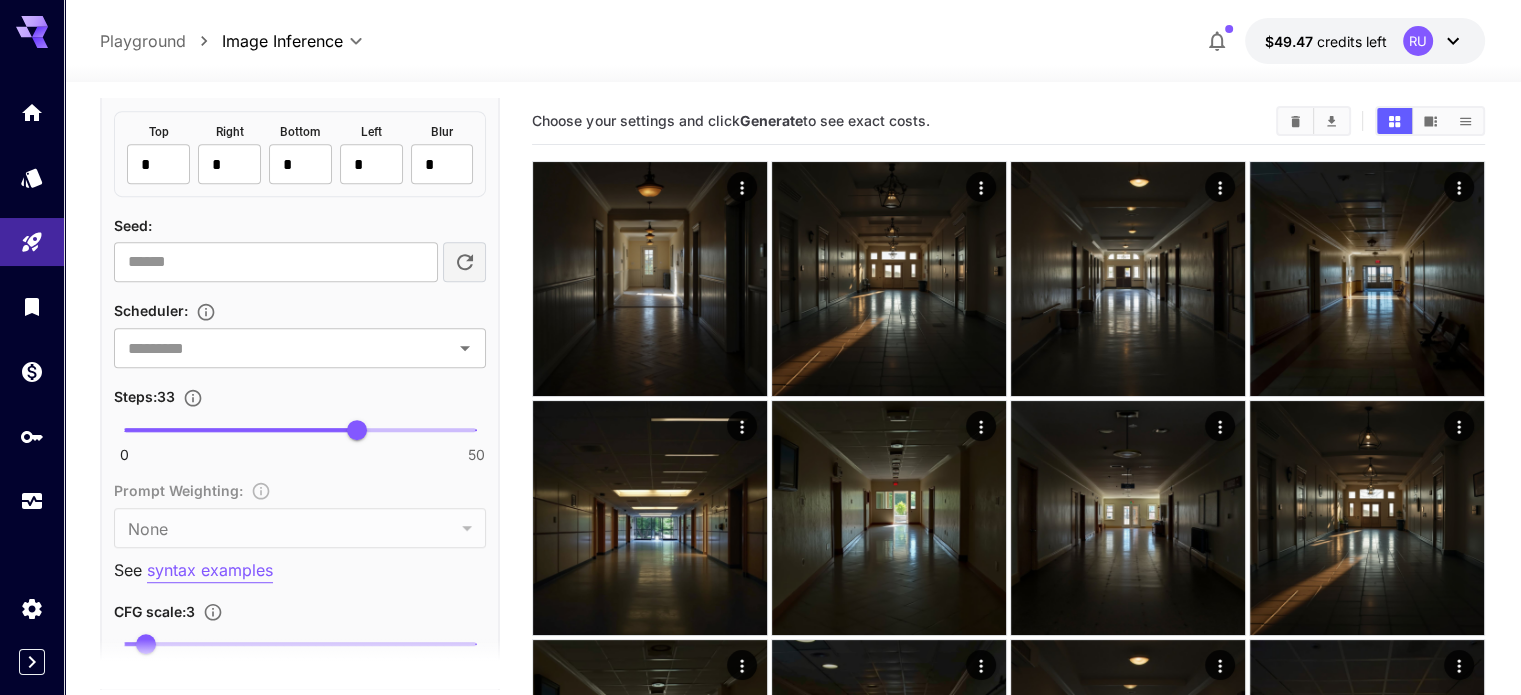 scroll, scrollTop: 1163, scrollLeft: 0, axis: vertical 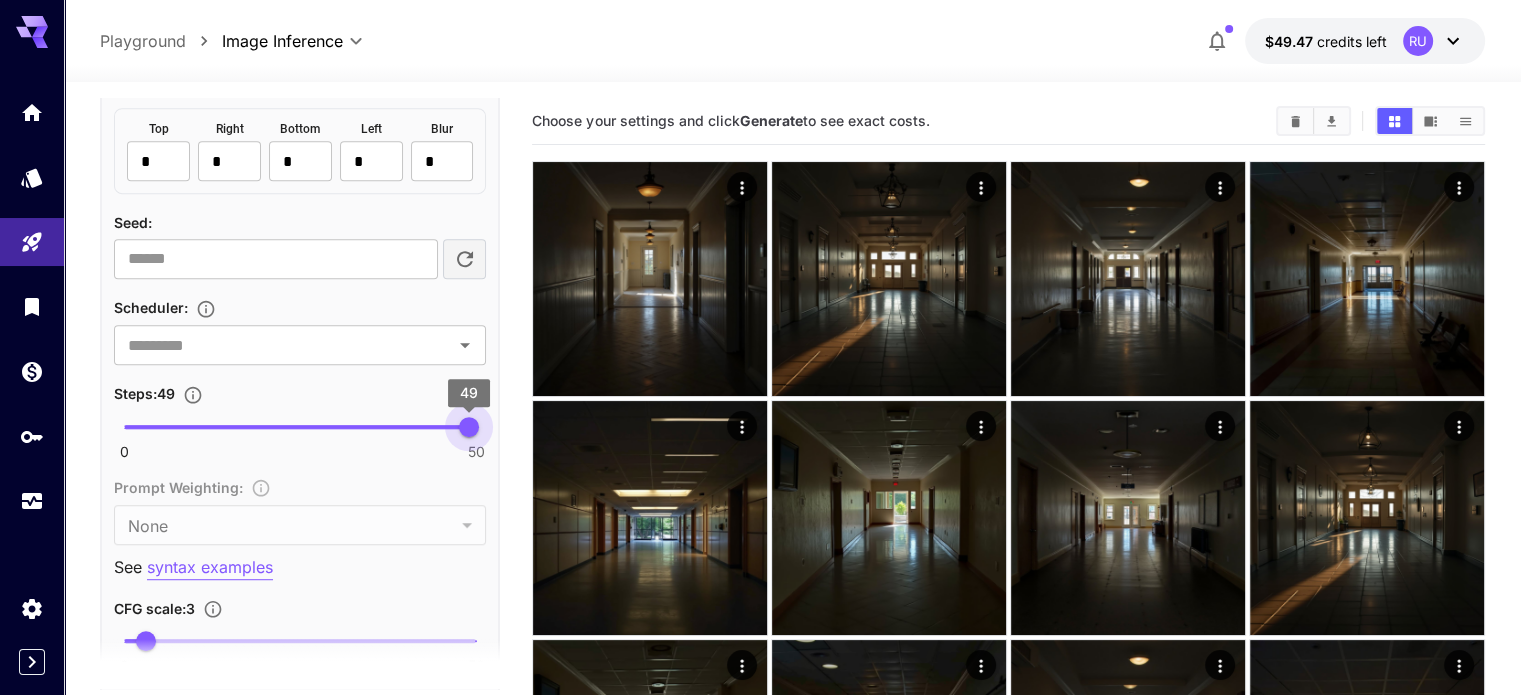 click on "0 50 49" at bounding box center [300, 427] 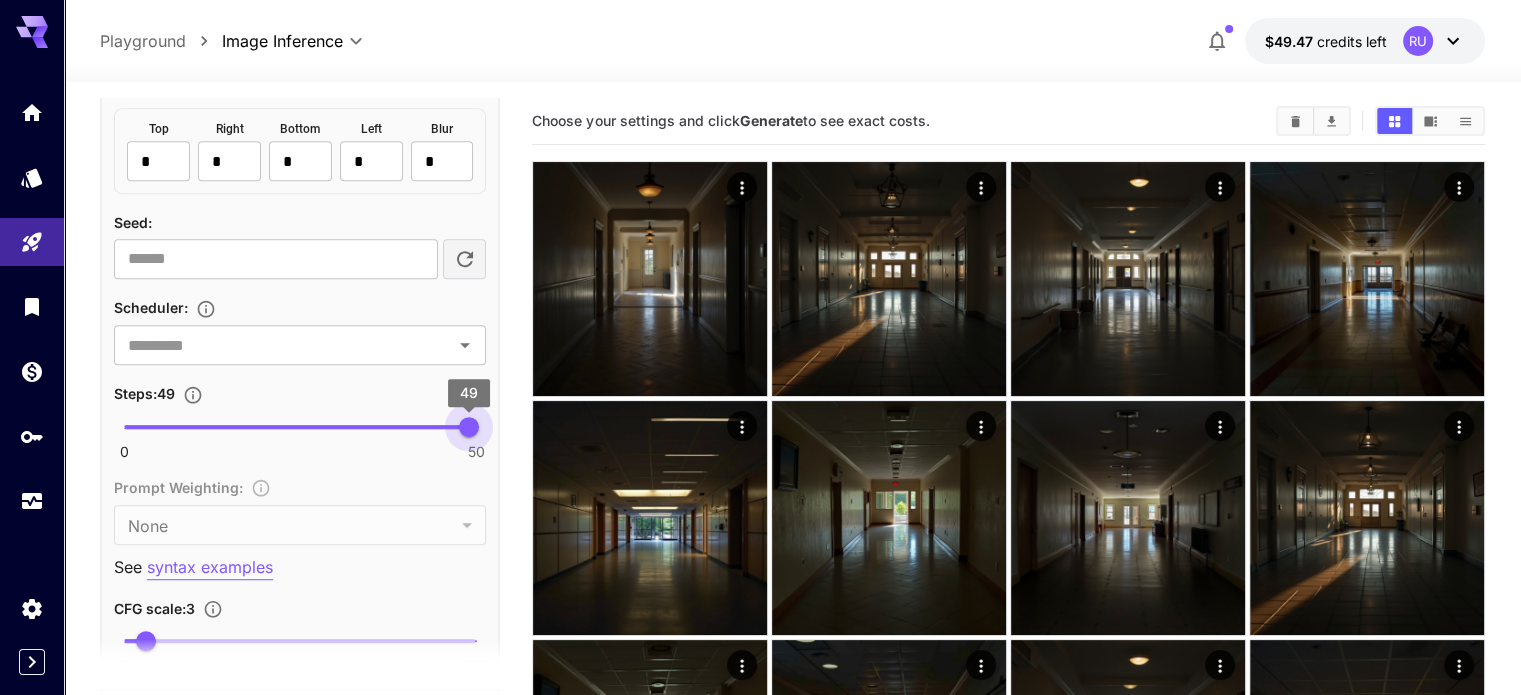 type on "**" 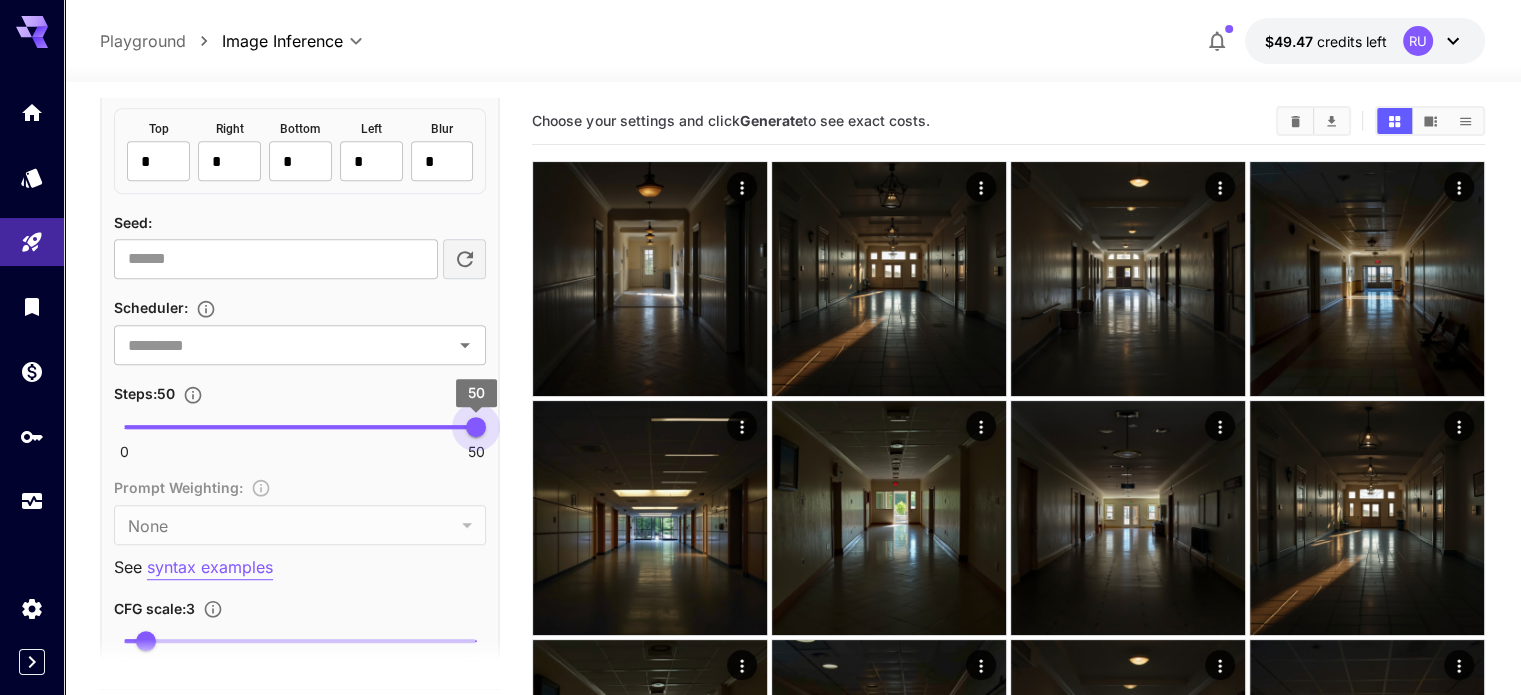 drag, startPoint x: 470, startPoint y: 418, endPoint x: 499, endPoint y: 417, distance: 29.017237 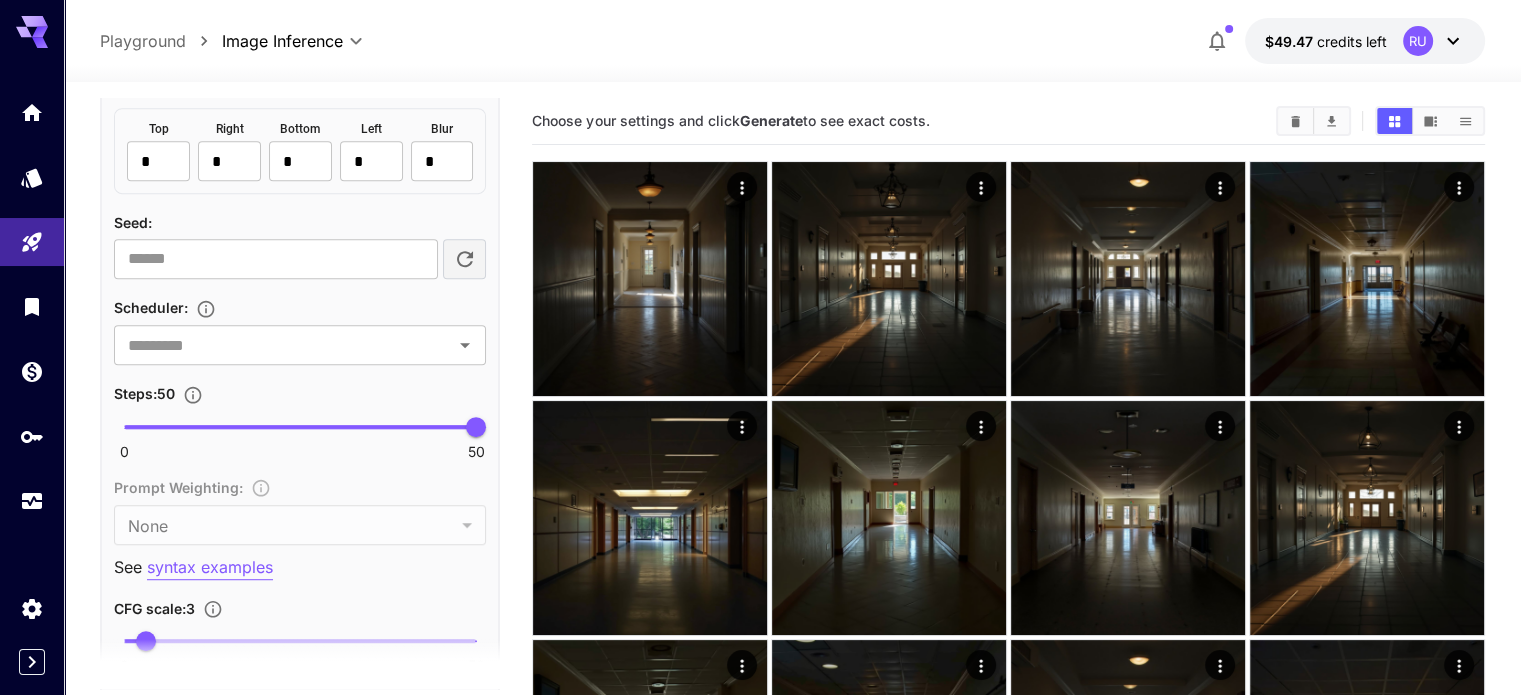 type on "****" 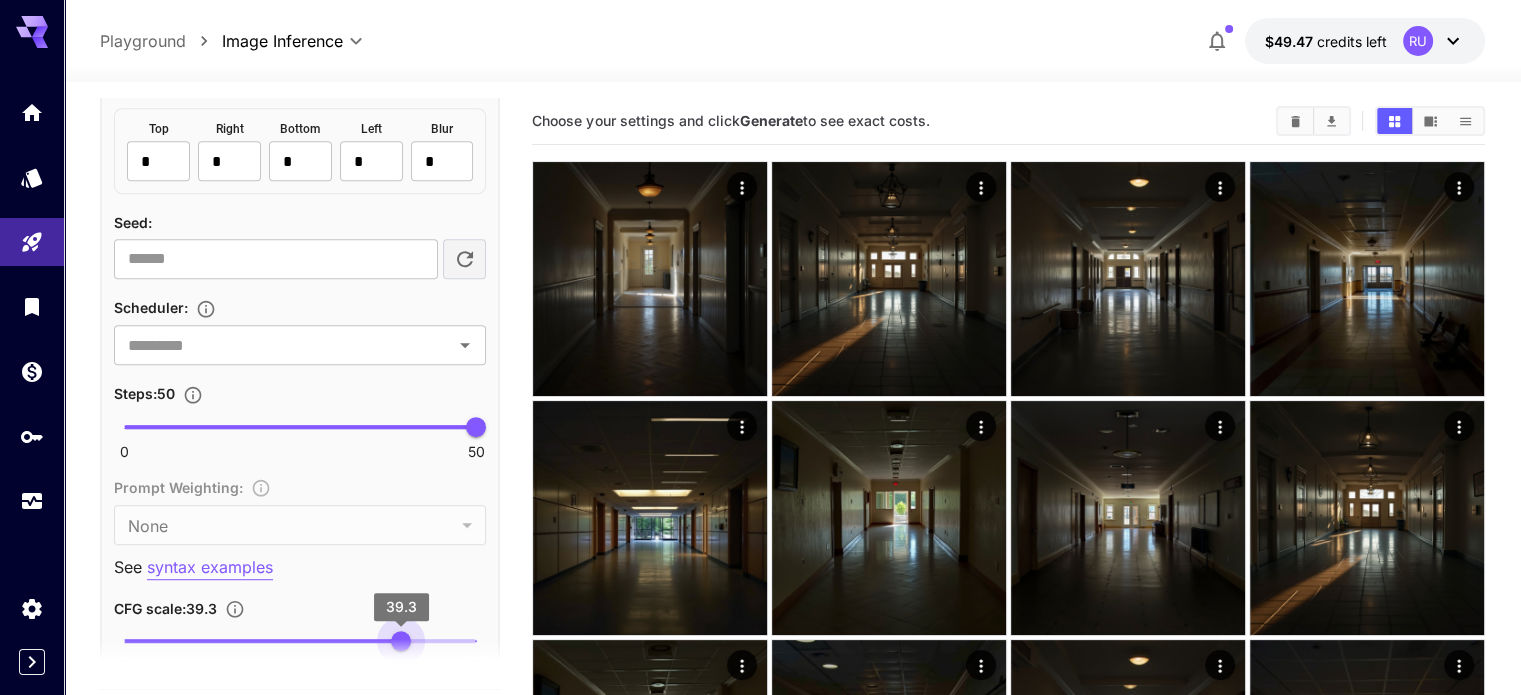 click on "0 50 39.3" at bounding box center (300, 641) 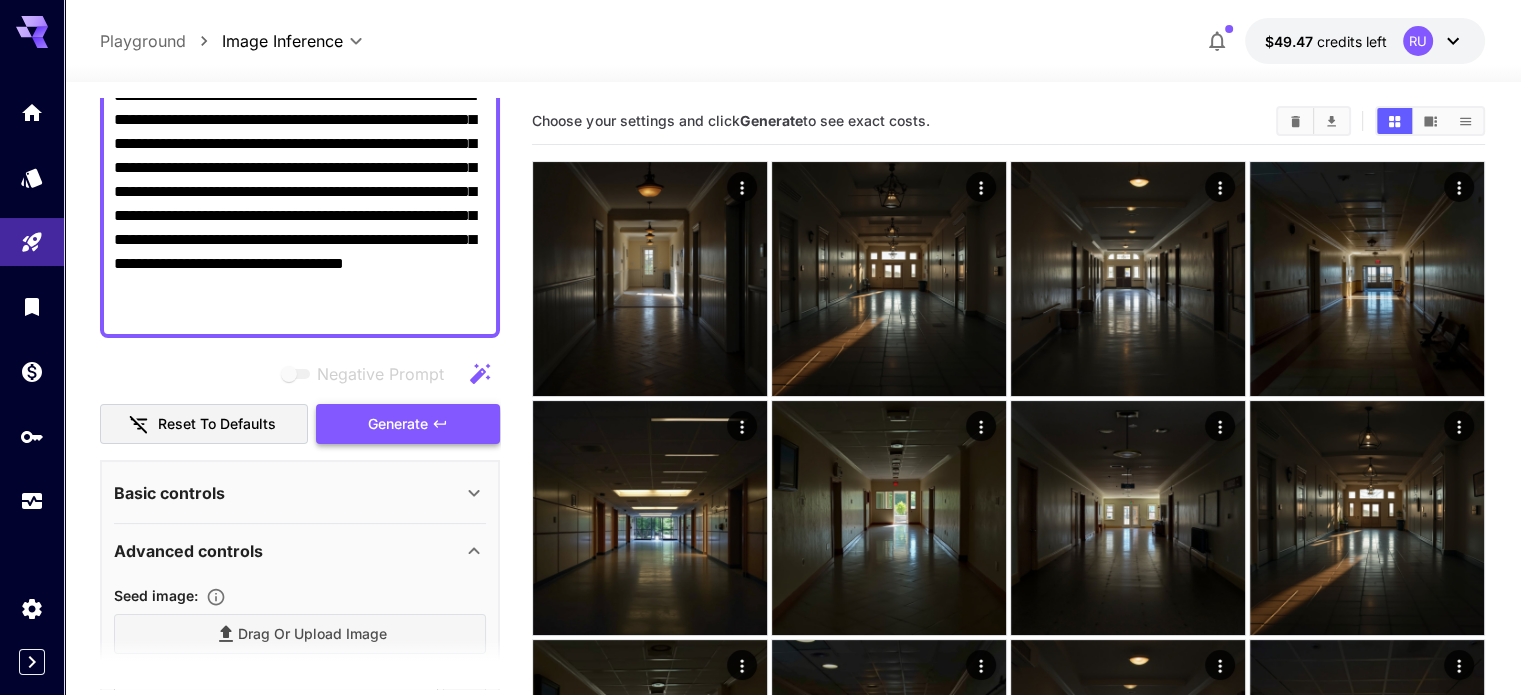 scroll, scrollTop: 195, scrollLeft: 0, axis: vertical 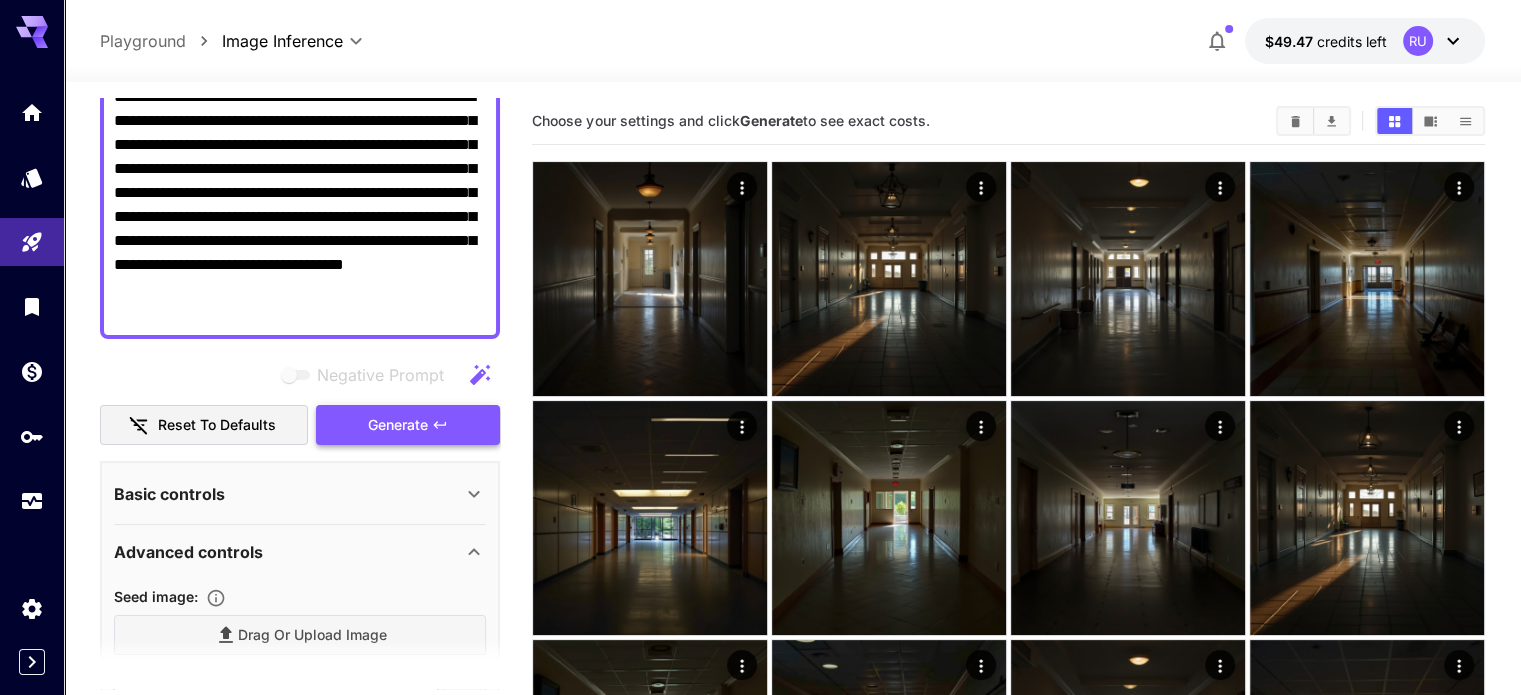 click 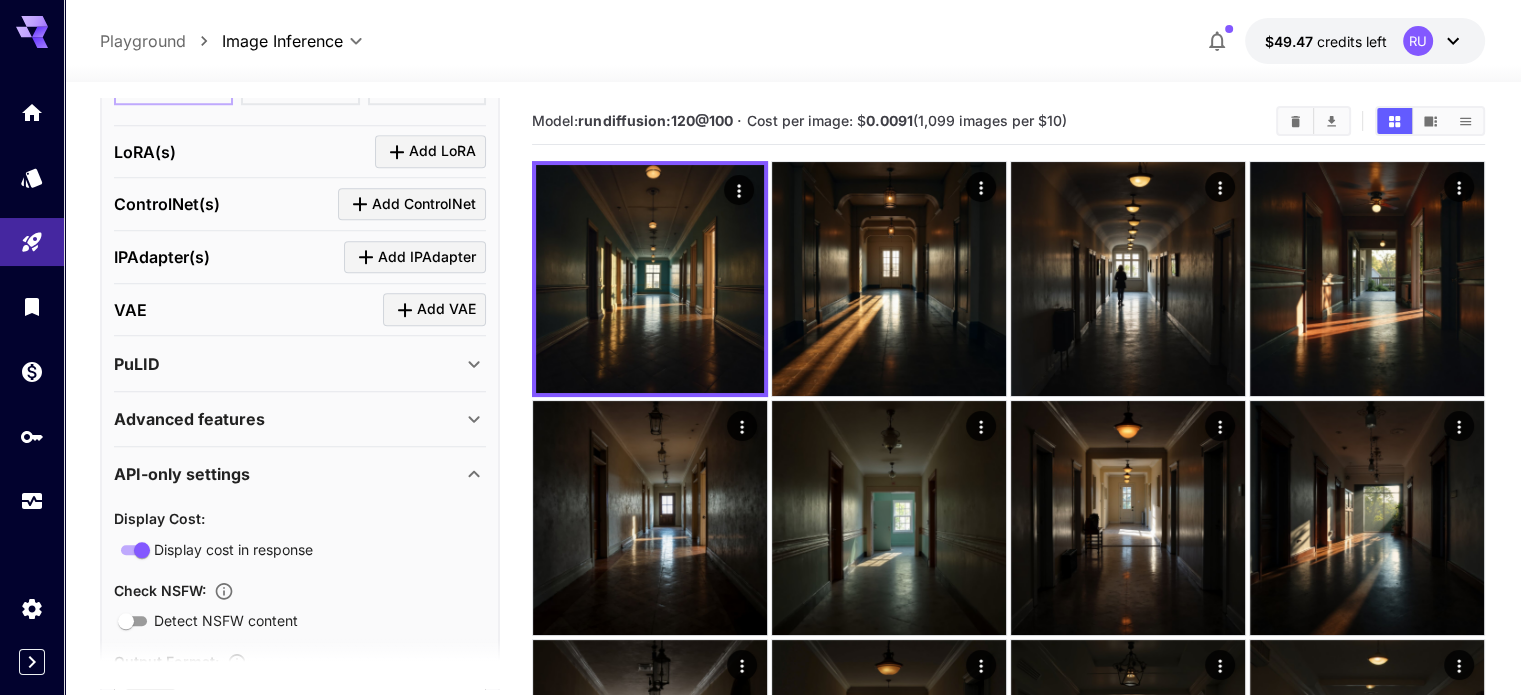scroll, scrollTop: 1781, scrollLeft: 0, axis: vertical 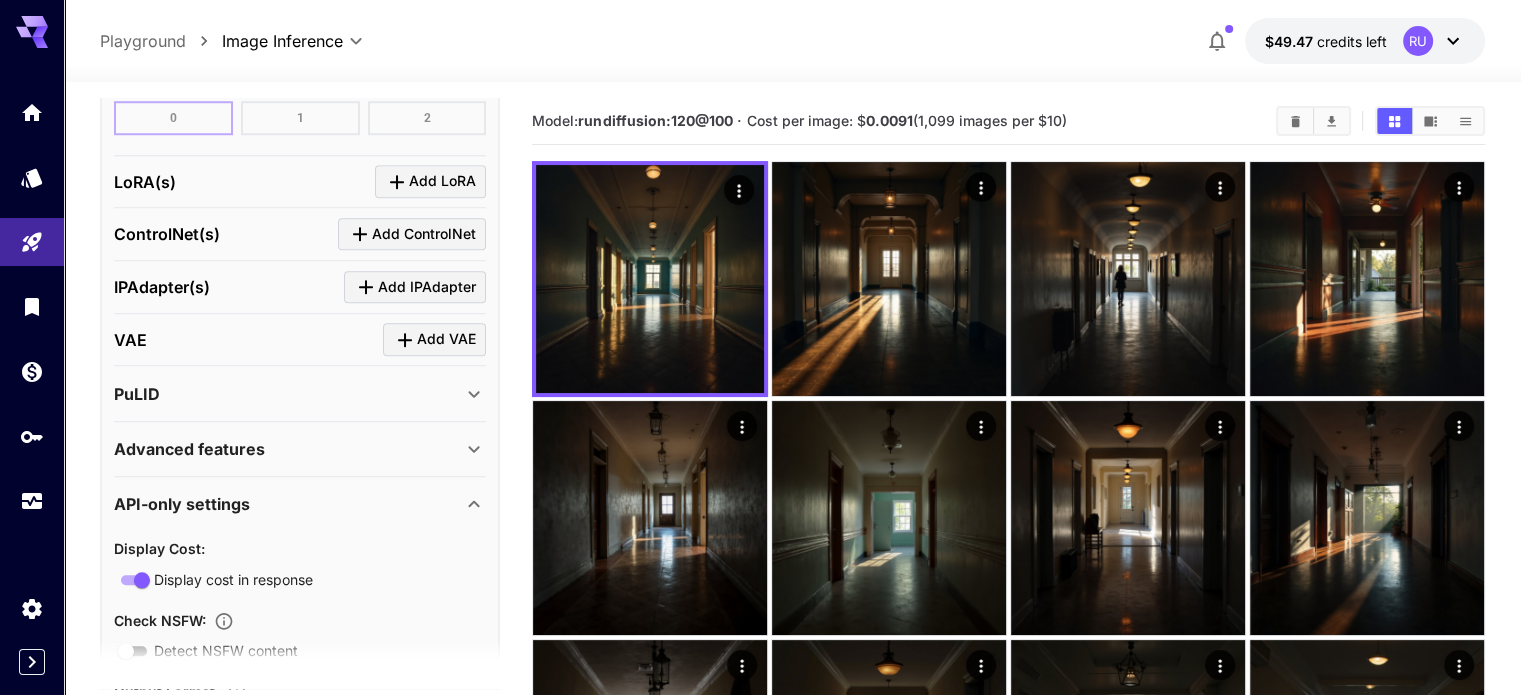 click on "PuLID" at bounding box center [300, 394] 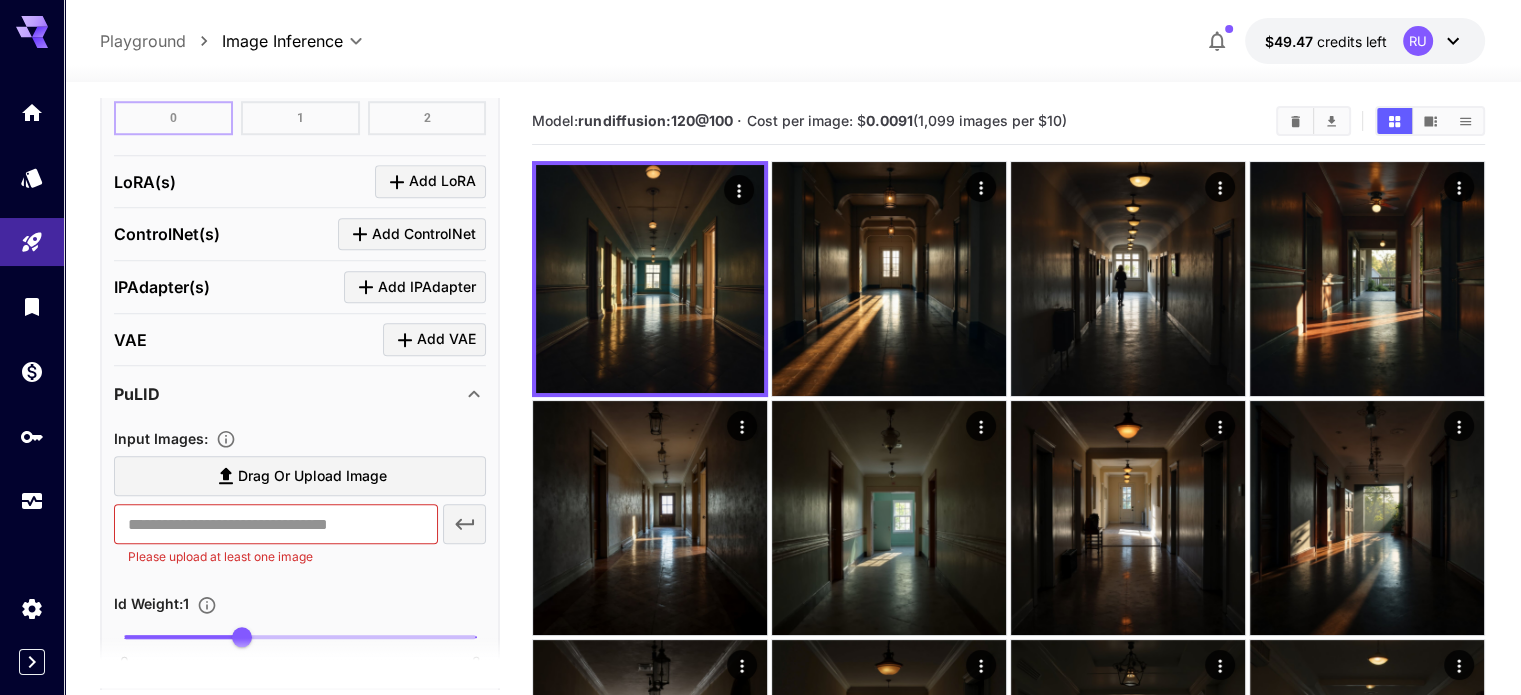 click on "PuLID" at bounding box center [300, 394] 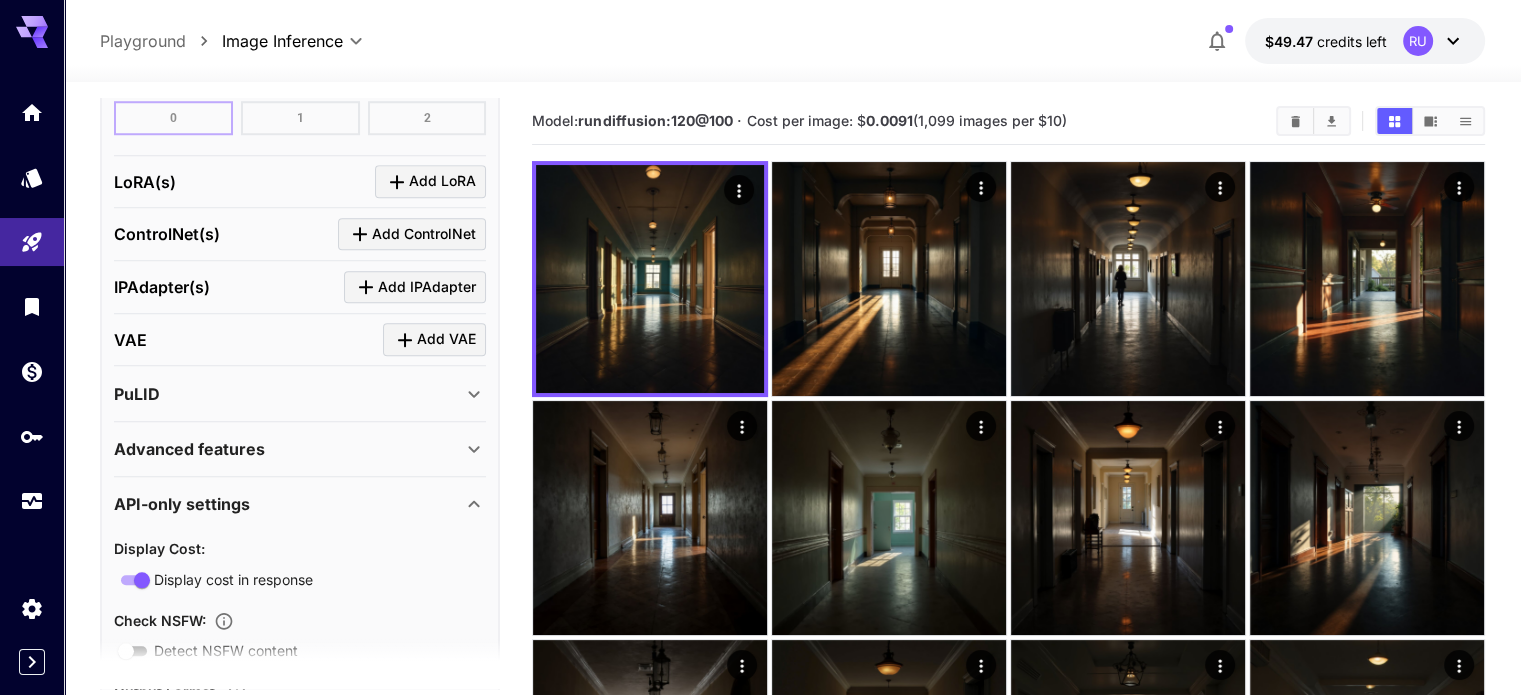 click on "API-only settings" at bounding box center (288, 504) 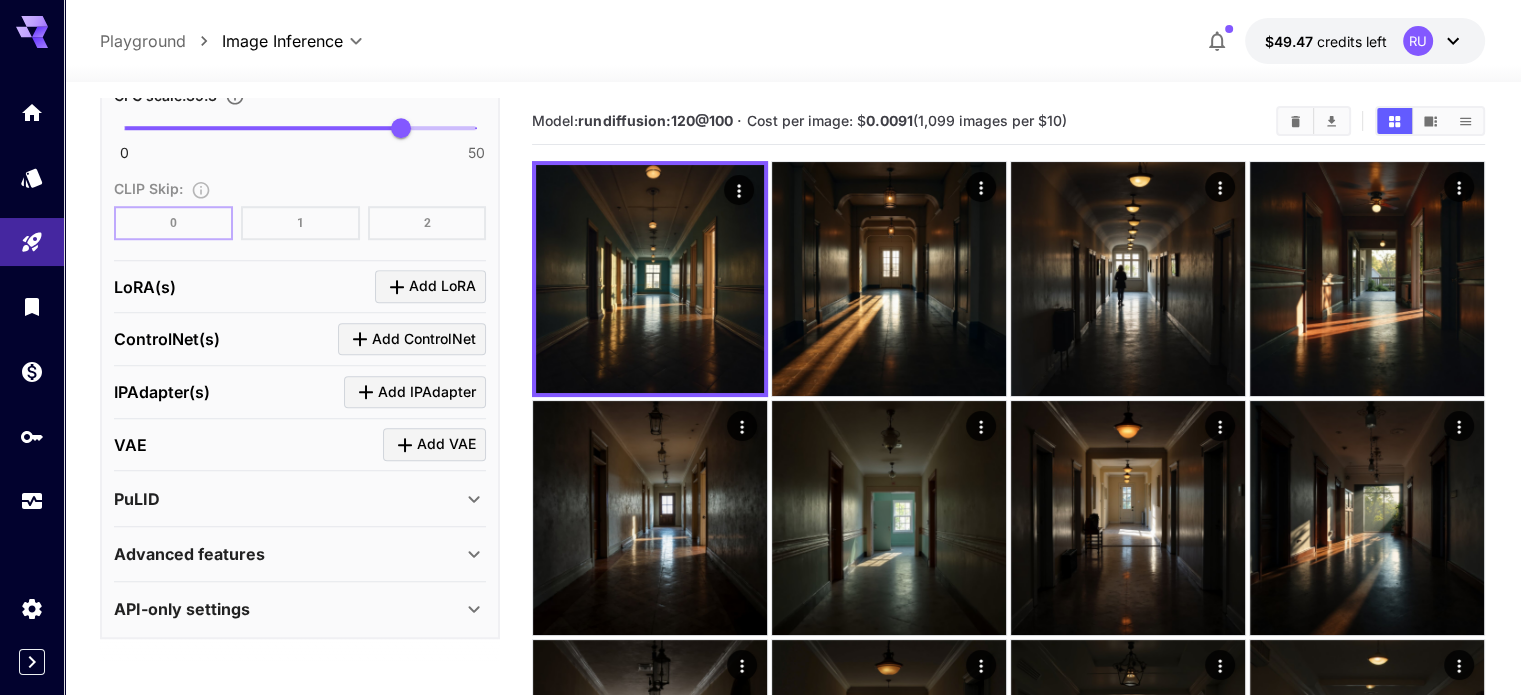 scroll, scrollTop: 1666, scrollLeft: 0, axis: vertical 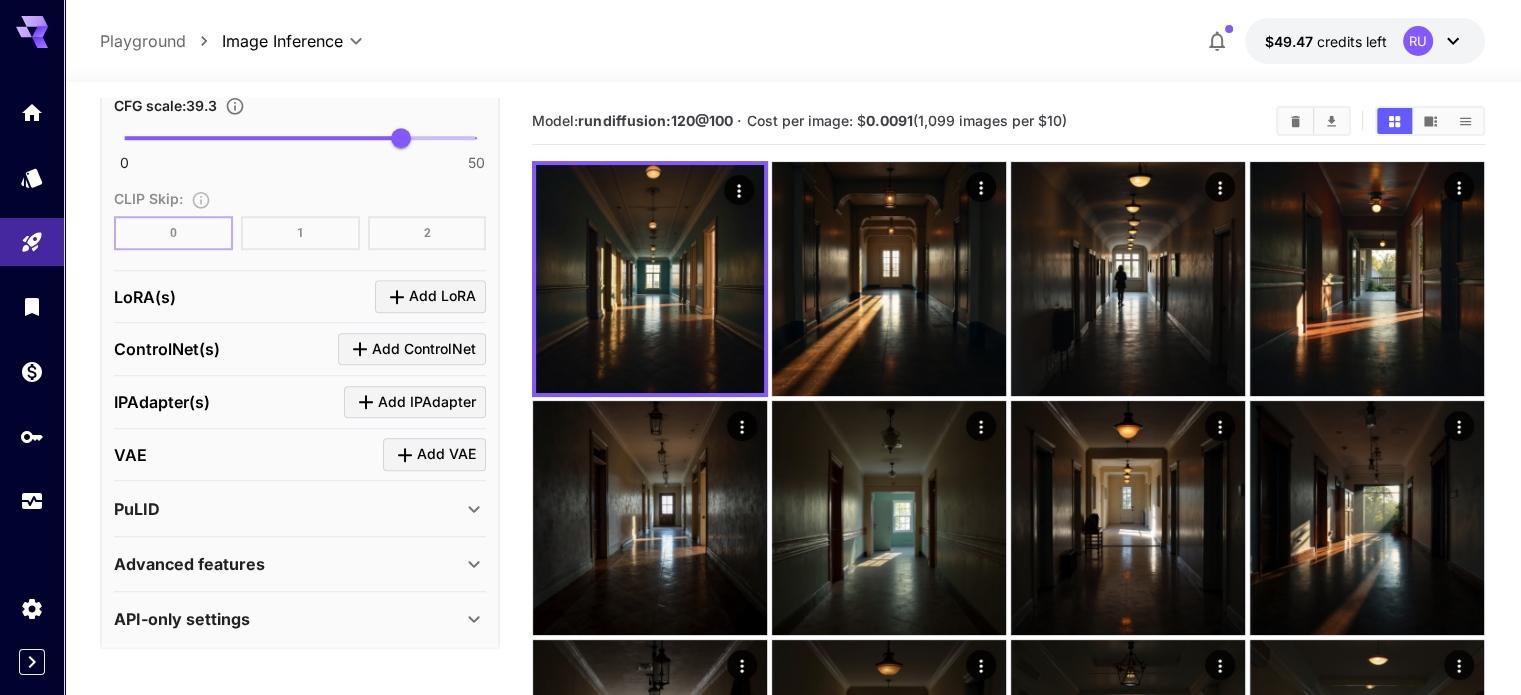 click on "Advanced features" at bounding box center [300, 564] 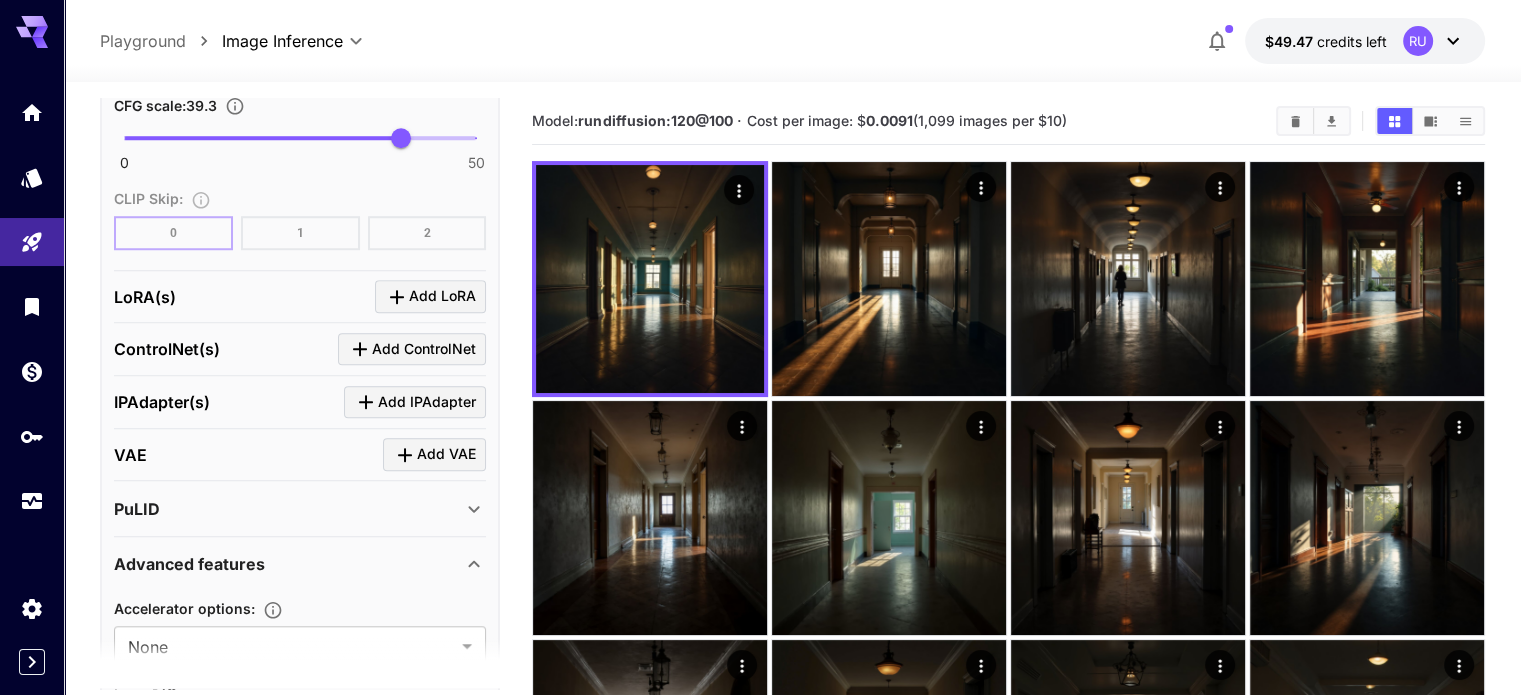 scroll, scrollTop: 1832, scrollLeft: 0, axis: vertical 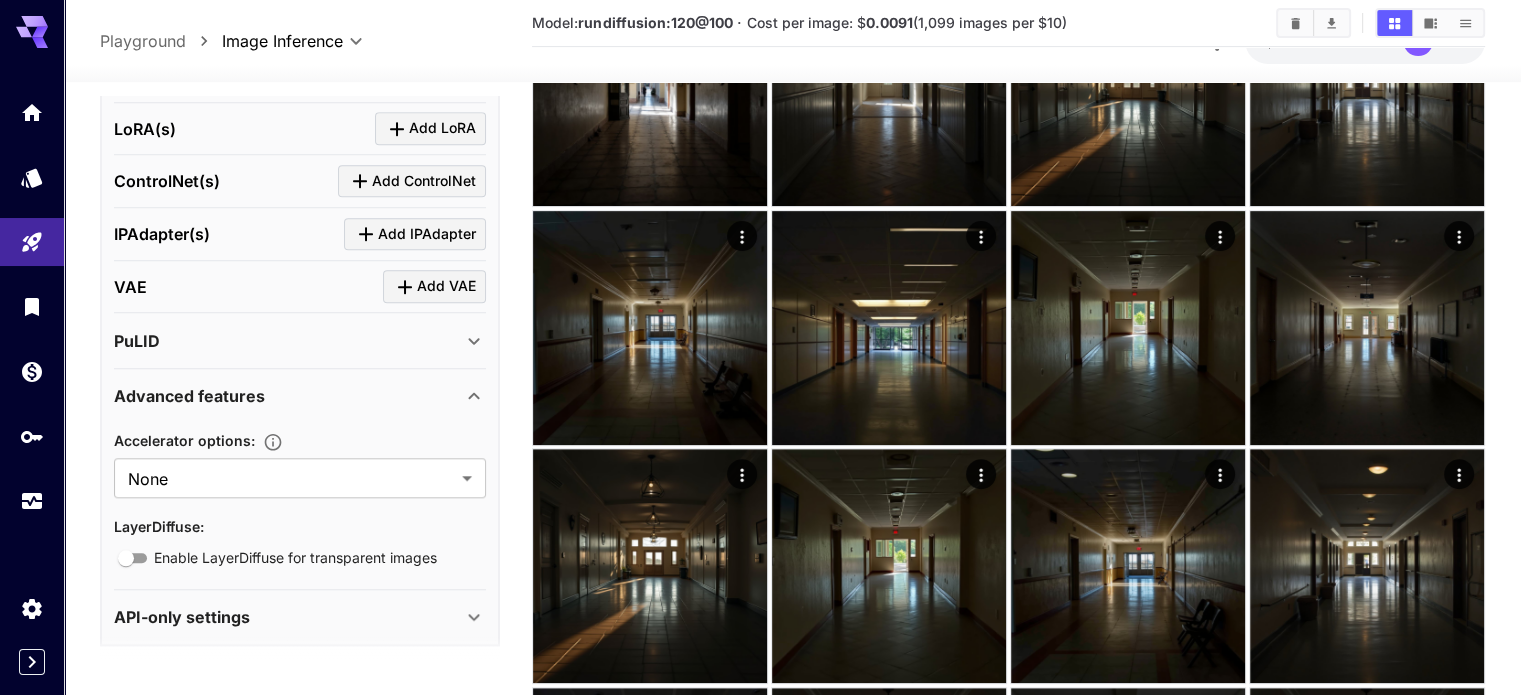 click on "API-only settings" at bounding box center [300, 617] 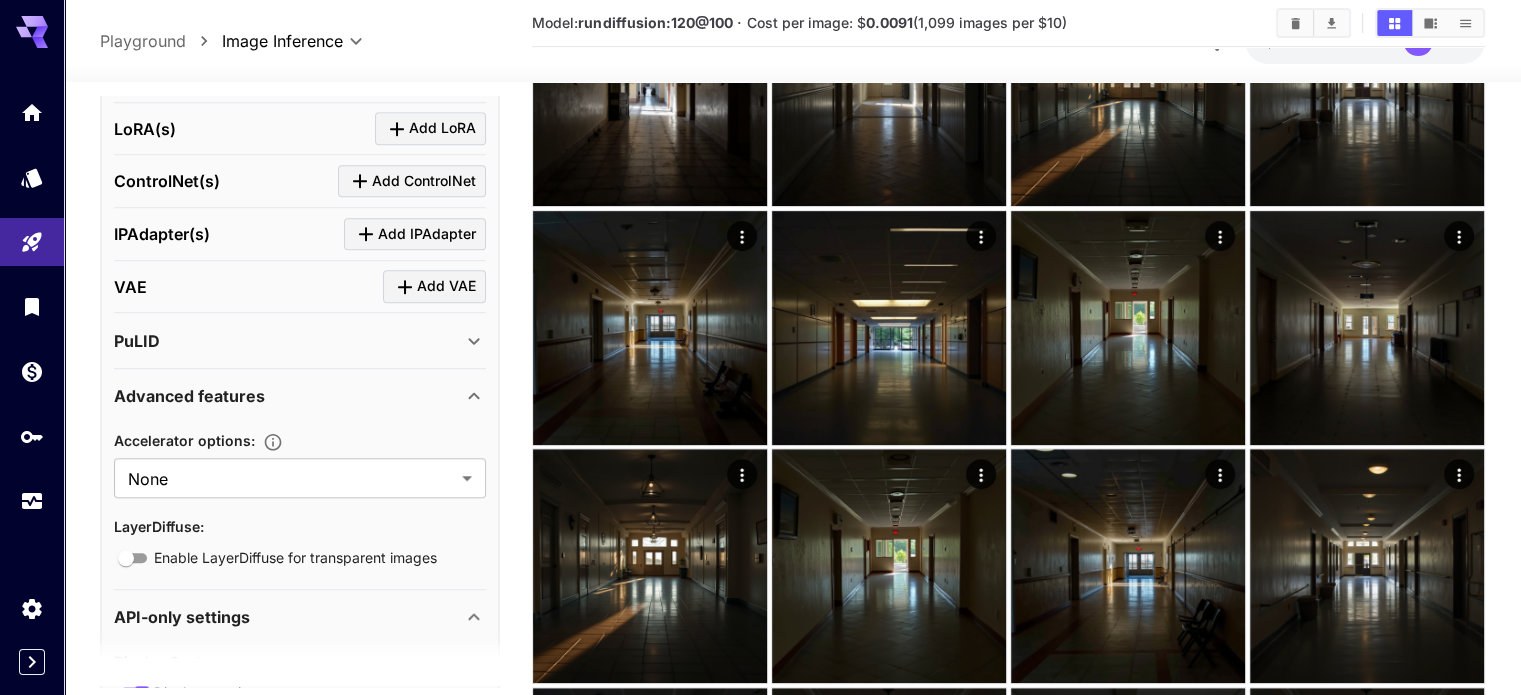 click on "API-only settings" at bounding box center (300, 617) 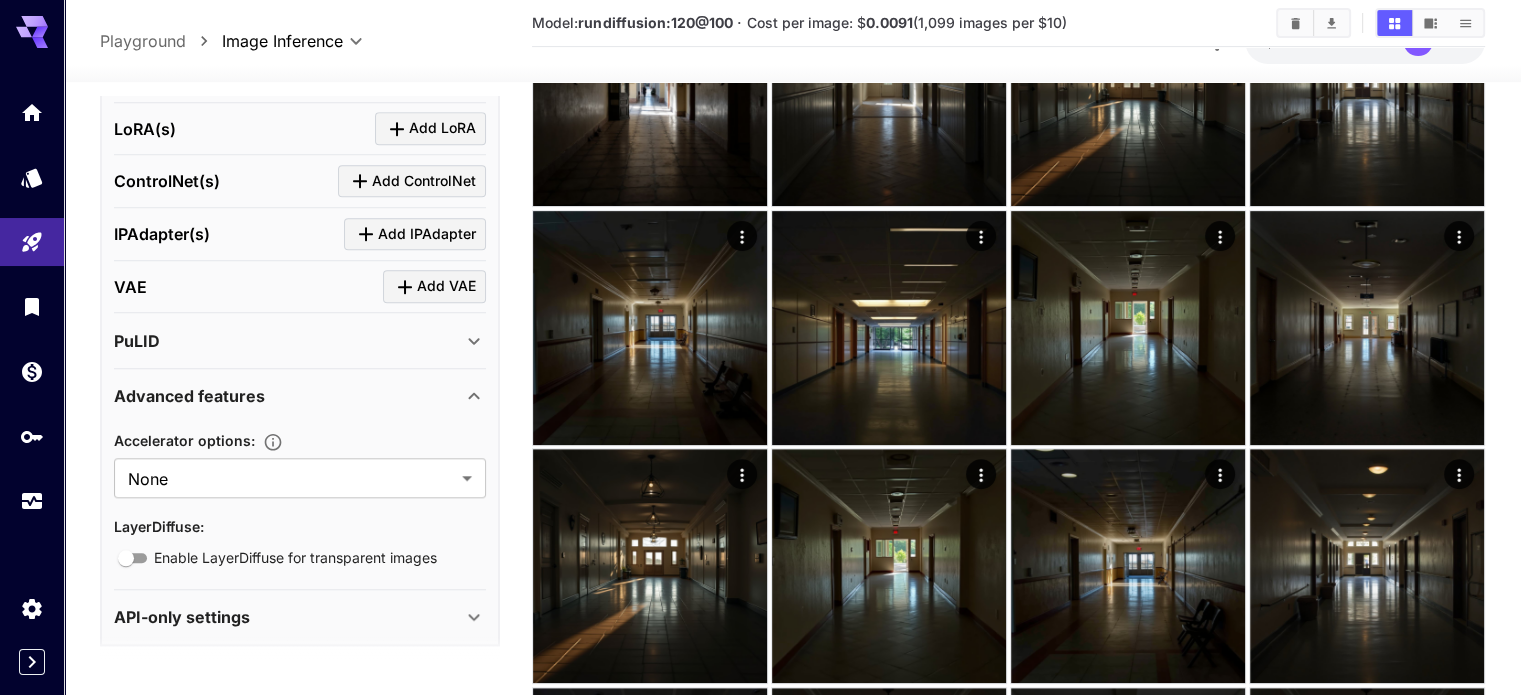 click on "API-only settings" at bounding box center (300, 617) 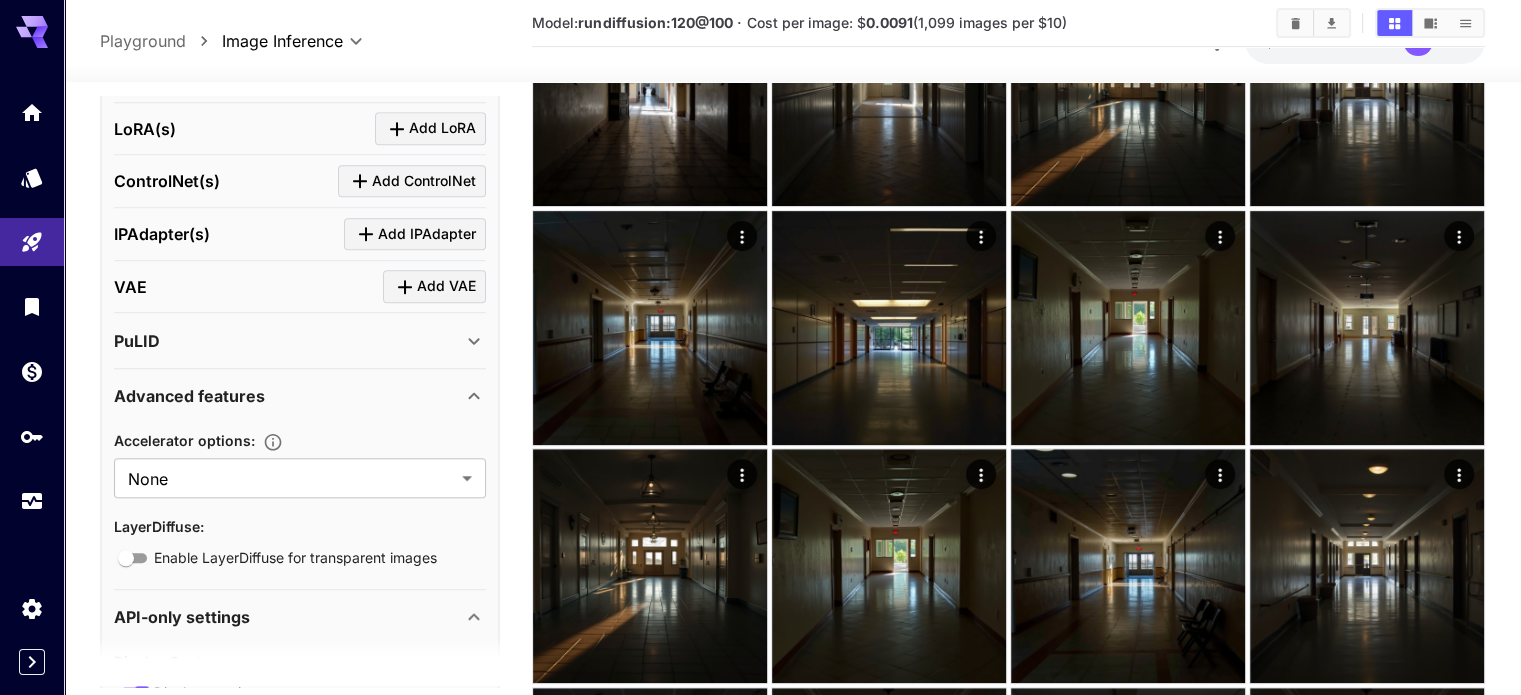 scroll, scrollTop: 2172, scrollLeft: 0, axis: vertical 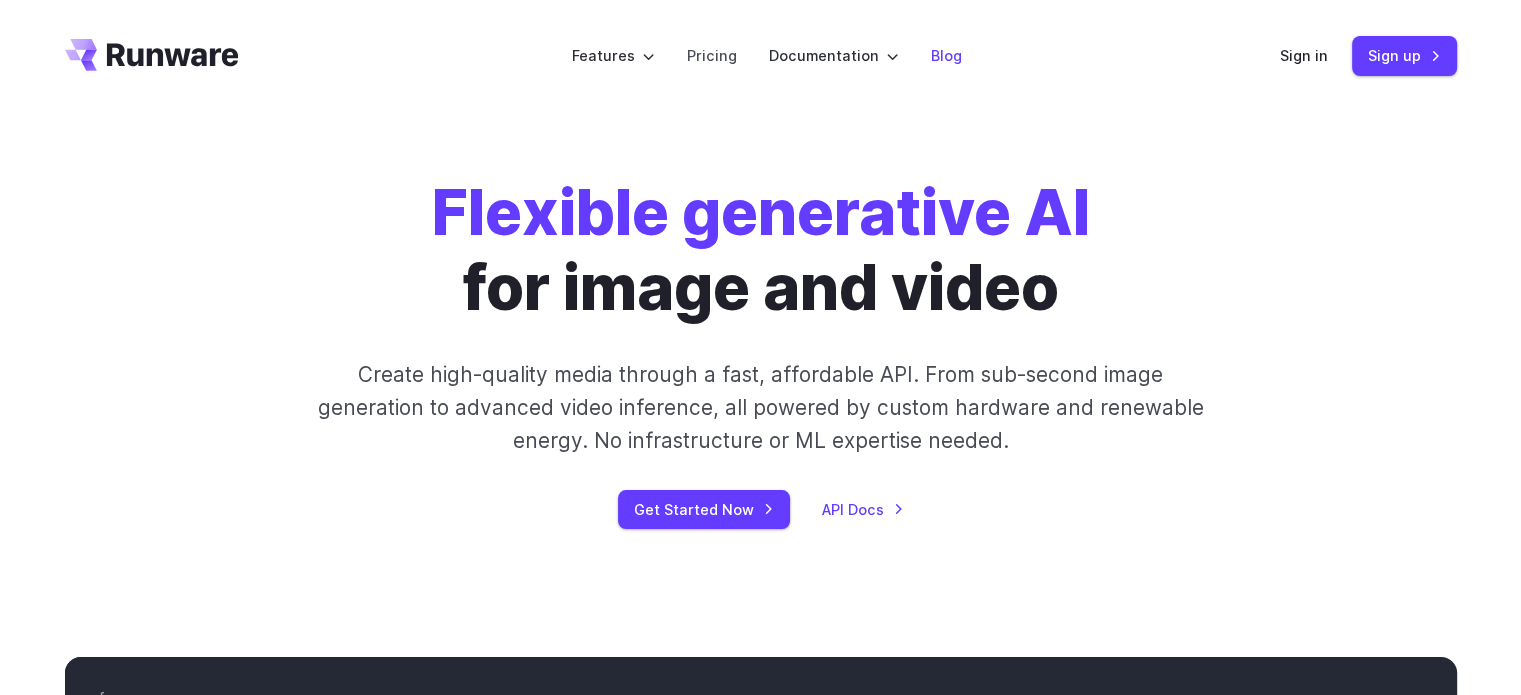 click on "Blog" at bounding box center (946, 55) 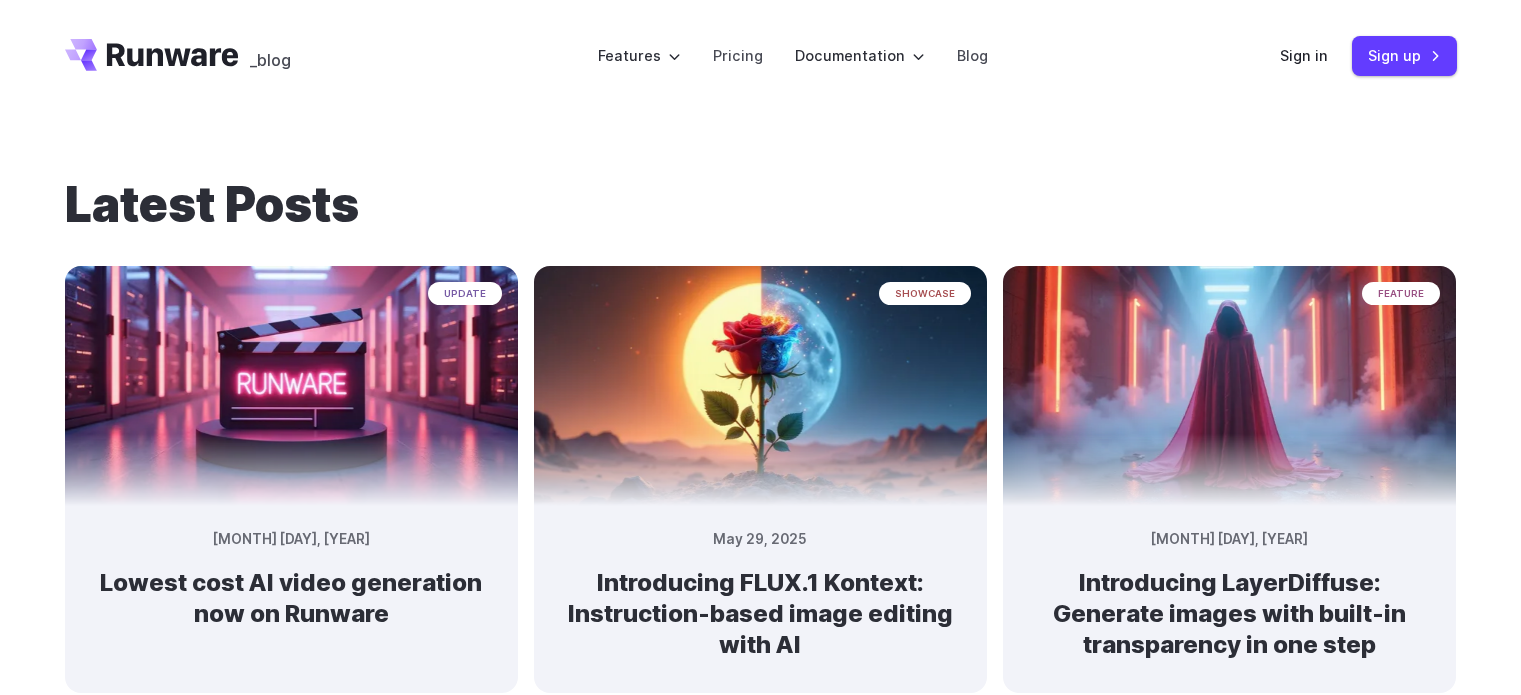 scroll, scrollTop: 0, scrollLeft: 0, axis: both 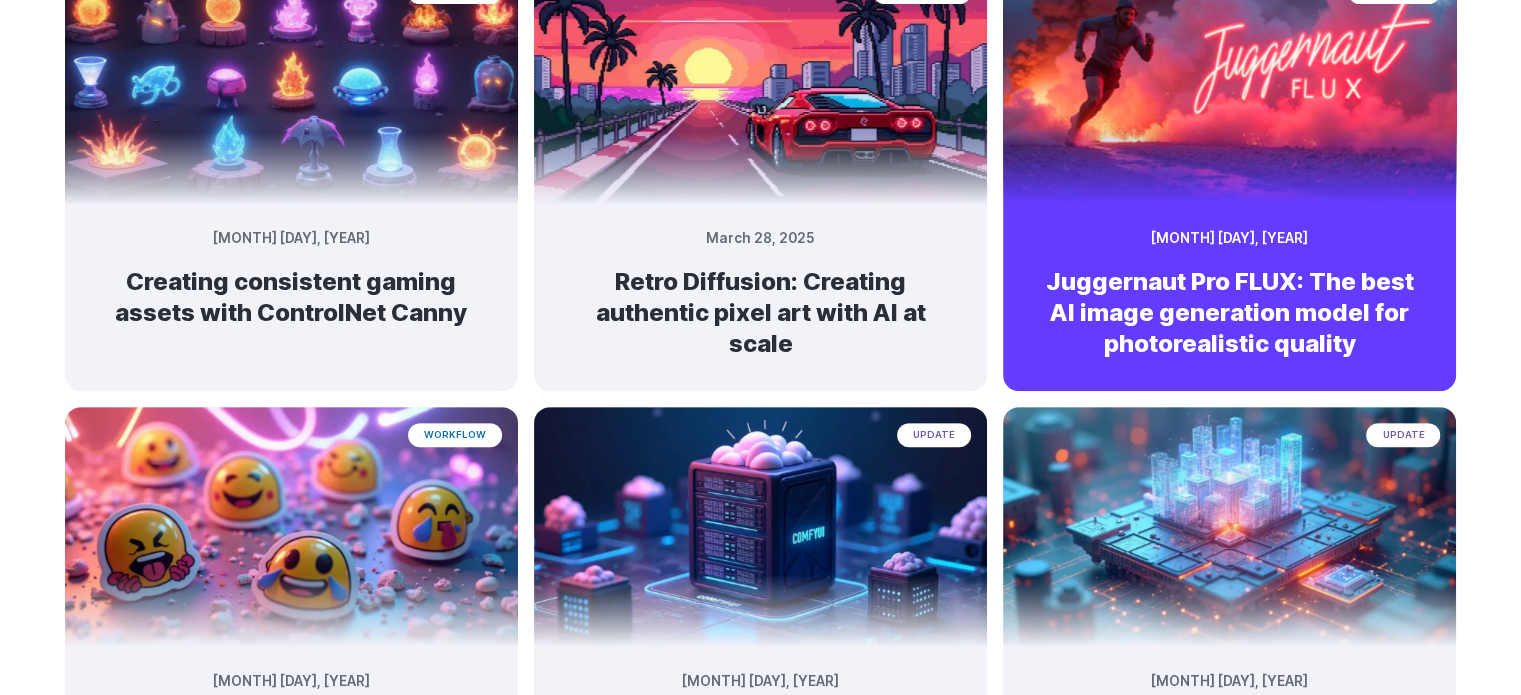 click on "Juggernaut Pro FLUX: The best AI image generation model for photorealistic quality" at bounding box center (1229, 313) 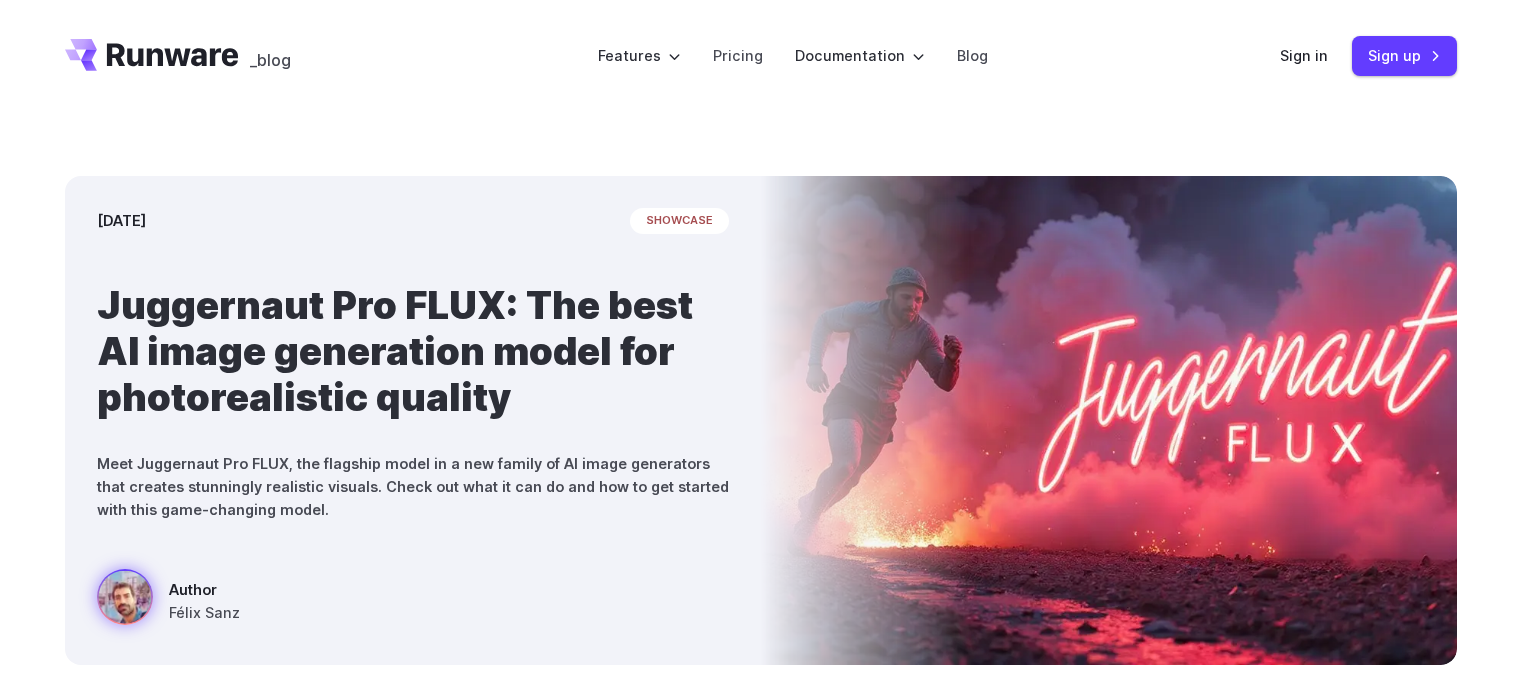 scroll, scrollTop: 0, scrollLeft: 0, axis: both 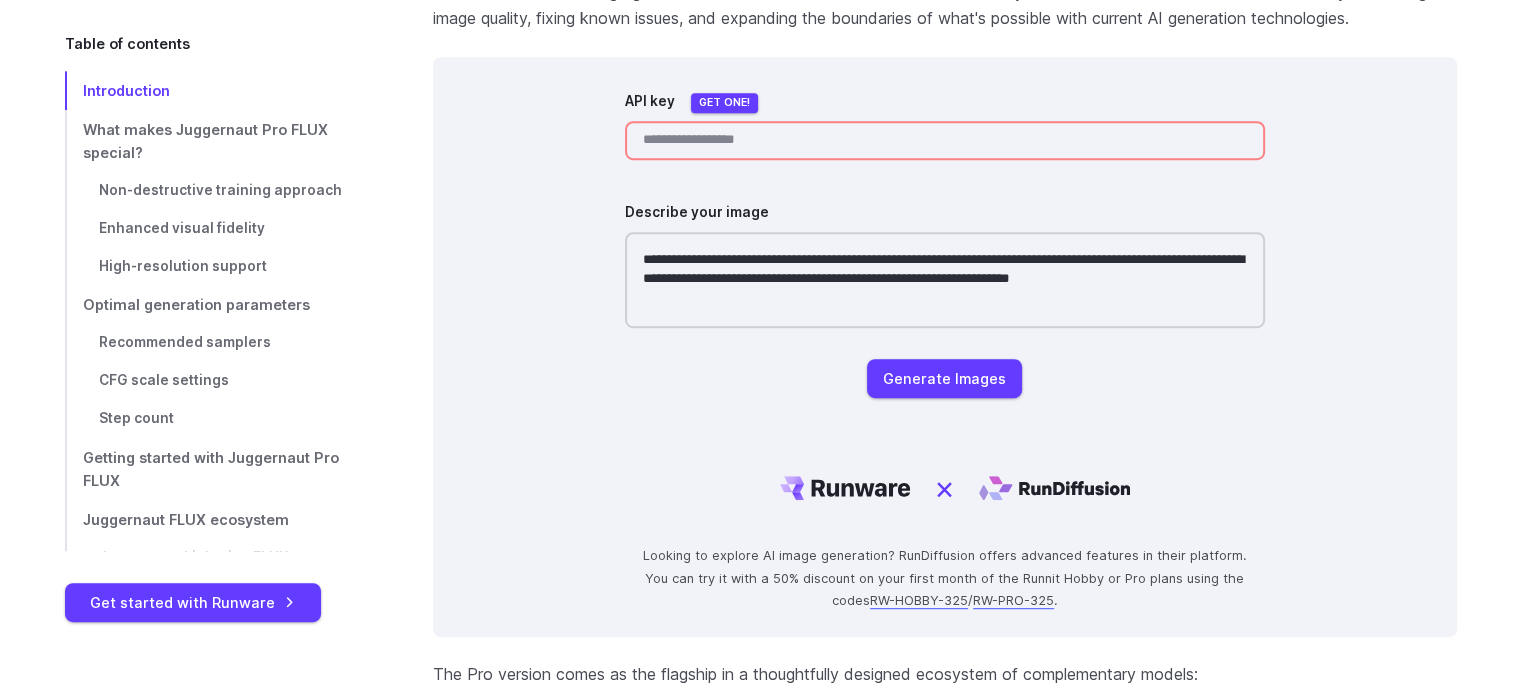 click on "API key" at bounding box center [945, 140] 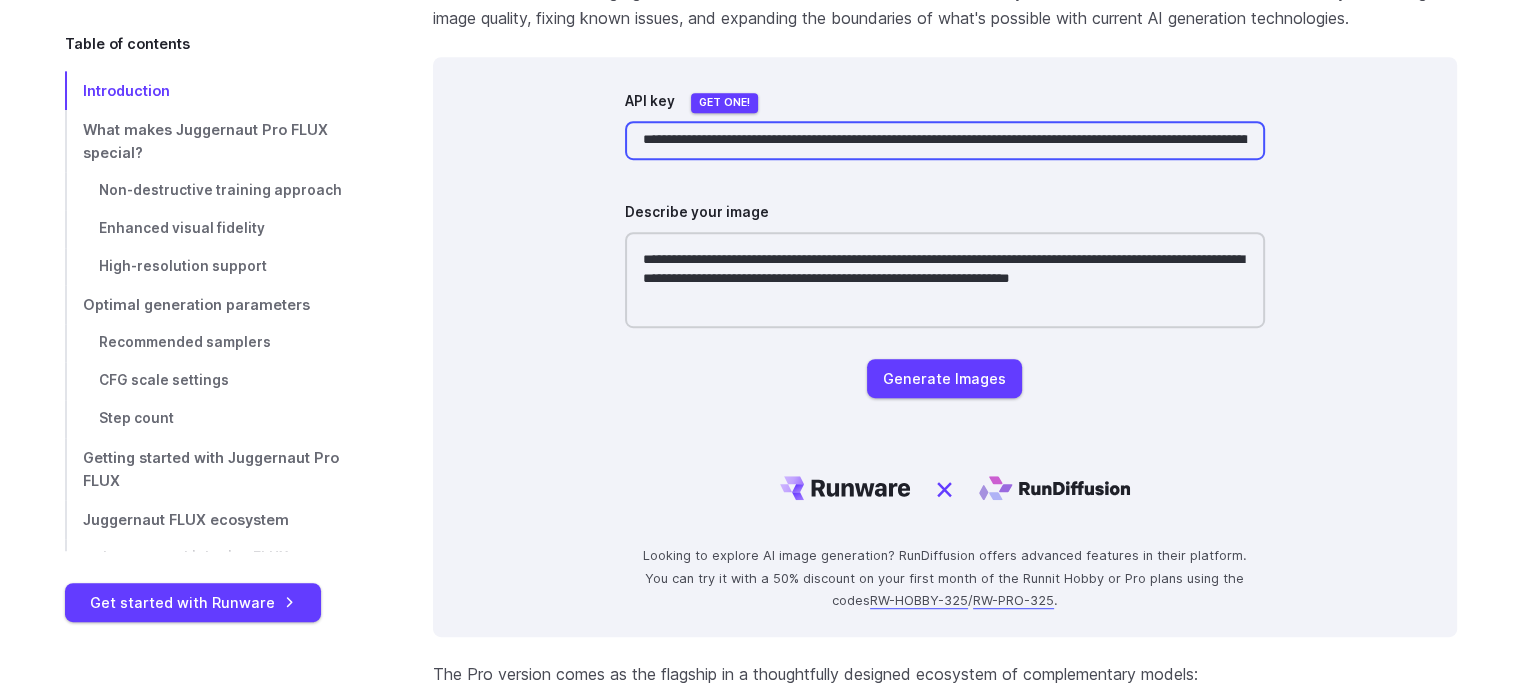 scroll, scrollTop: 0, scrollLeft: 2006, axis: horizontal 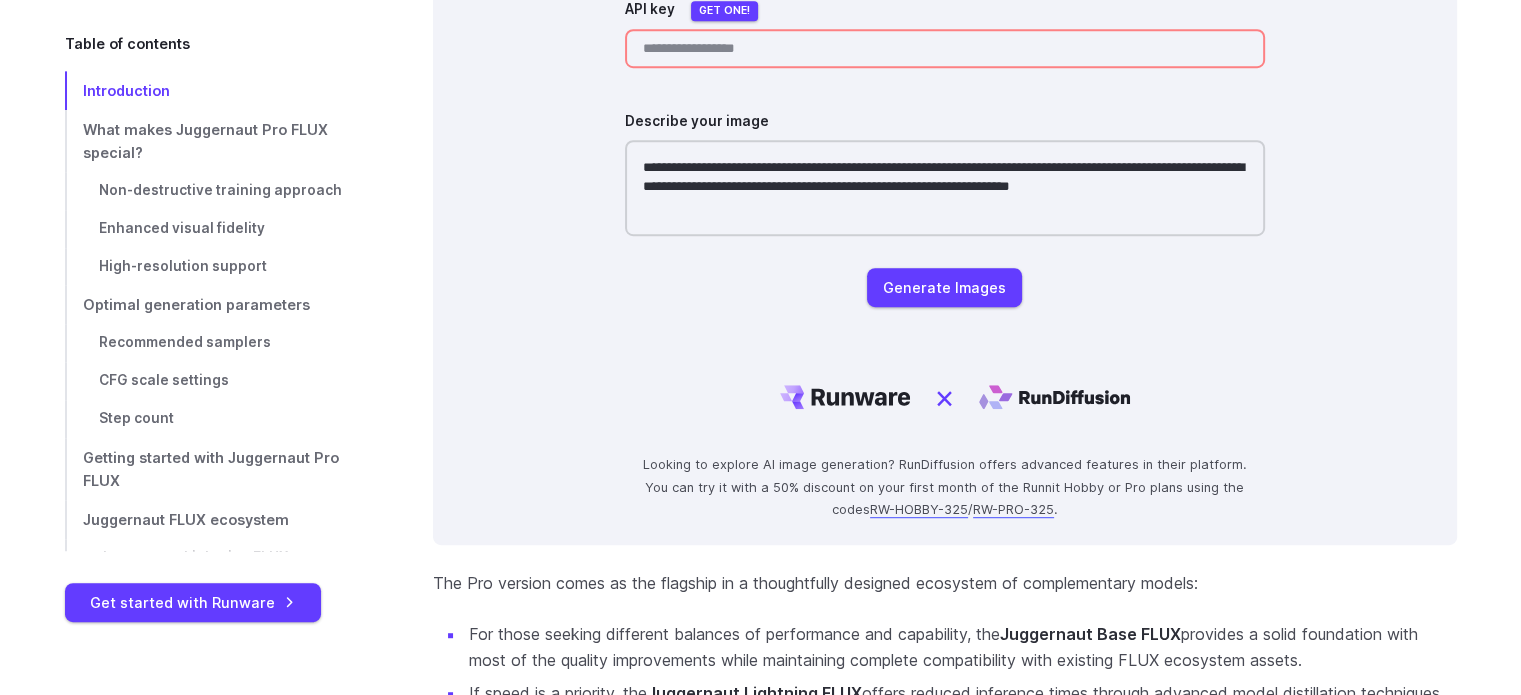 paste on "**********" 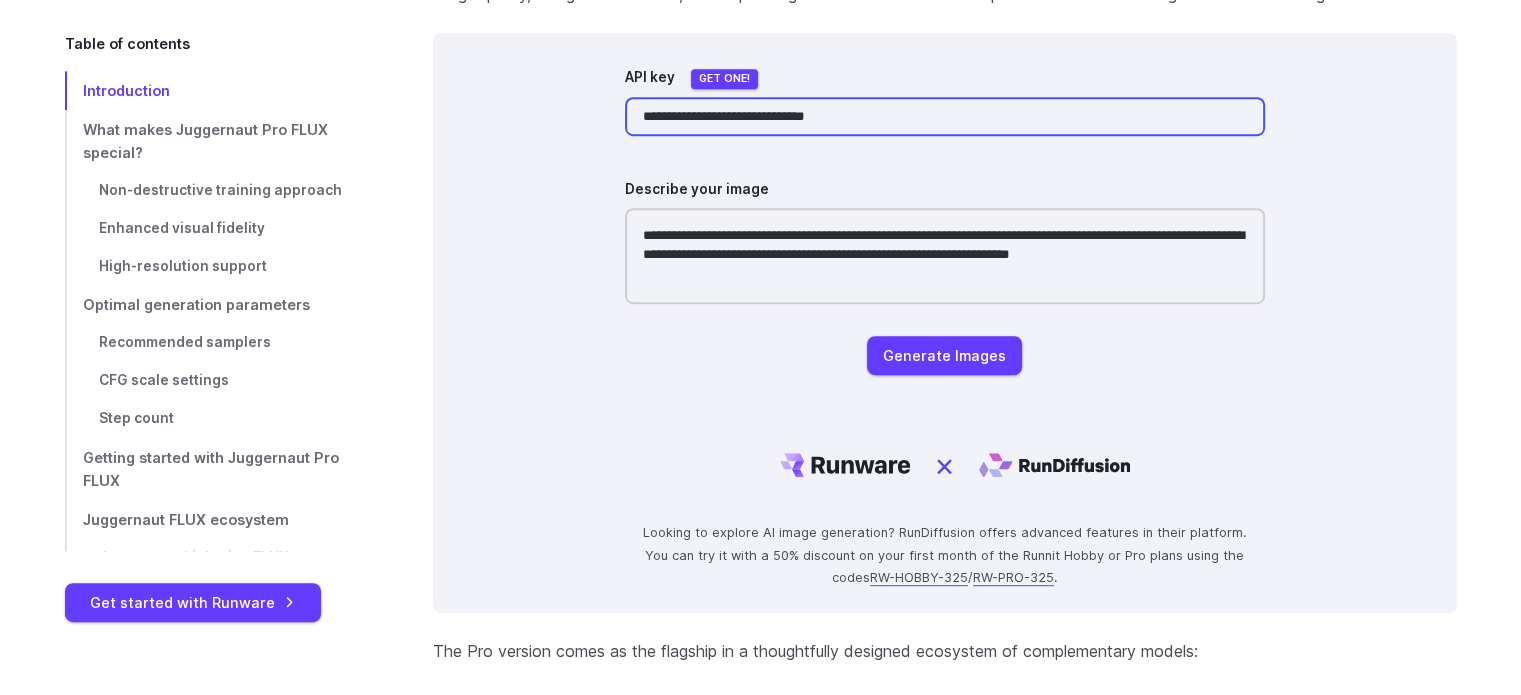 scroll, scrollTop: 943, scrollLeft: 0, axis: vertical 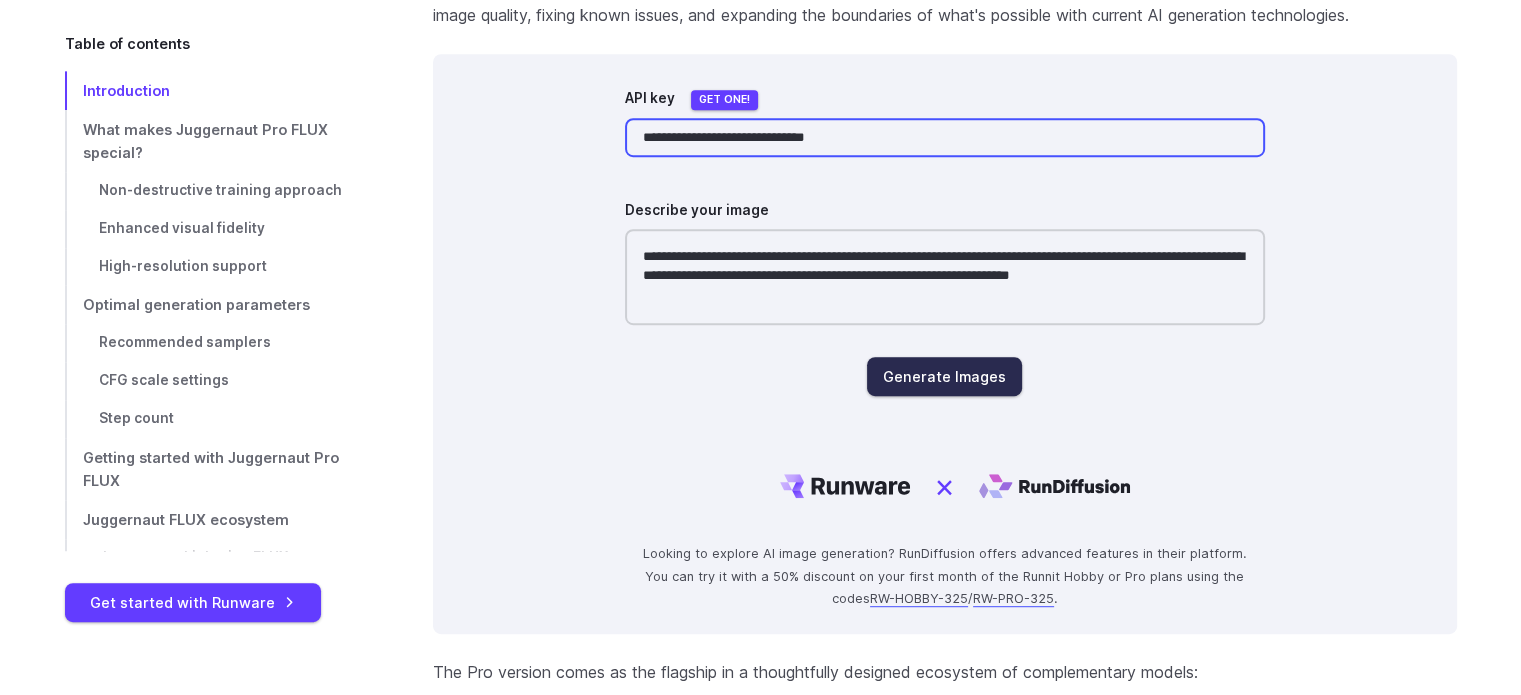 type on "**********" 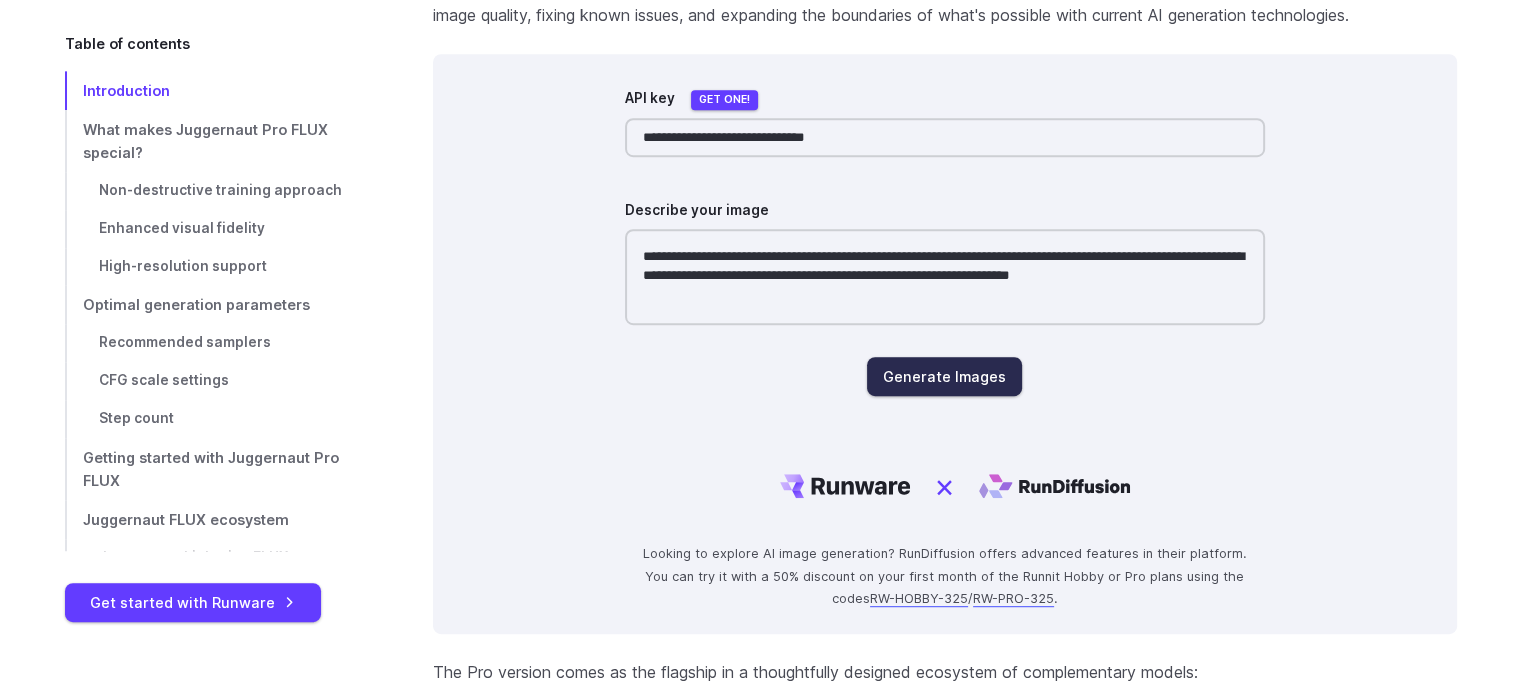 click on "Generate Images" at bounding box center [944, 376] 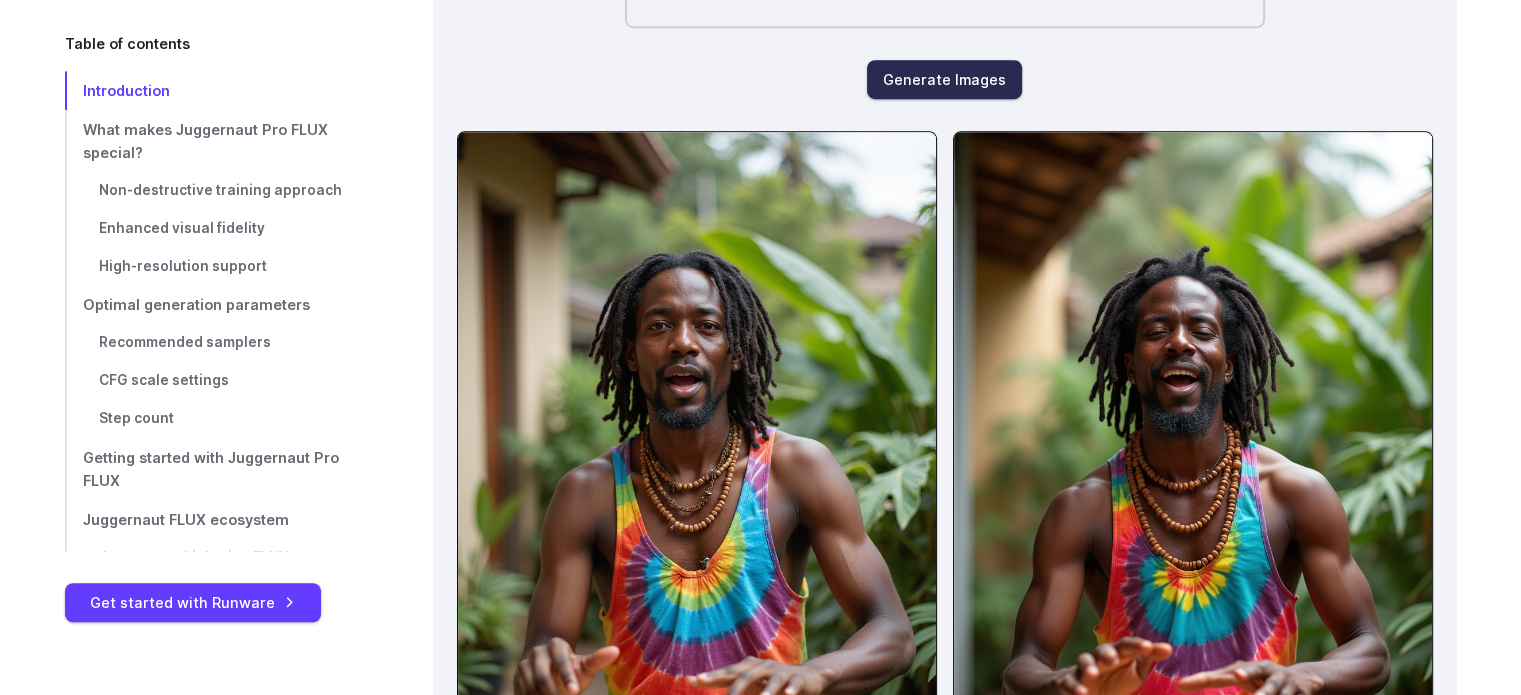 scroll, scrollTop: 966, scrollLeft: 0, axis: vertical 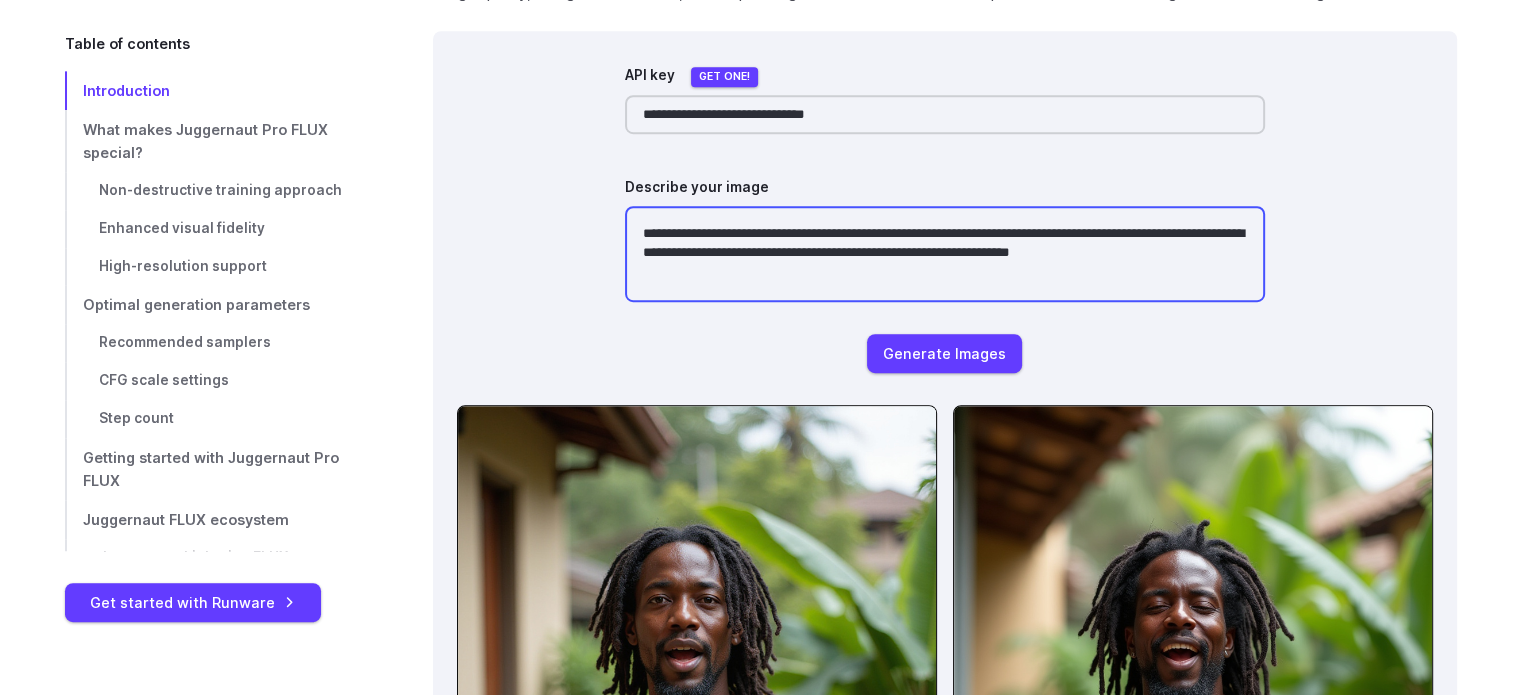 click on "**********" at bounding box center (945, 254) 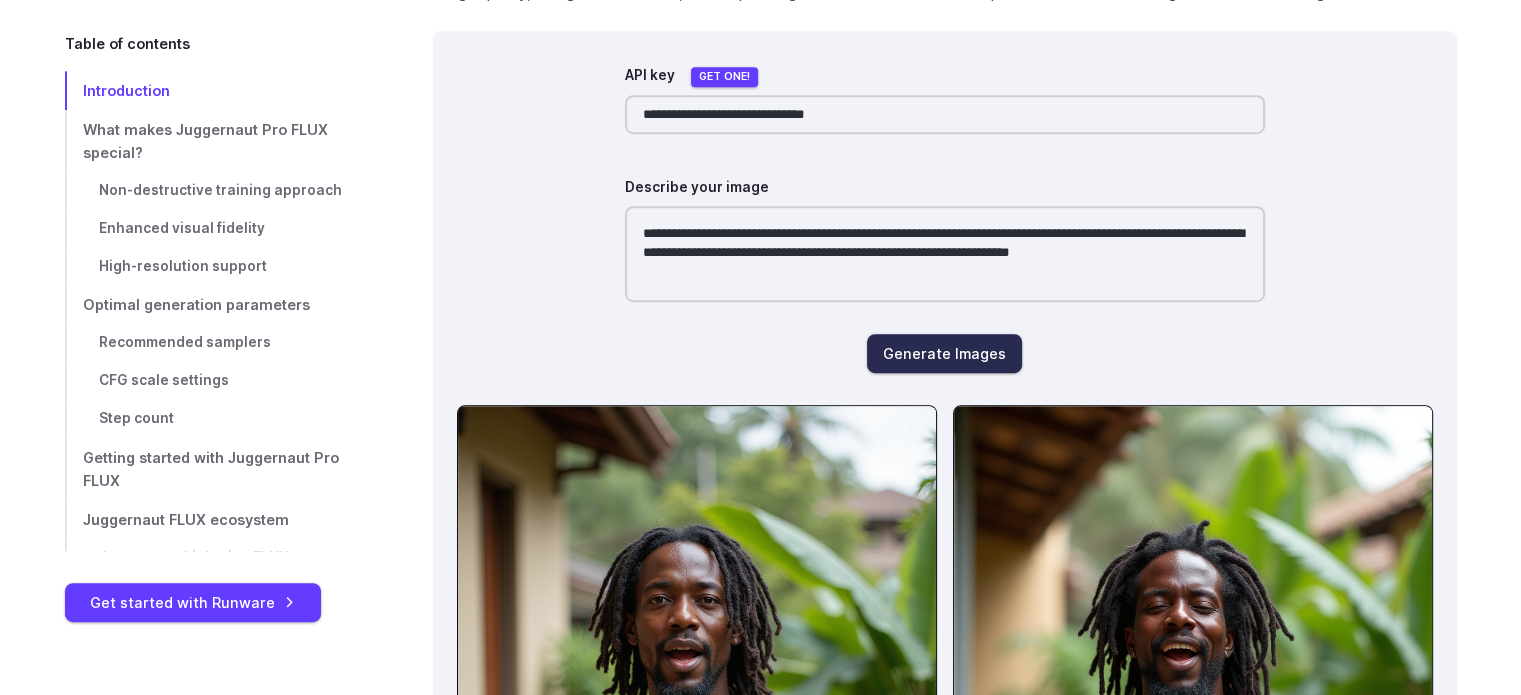 click on "Generate Images" at bounding box center [944, 353] 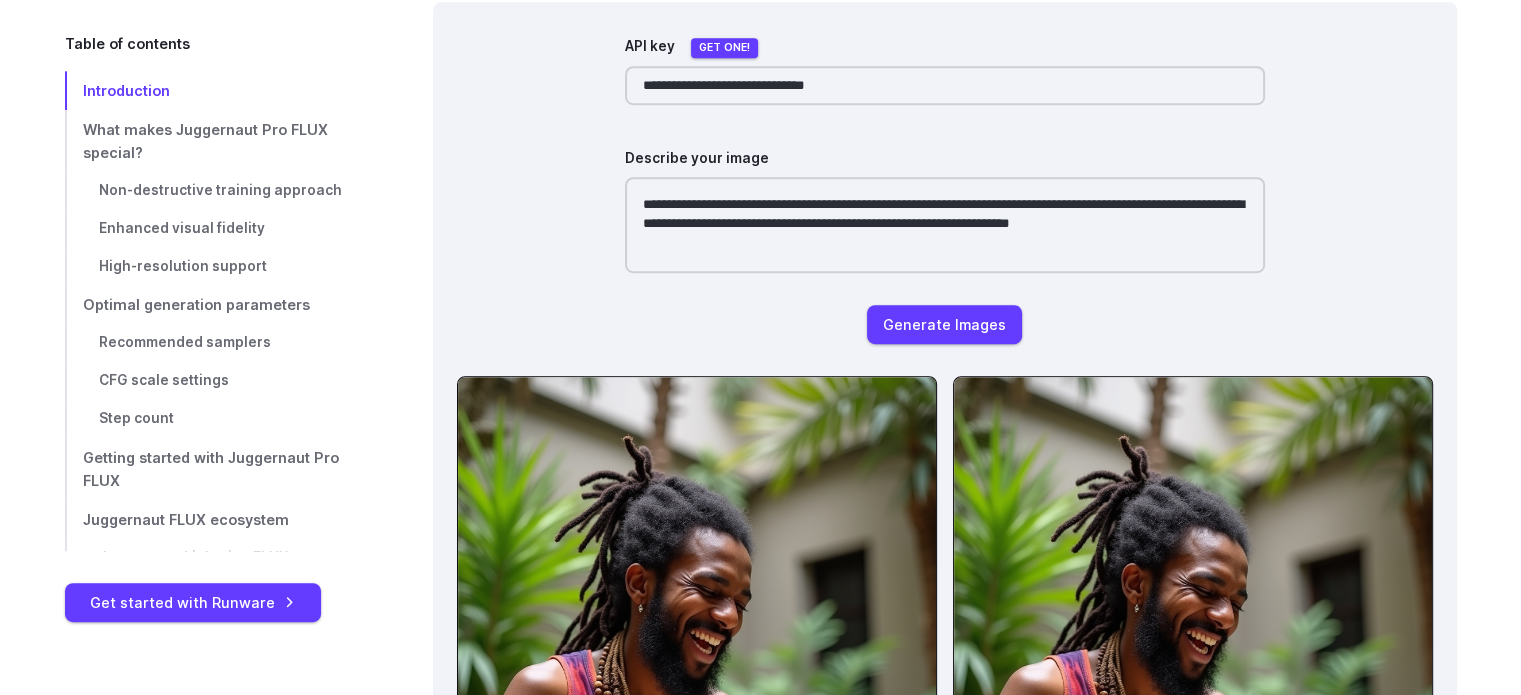 scroll, scrollTop: 994, scrollLeft: 0, axis: vertical 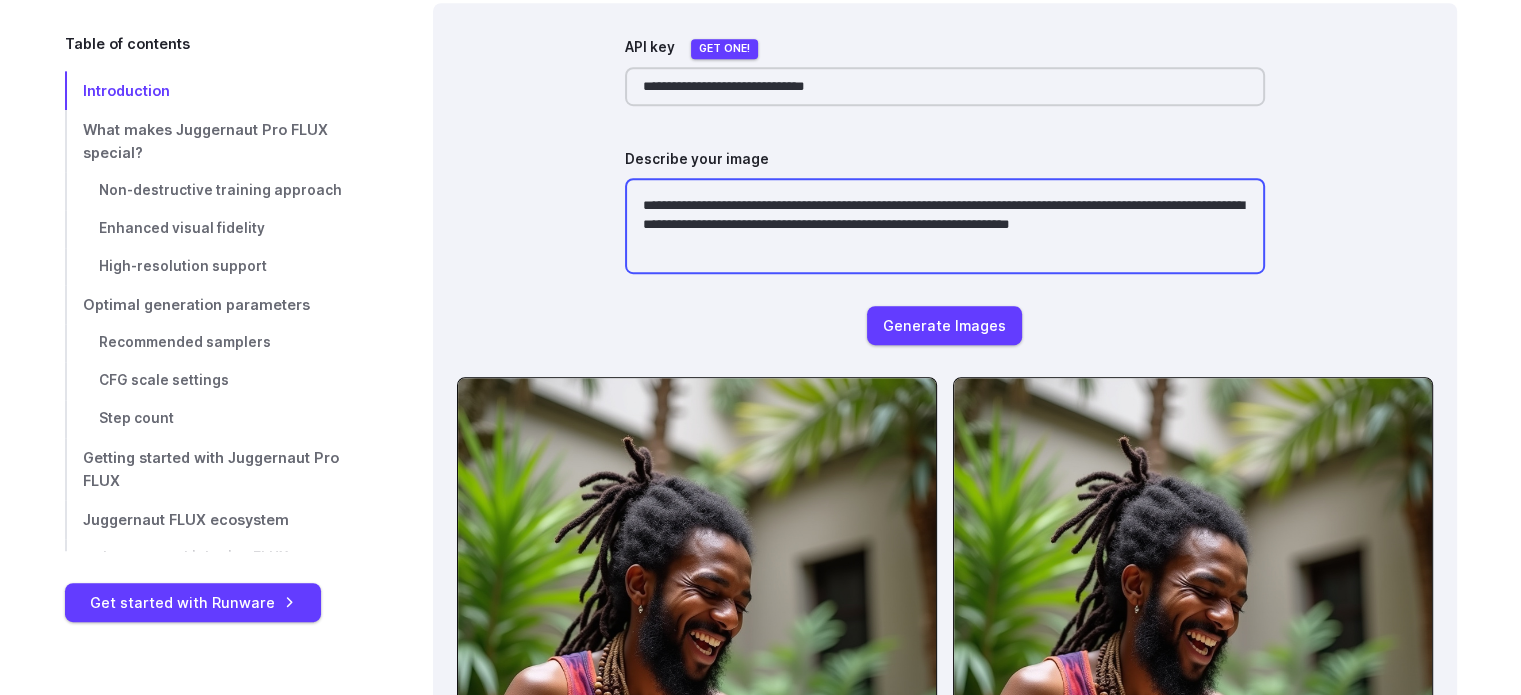 click on "**********" at bounding box center (945, 226) 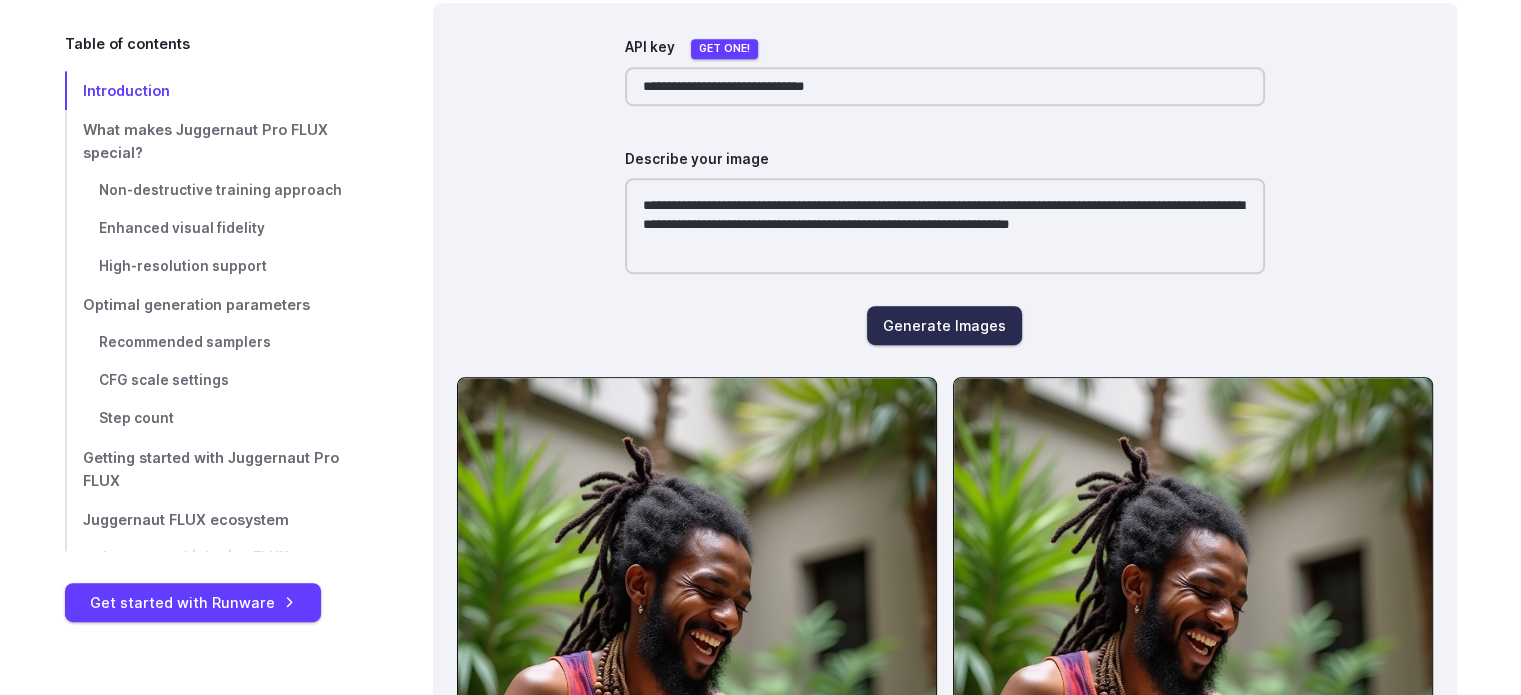 click on "Generate Images" at bounding box center (944, 325) 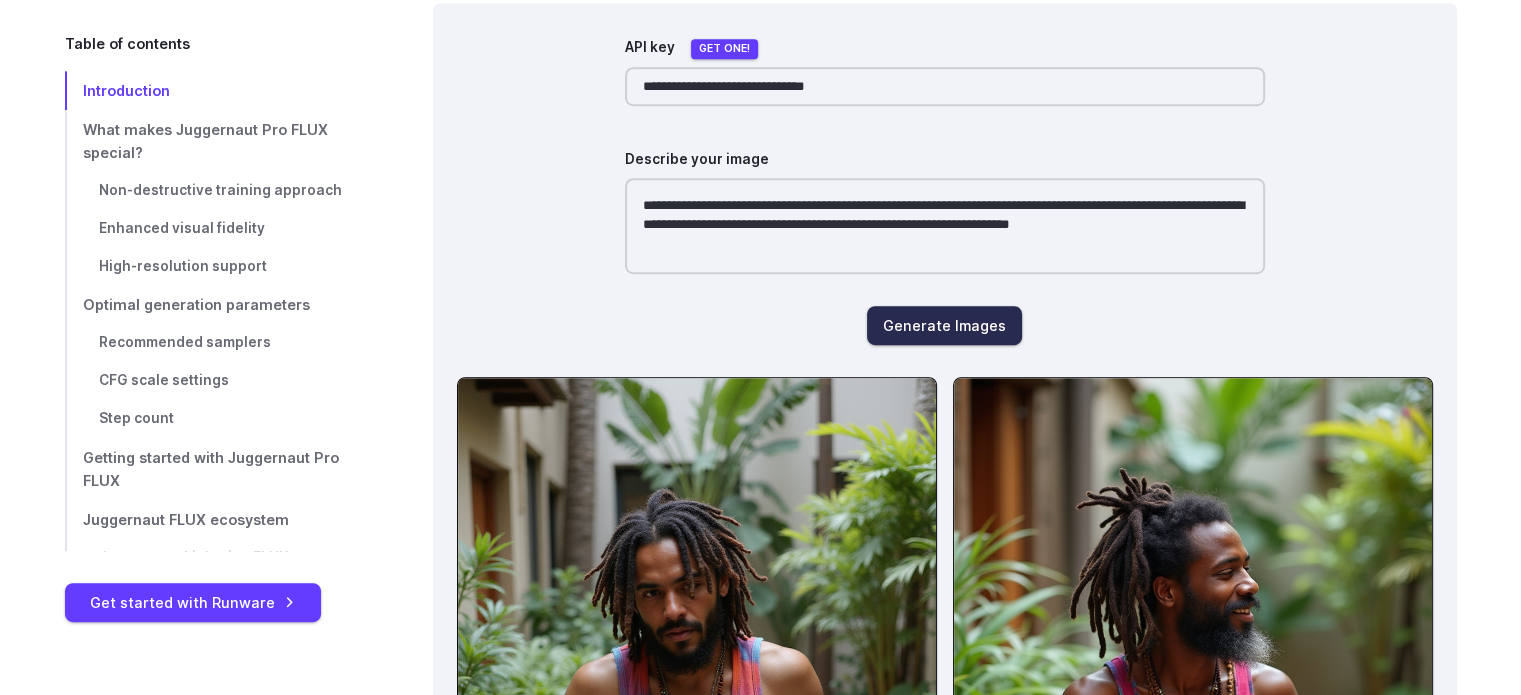 click on "Generate Images" at bounding box center [944, 325] 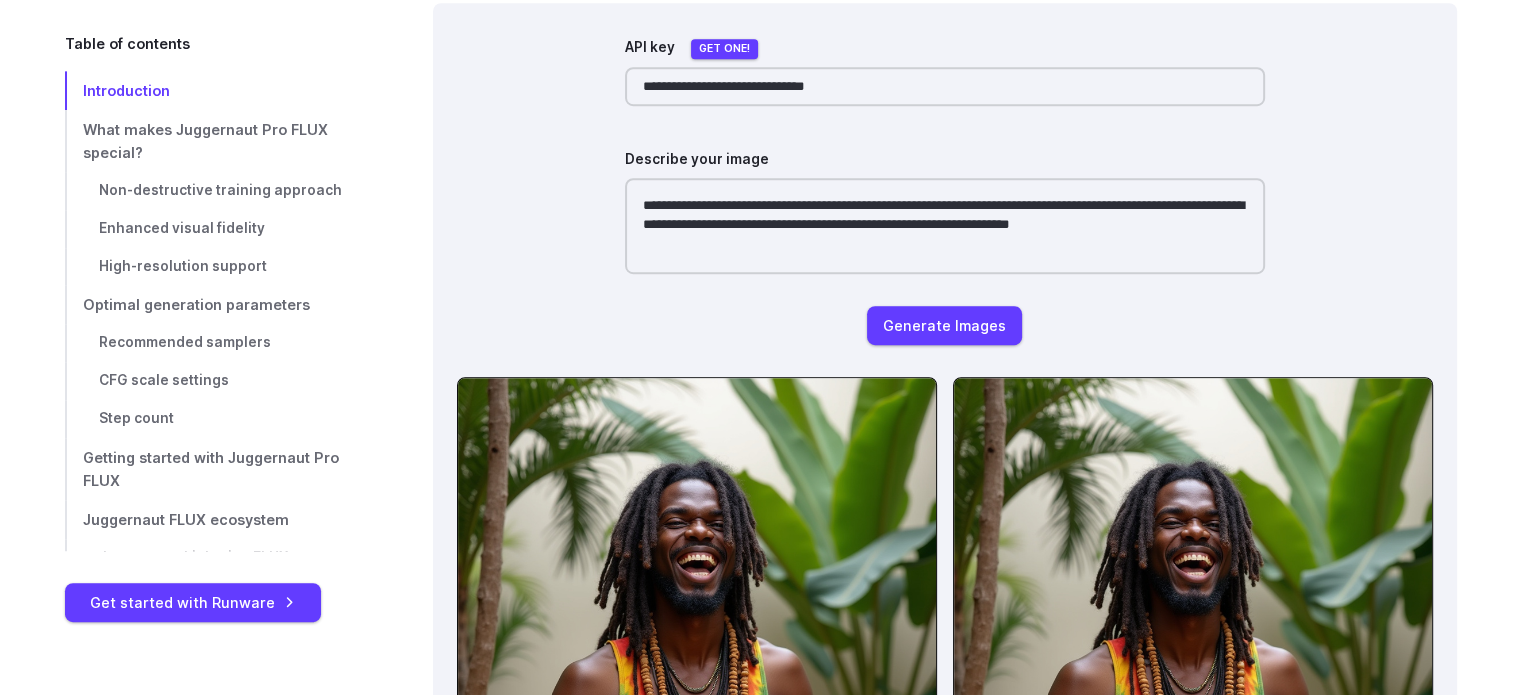 click on "**********" at bounding box center [945, 154] 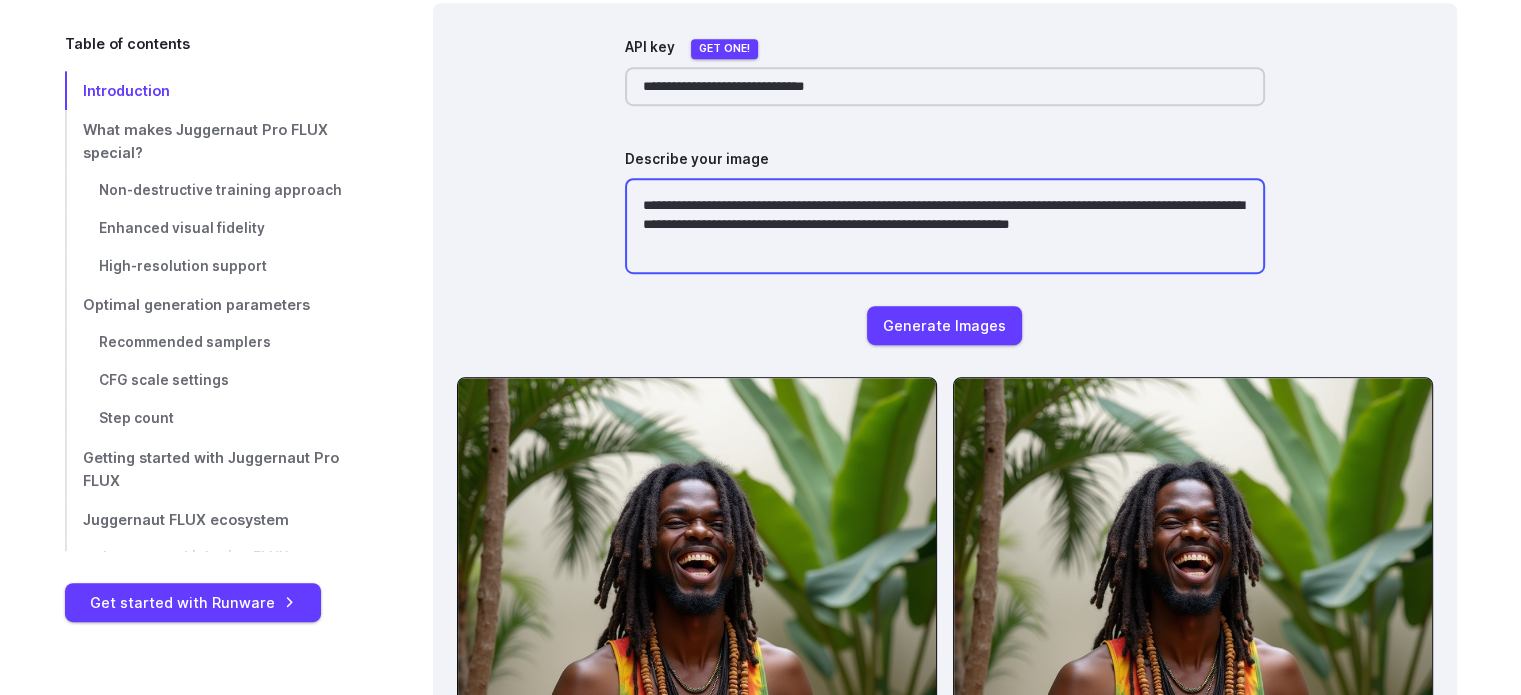 click on "**********" at bounding box center (945, 226) 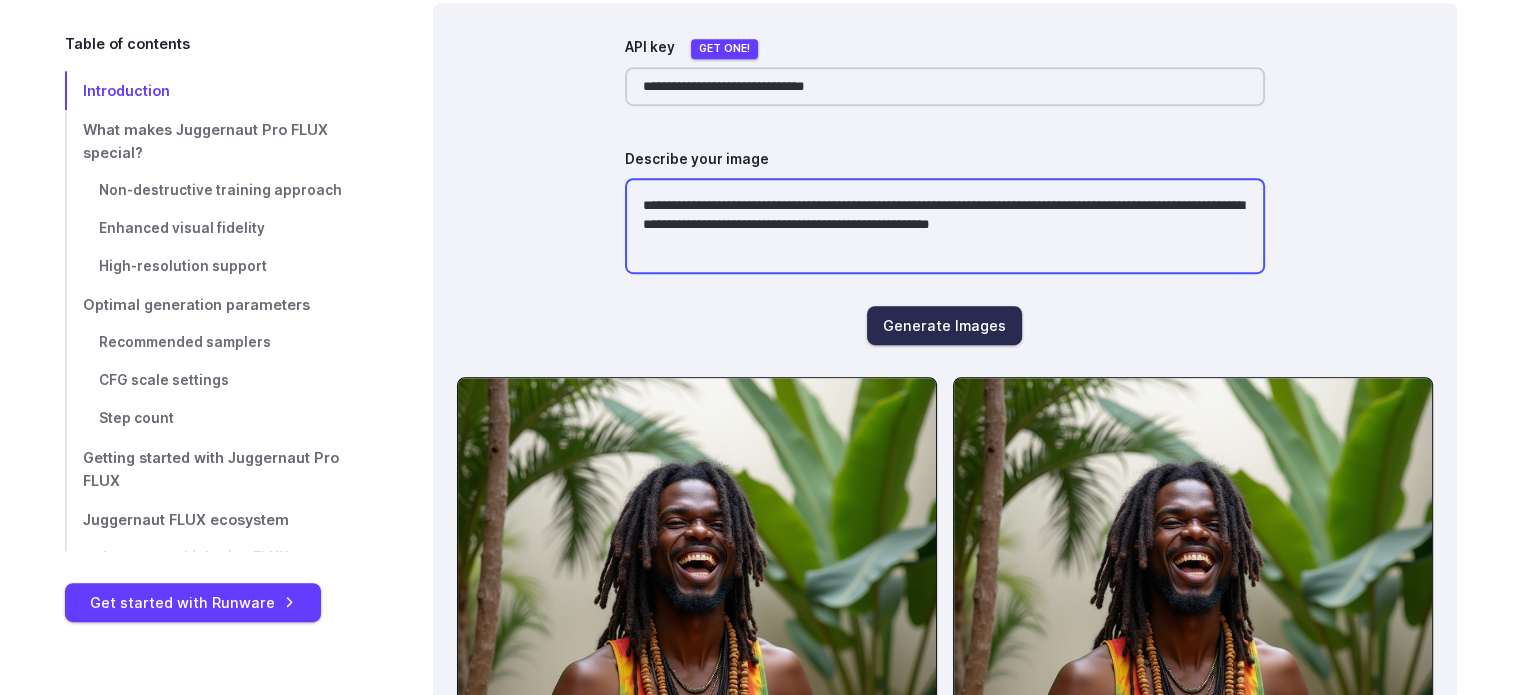 type on "**********" 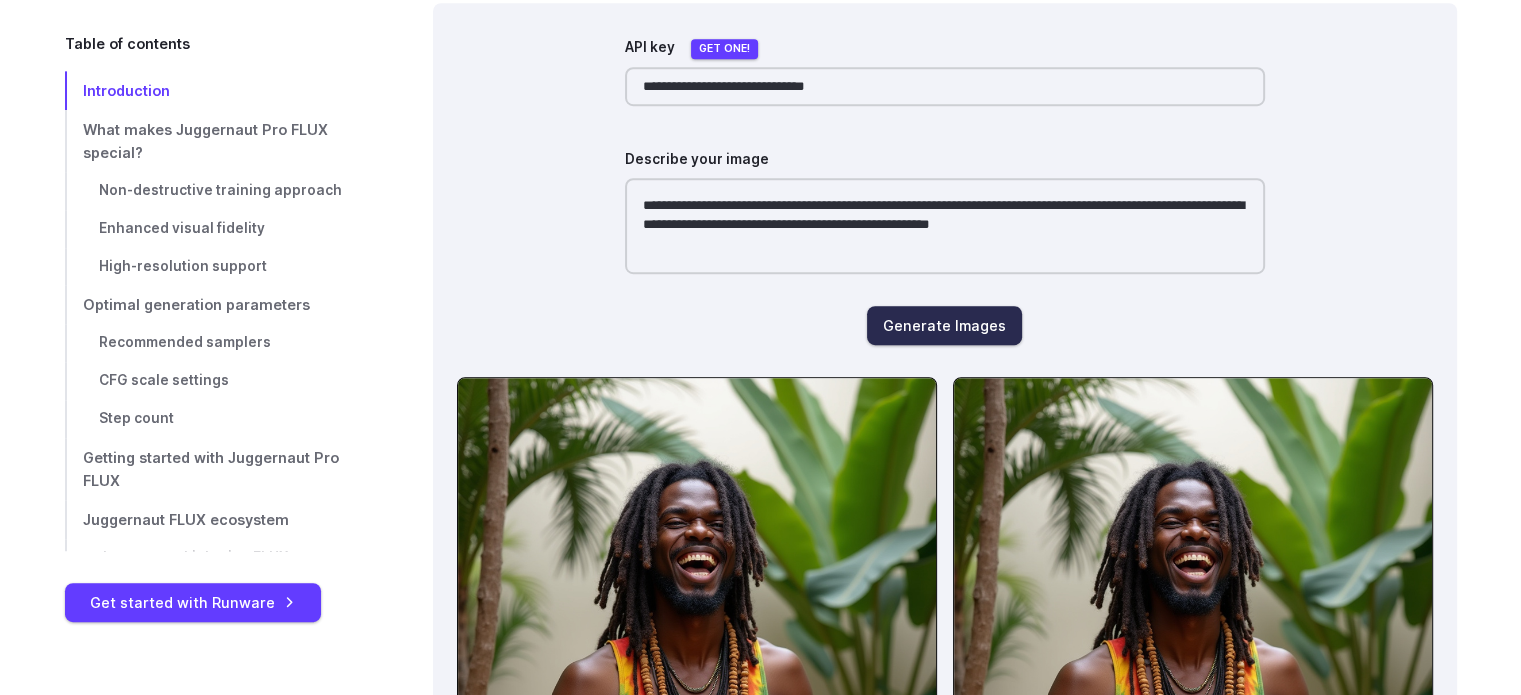 click on "Generate Images" at bounding box center [944, 325] 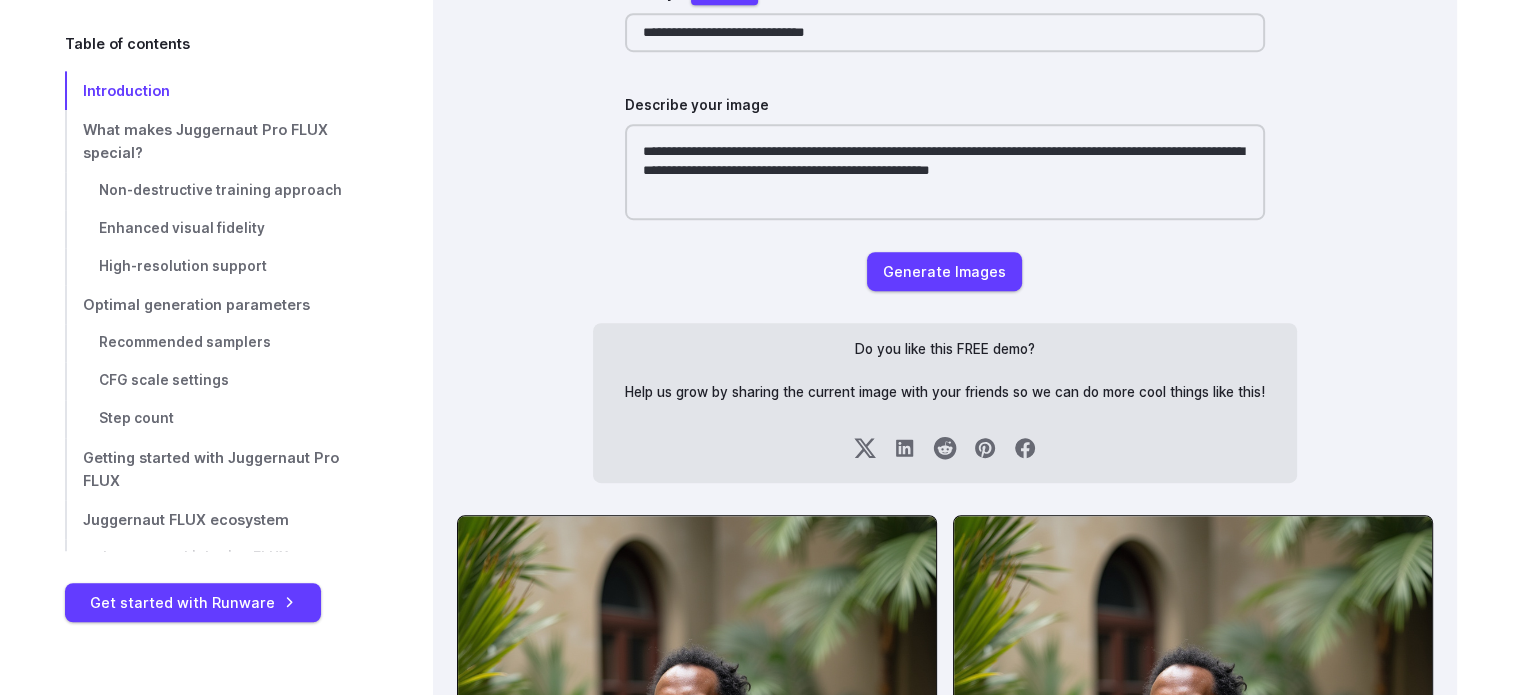 scroll, scrollTop: 1047, scrollLeft: 0, axis: vertical 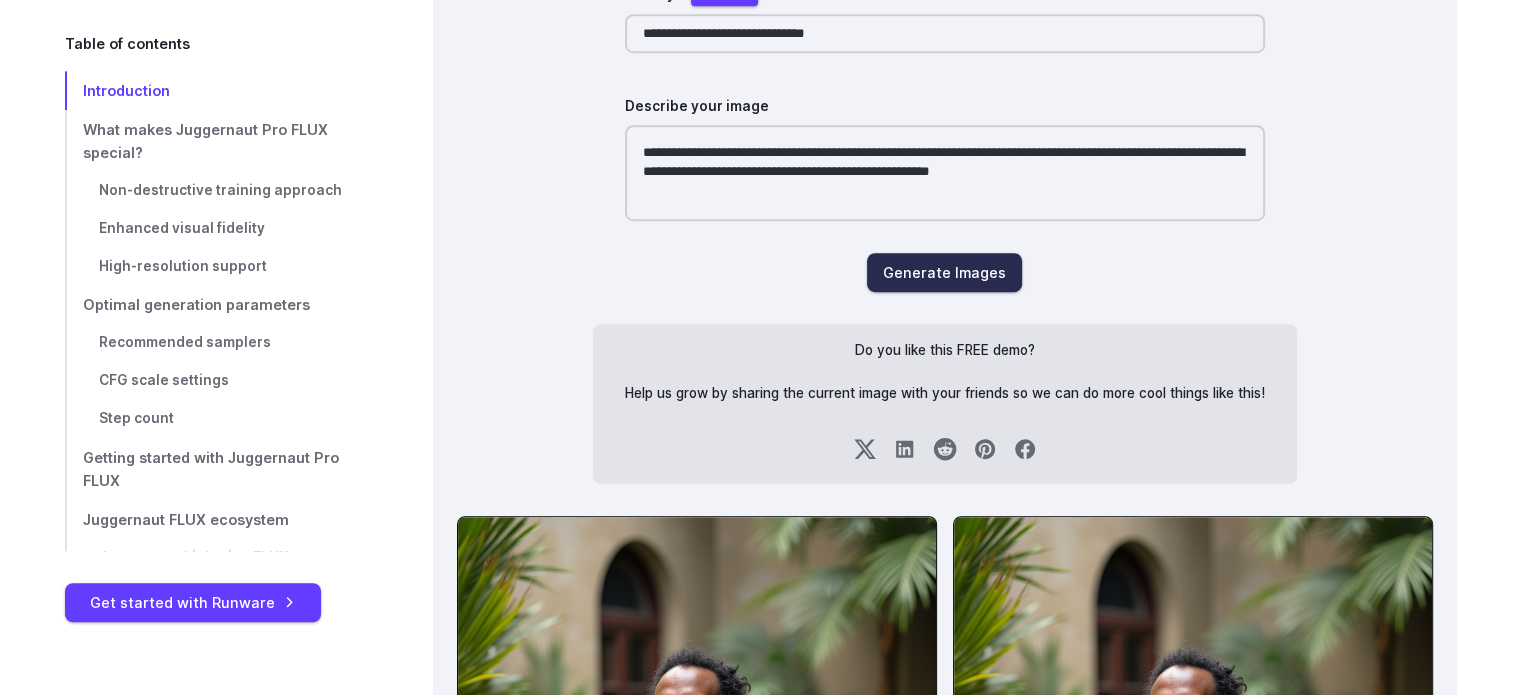 click on "Generate Images" at bounding box center (944, 272) 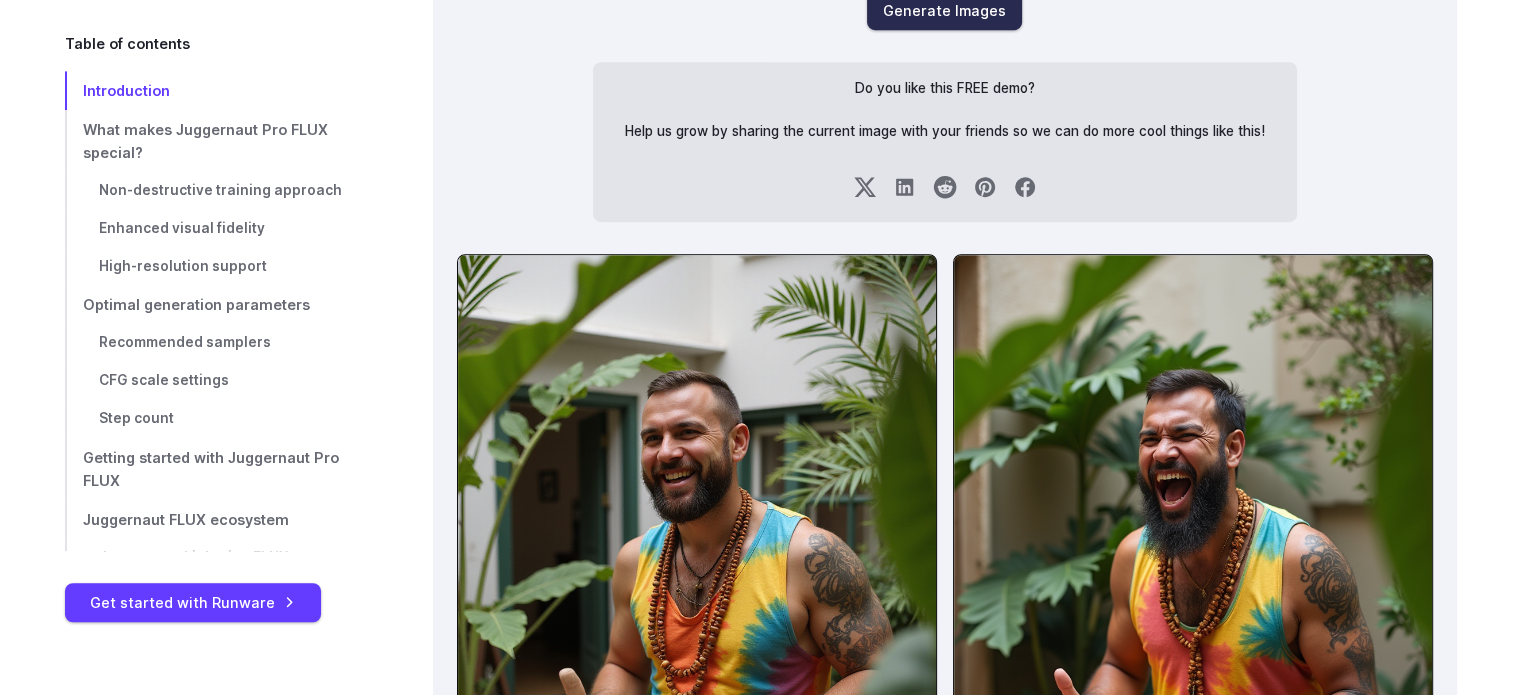 scroll, scrollTop: 1306, scrollLeft: 0, axis: vertical 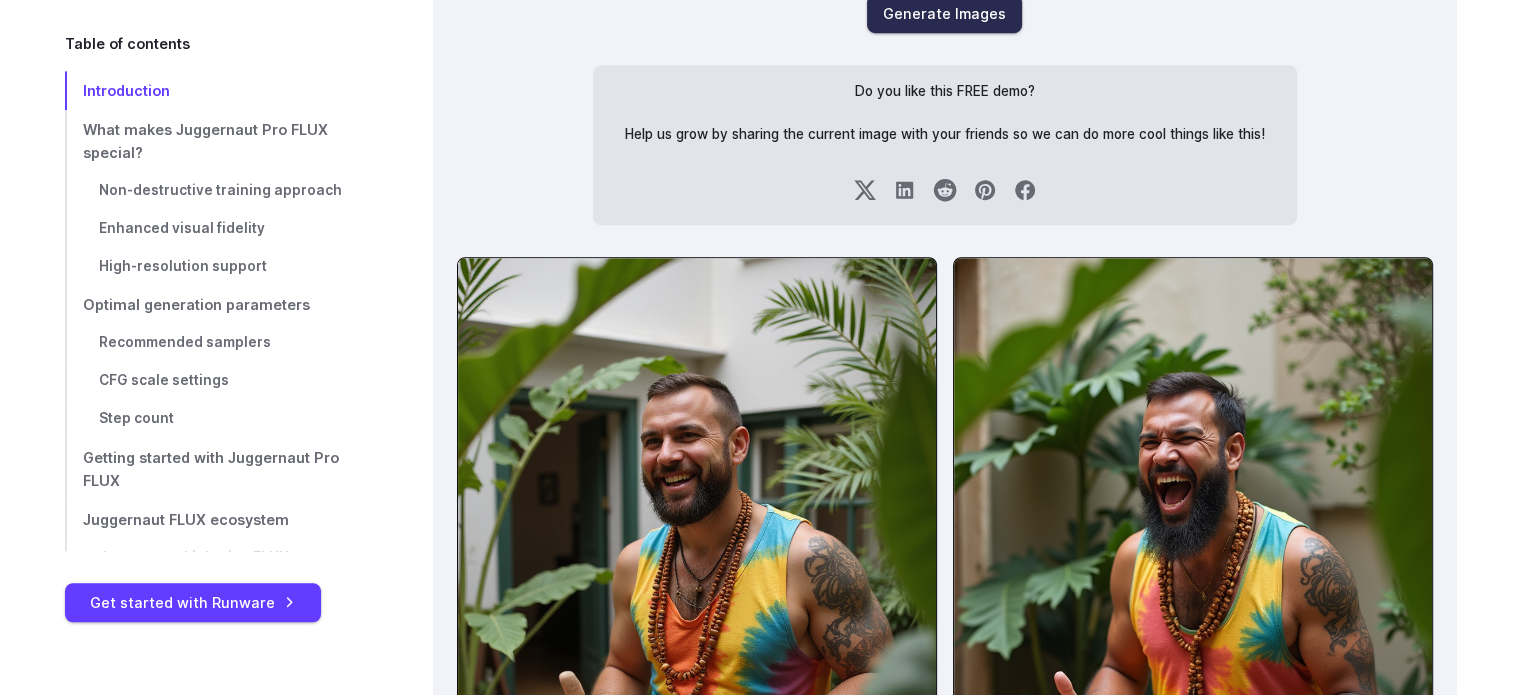 click on "Generate Images" at bounding box center [944, 13] 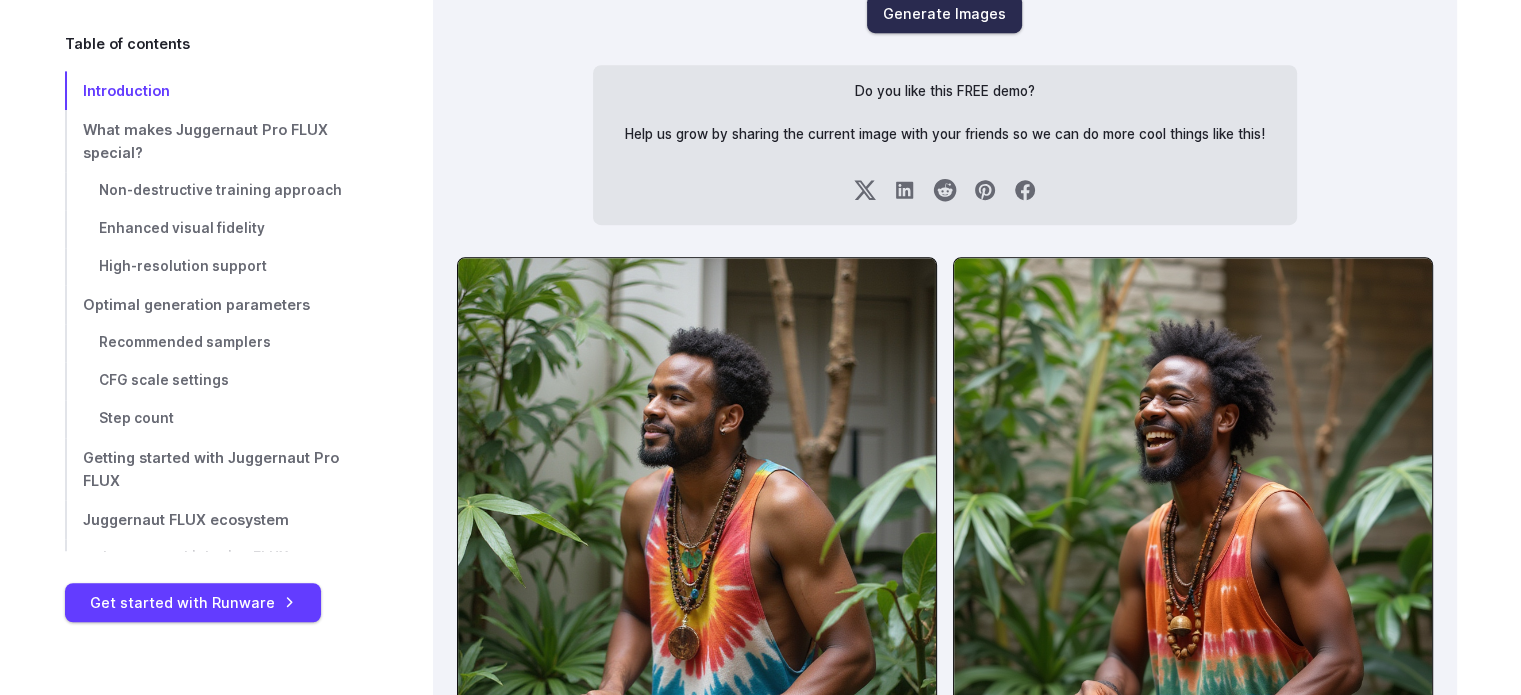 click on "Generate Images" at bounding box center (944, 13) 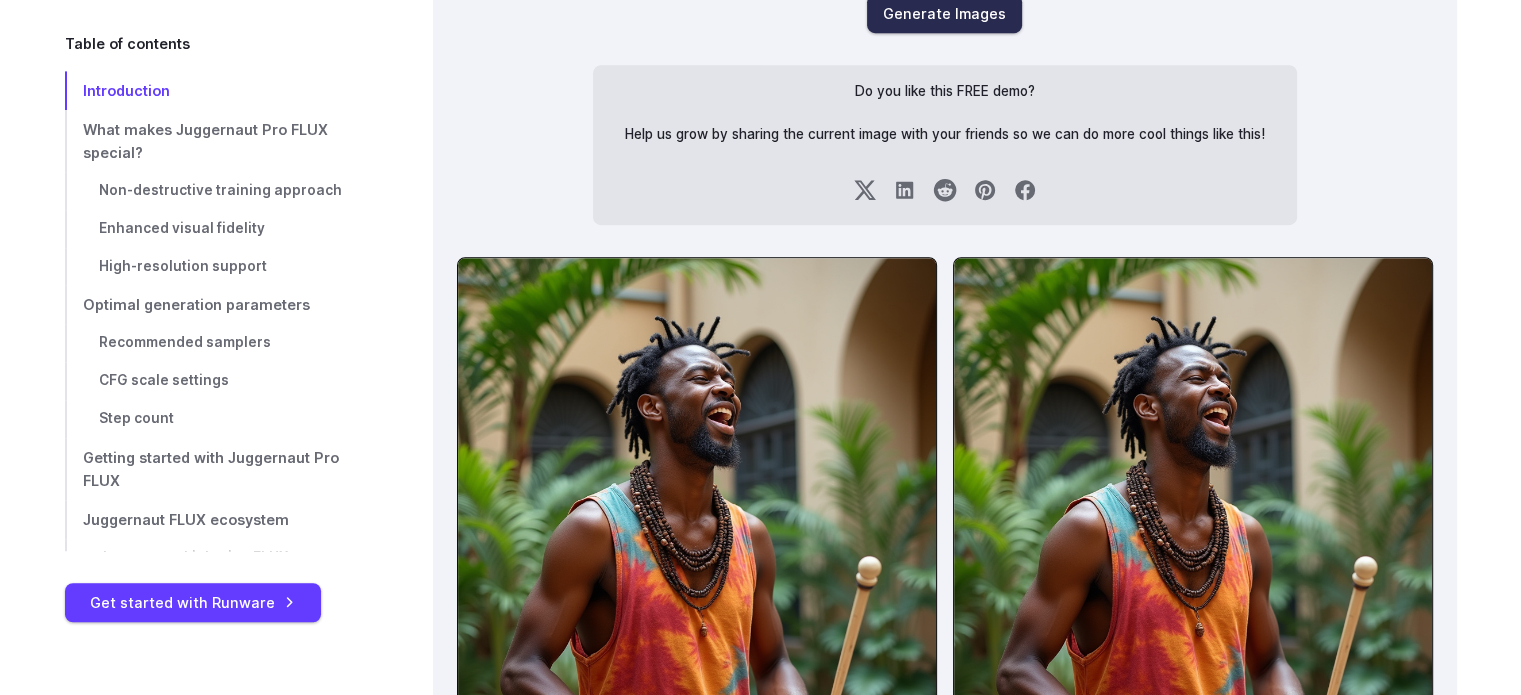 click on "Generate Images" at bounding box center [944, 13] 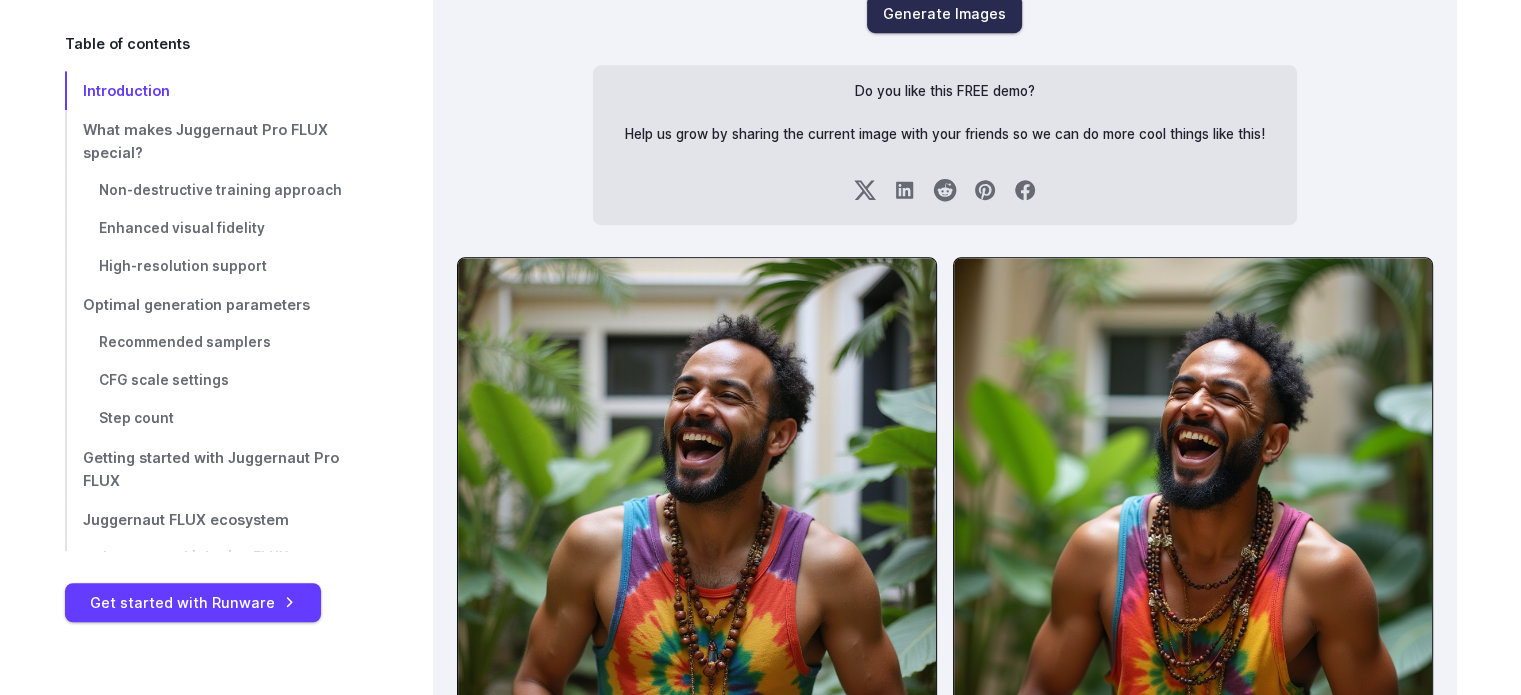 click on "Generate Images" at bounding box center (944, 13) 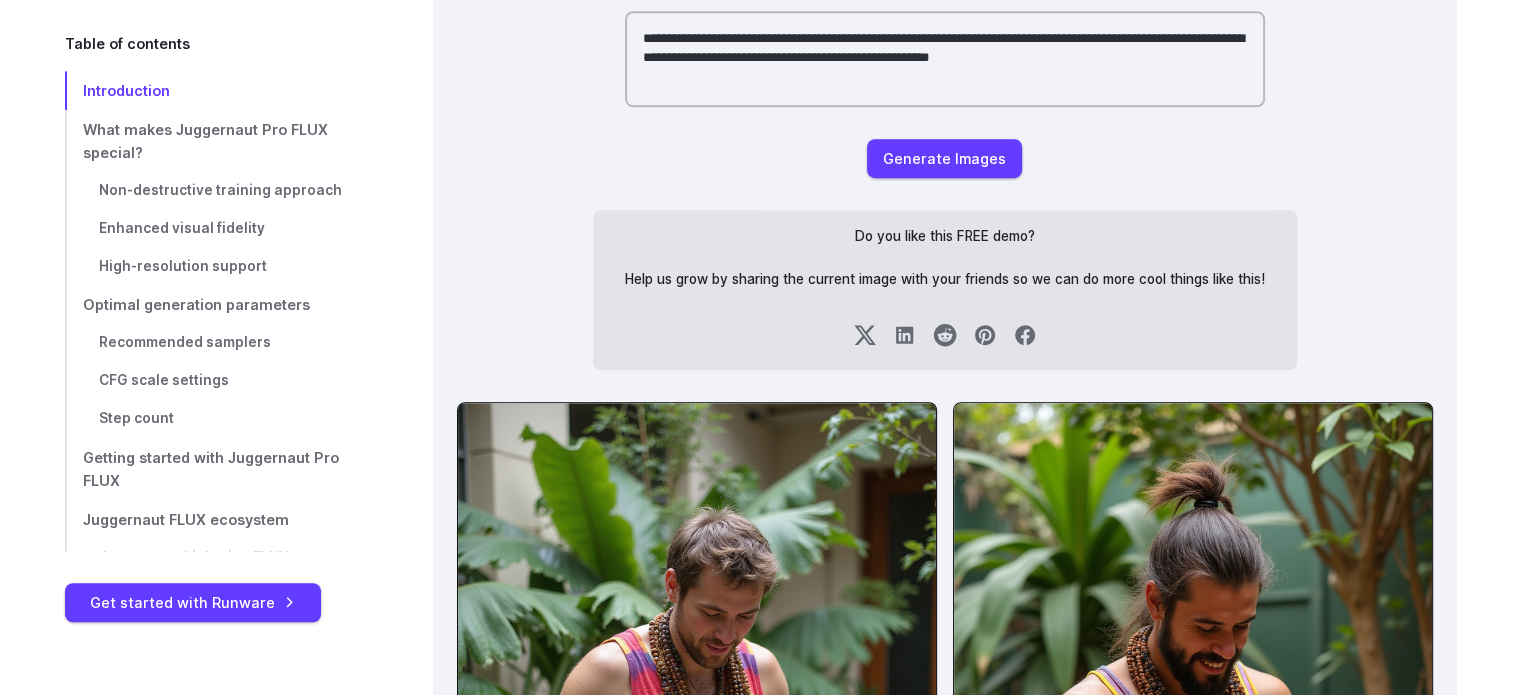 scroll, scrollTop: 1136, scrollLeft: 0, axis: vertical 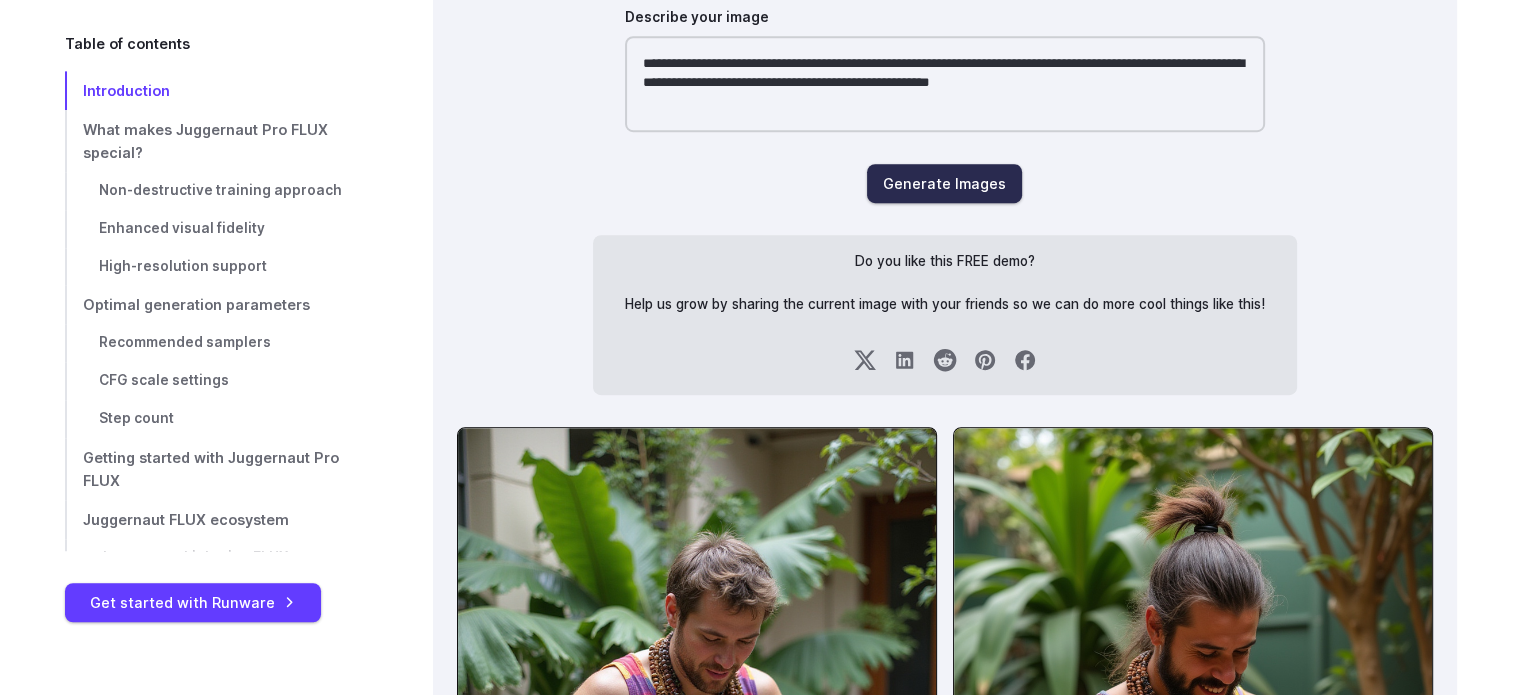 click on "Generate Images" at bounding box center [944, 183] 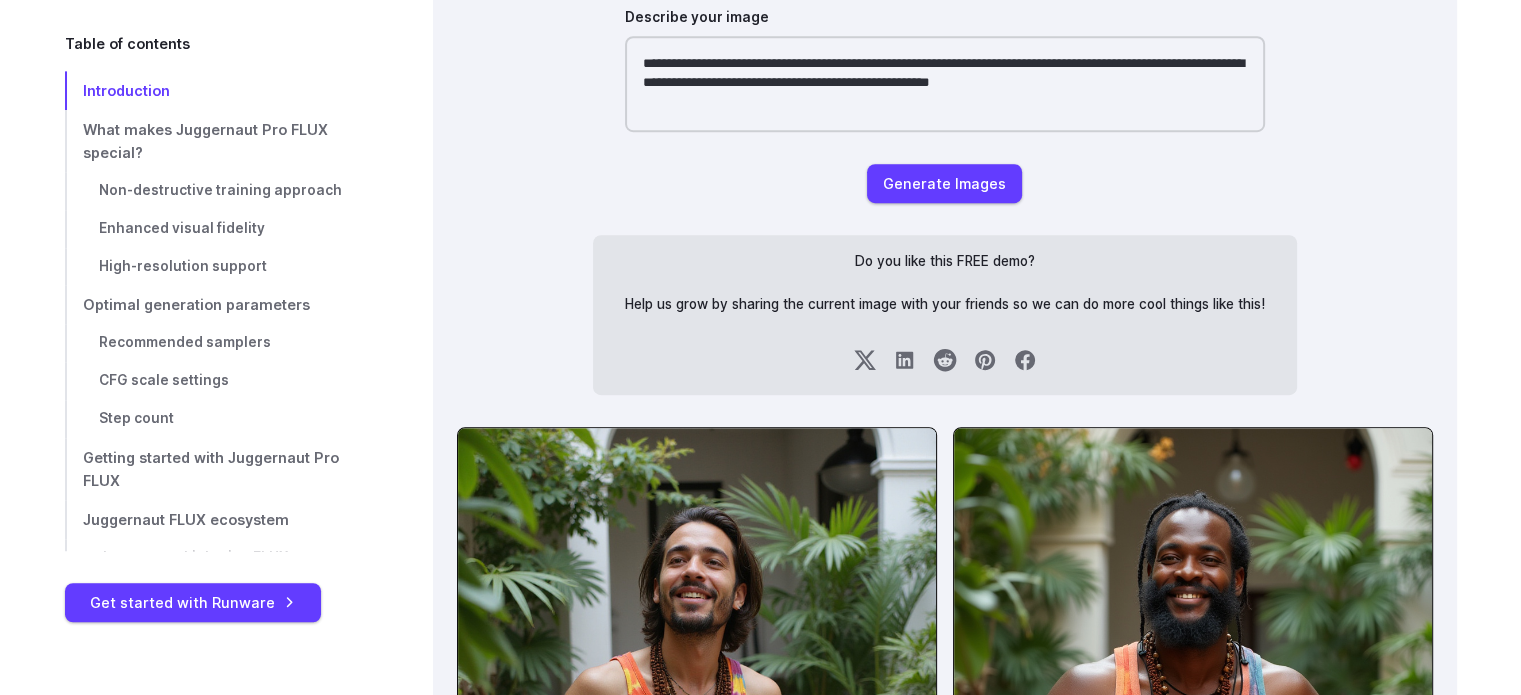 scroll, scrollTop: 1834, scrollLeft: 0, axis: vertical 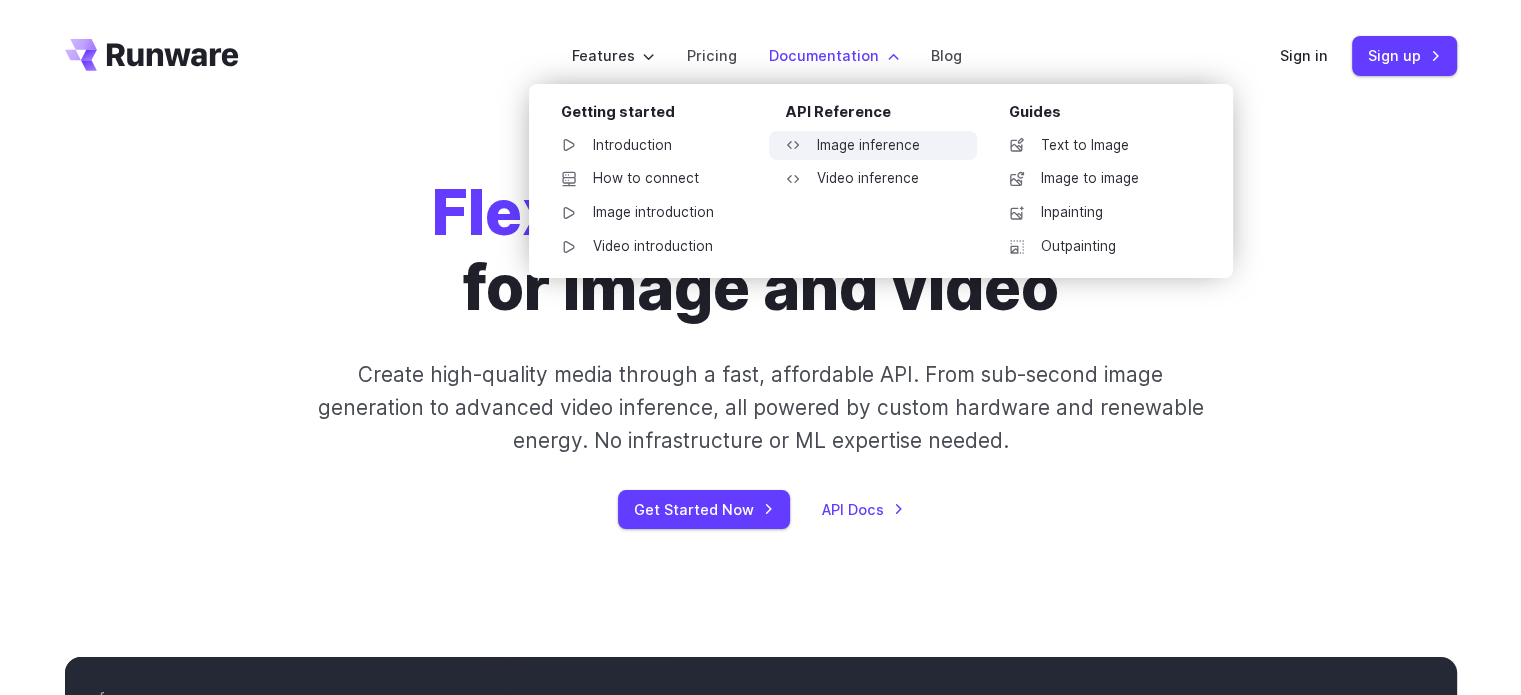 click on "Image inference" at bounding box center [873, 146] 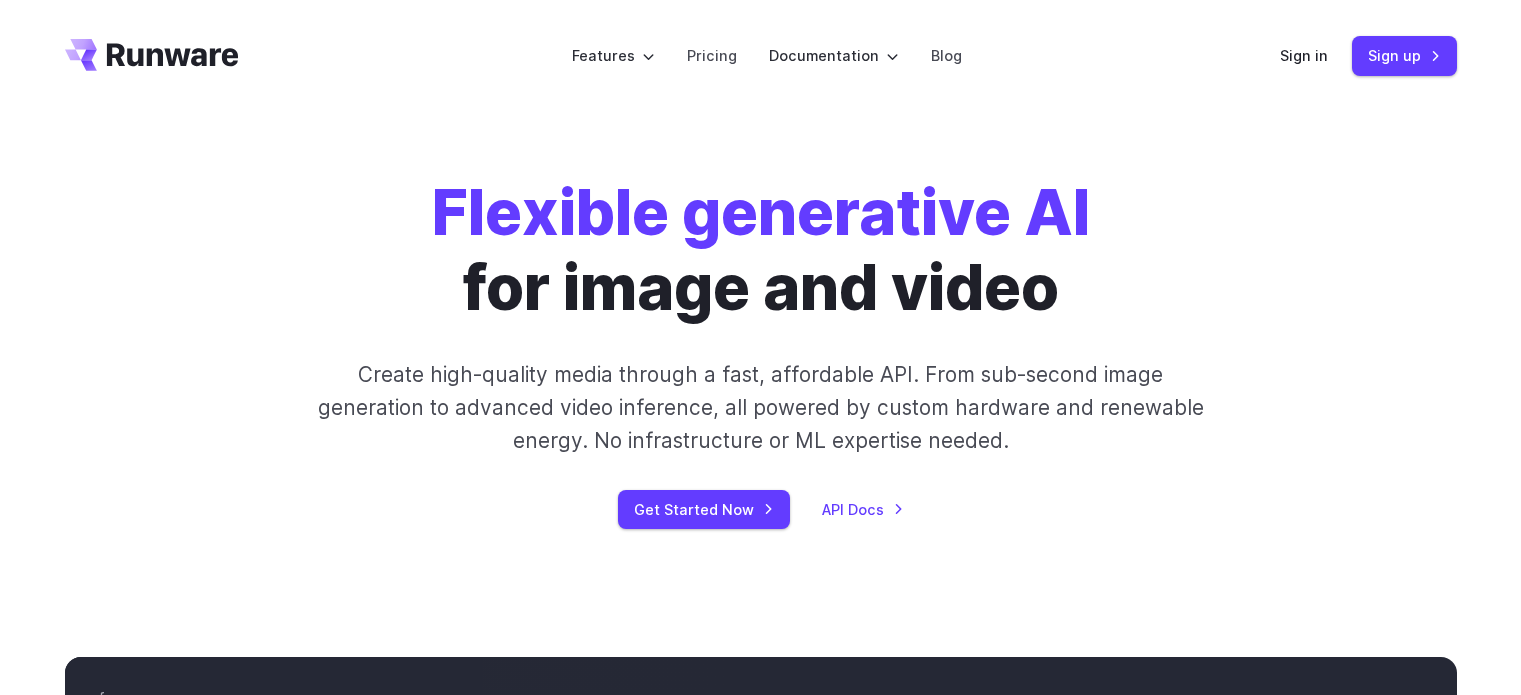 scroll, scrollTop: 0, scrollLeft: 0, axis: both 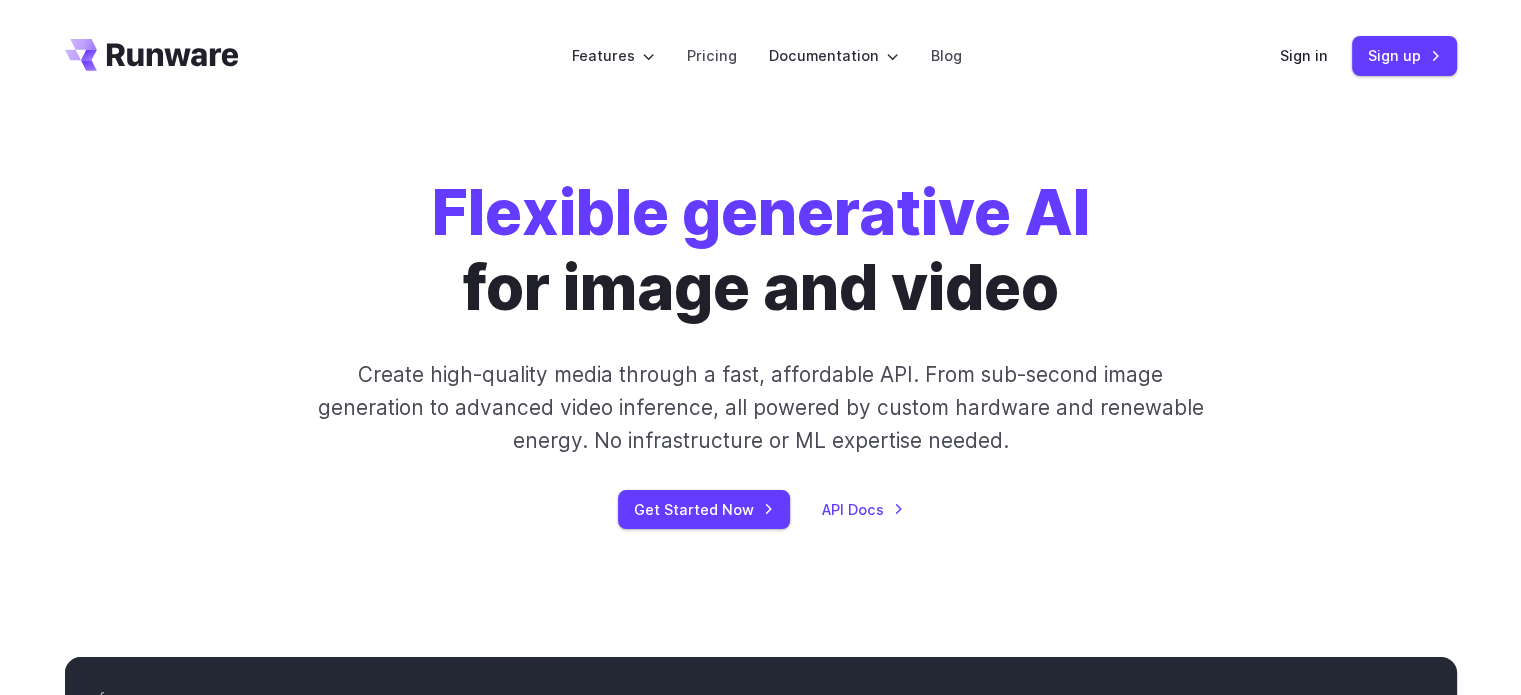 click on "Sign in        Sign up" at bounding box center (1368, 55) 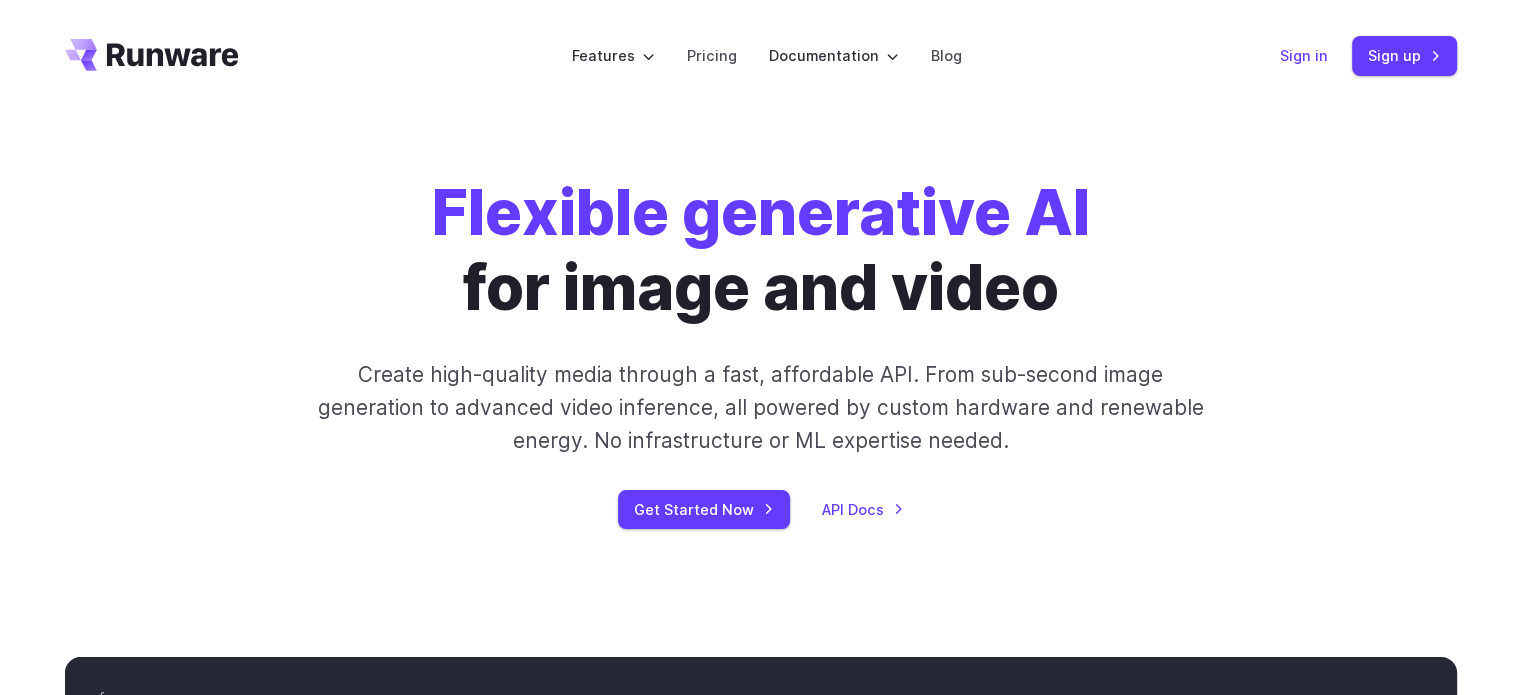 click on "Sign in" at bounding box center (1304, 55) 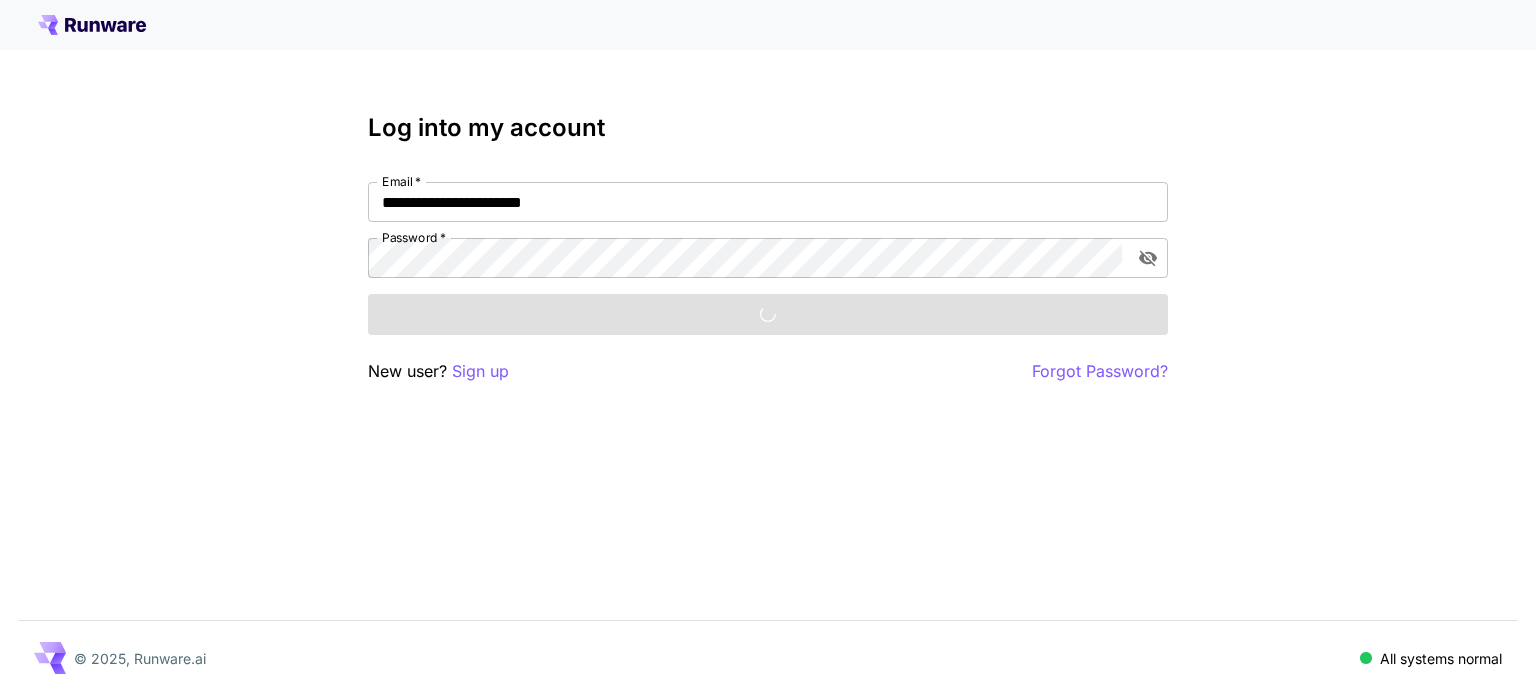 scroll, scrollTop: 0, scrollLeft: 0, axis: both 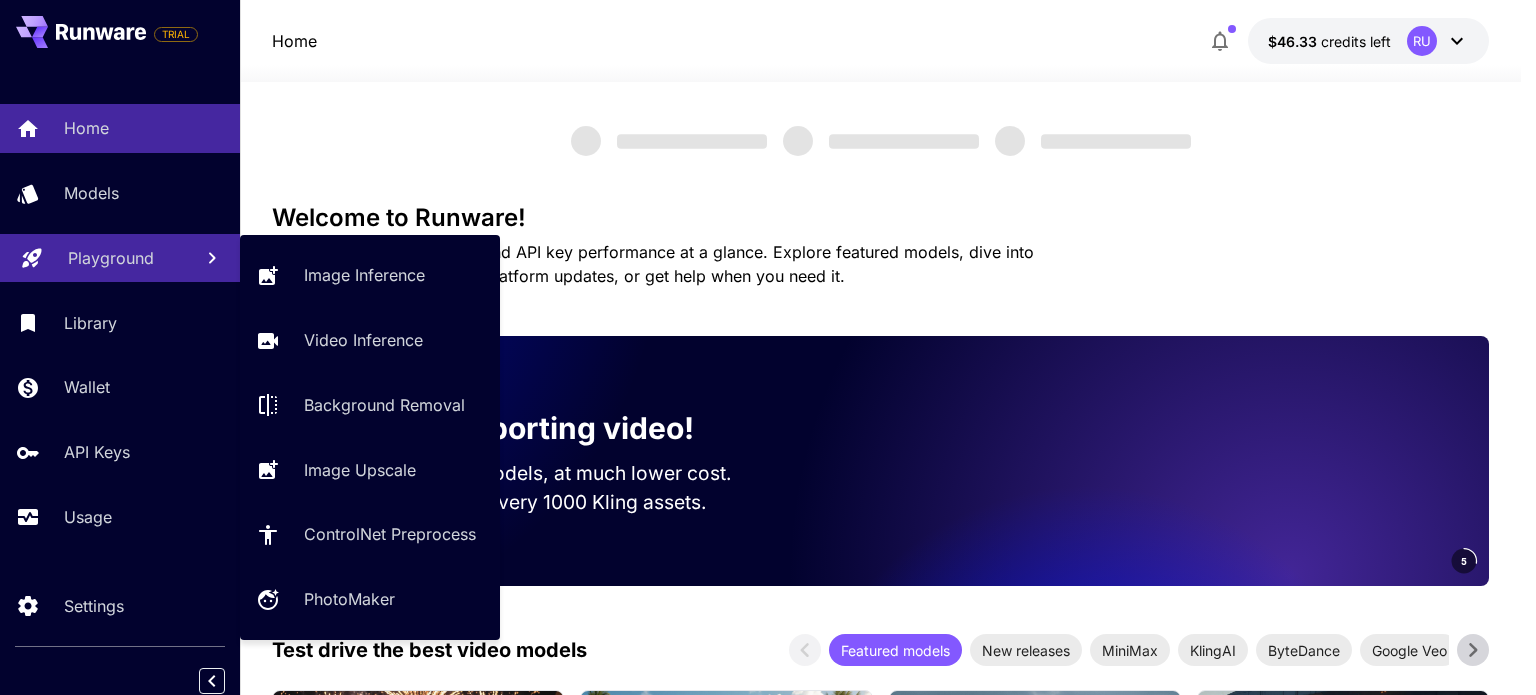 click on "Playground" at bounding box center [120, 258] 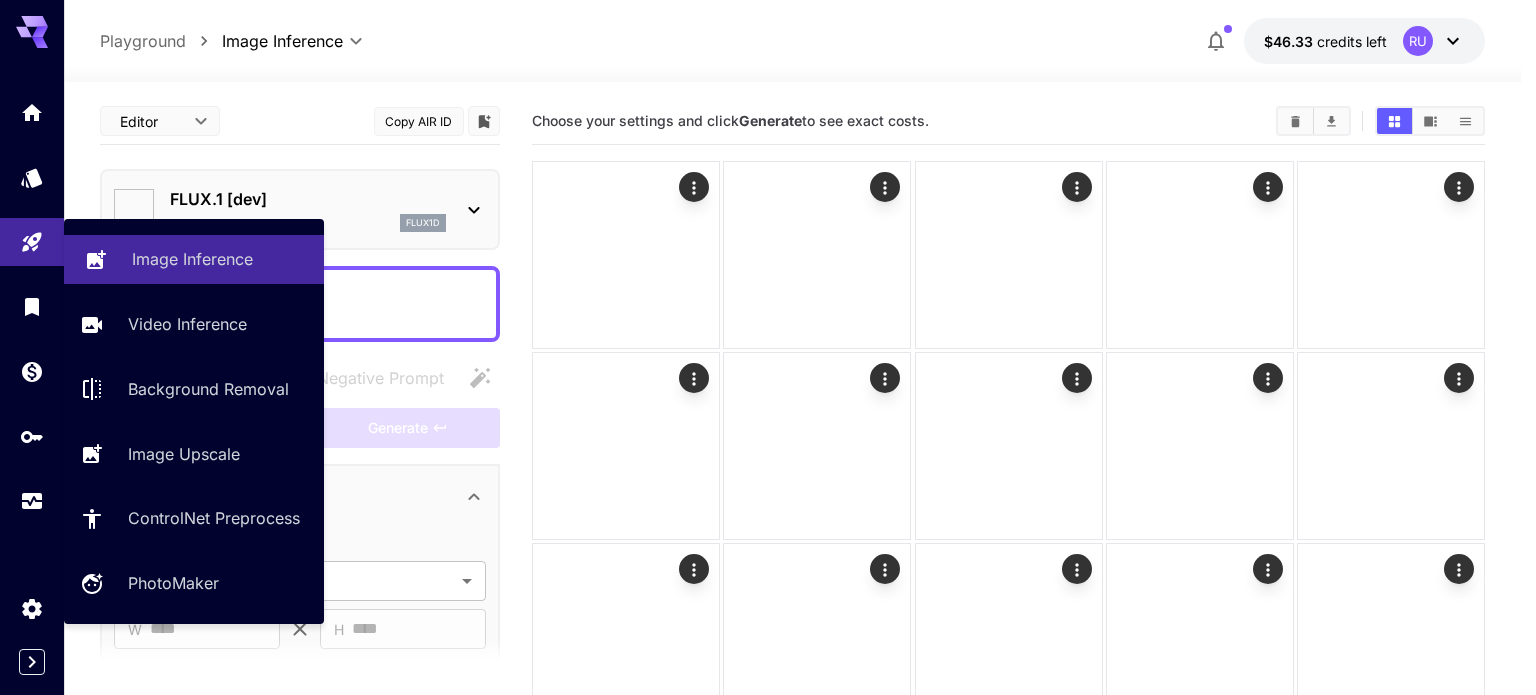 type on "**********" 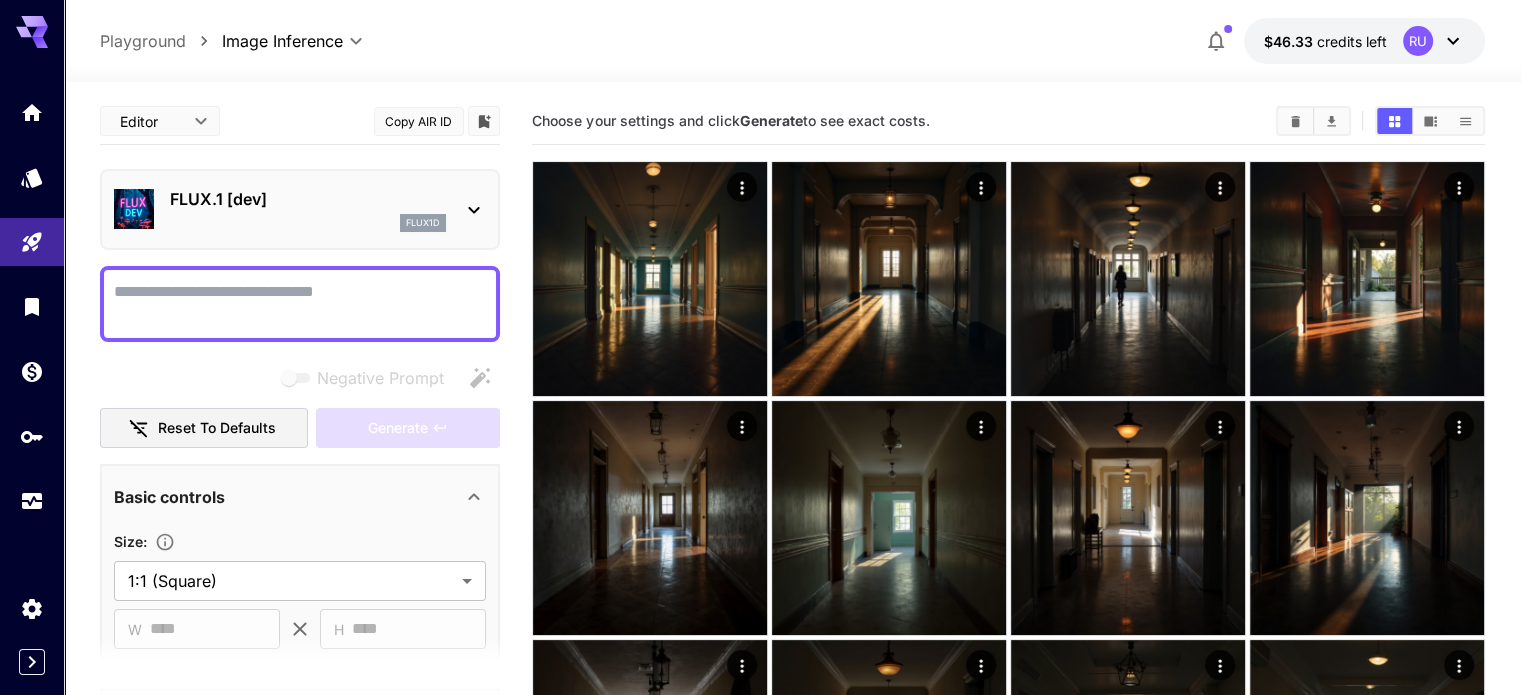 click 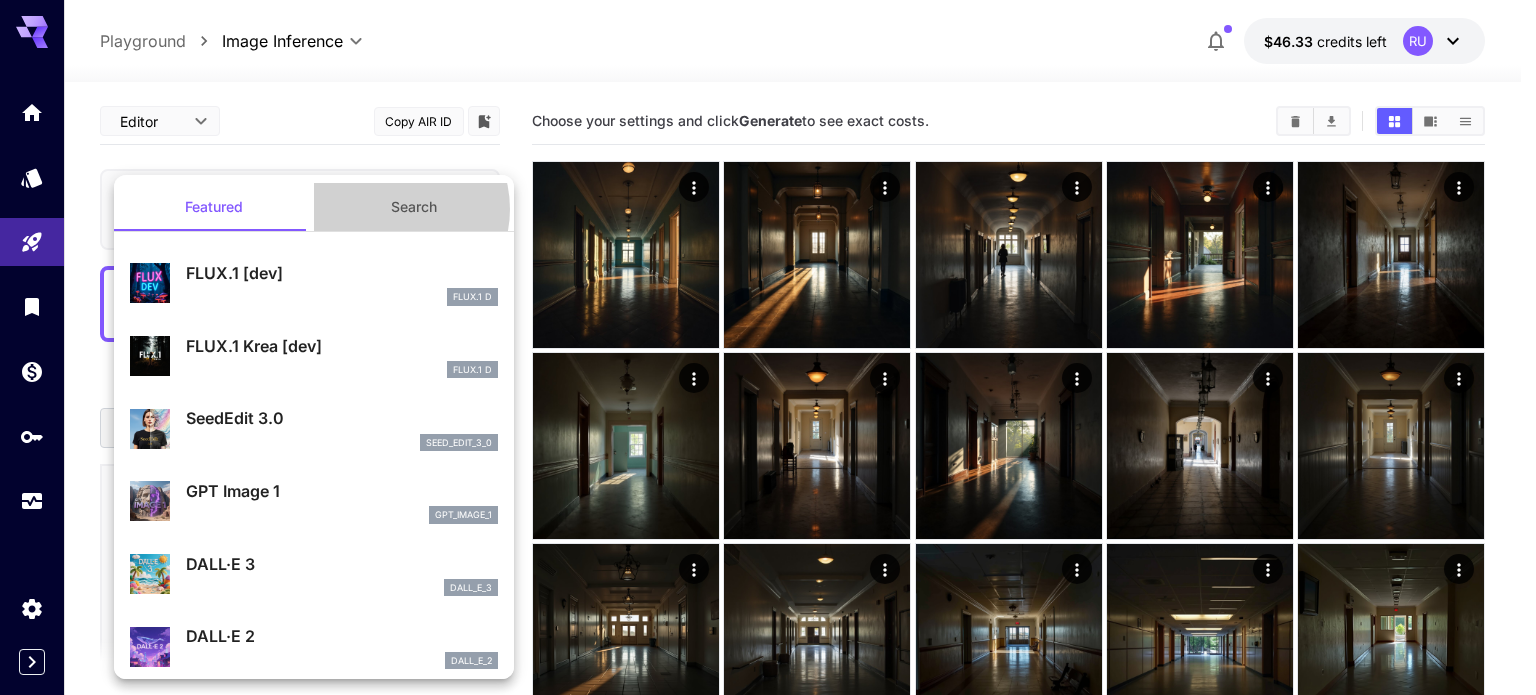 click on "Search" at bounding box center (414, 207) 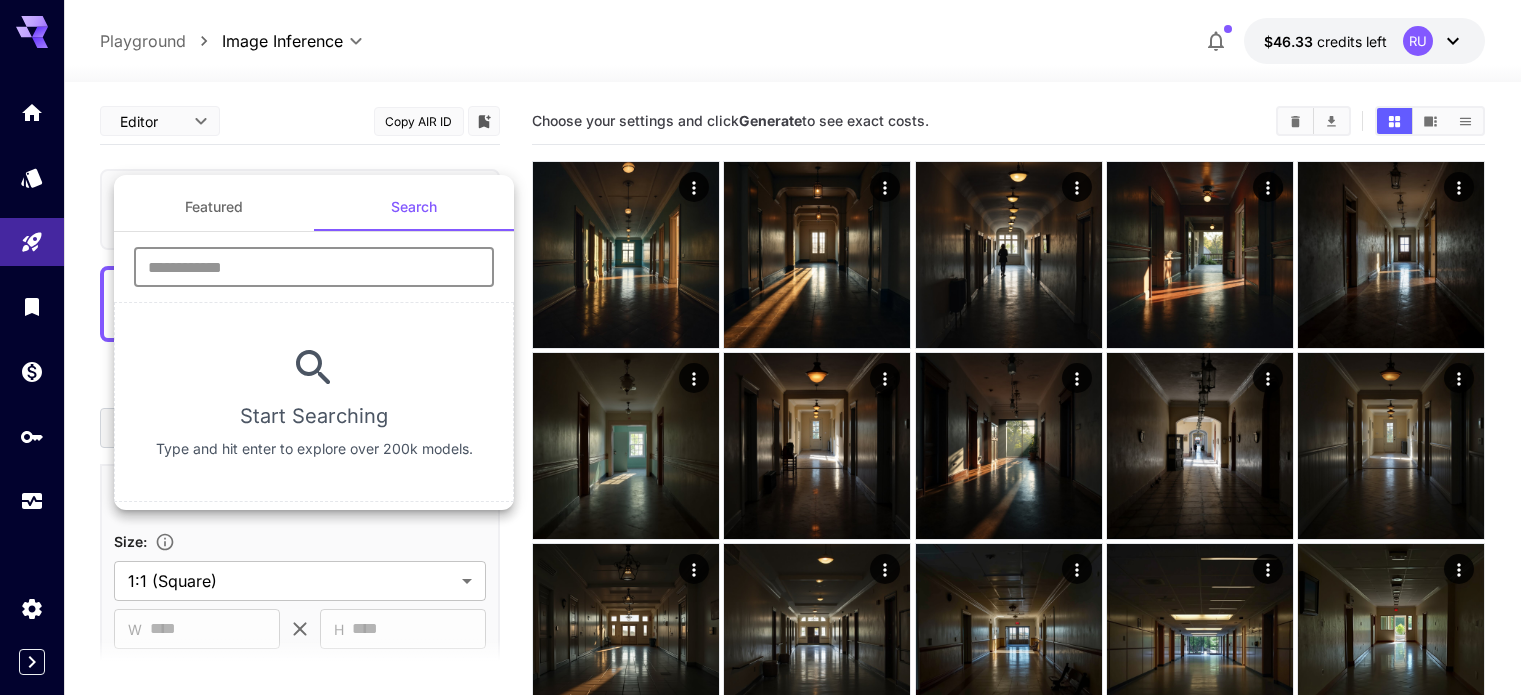 click at bounding box center [314, 267] 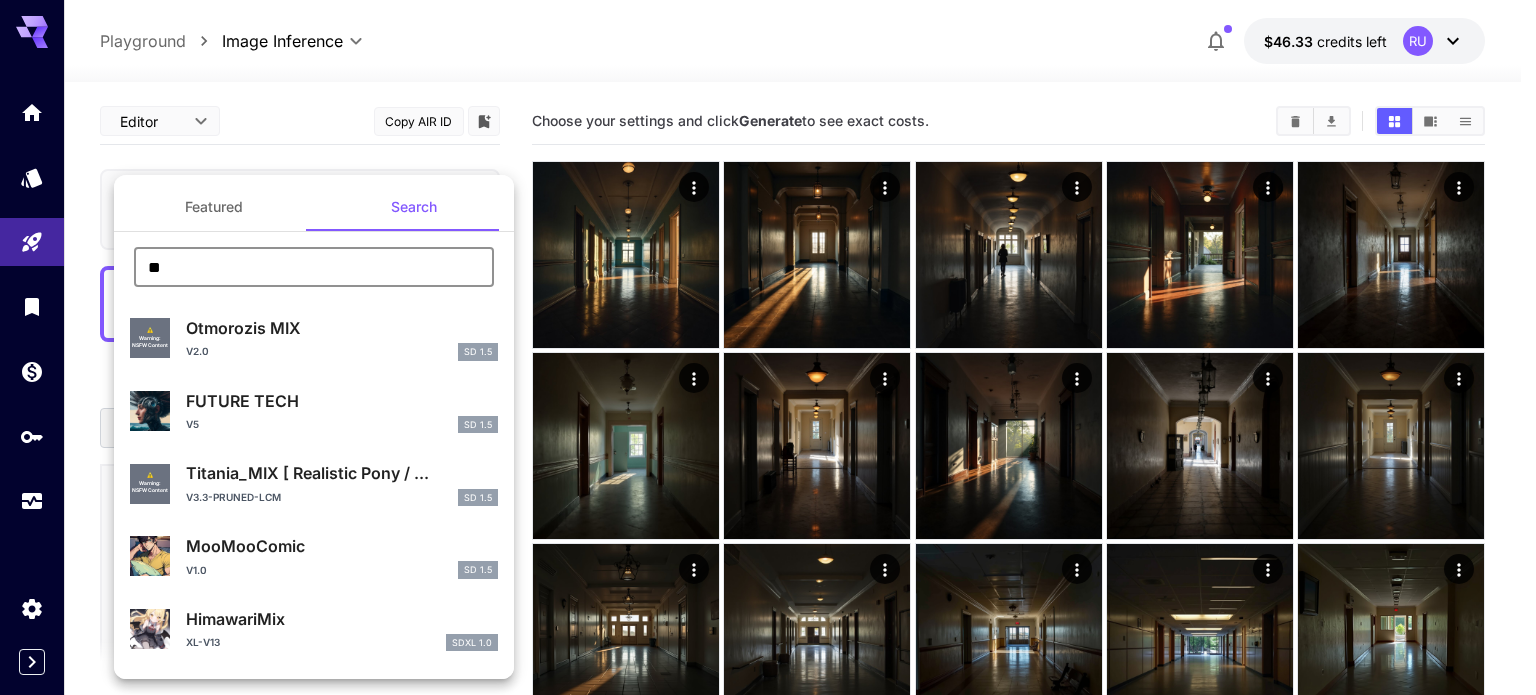 type on "*" 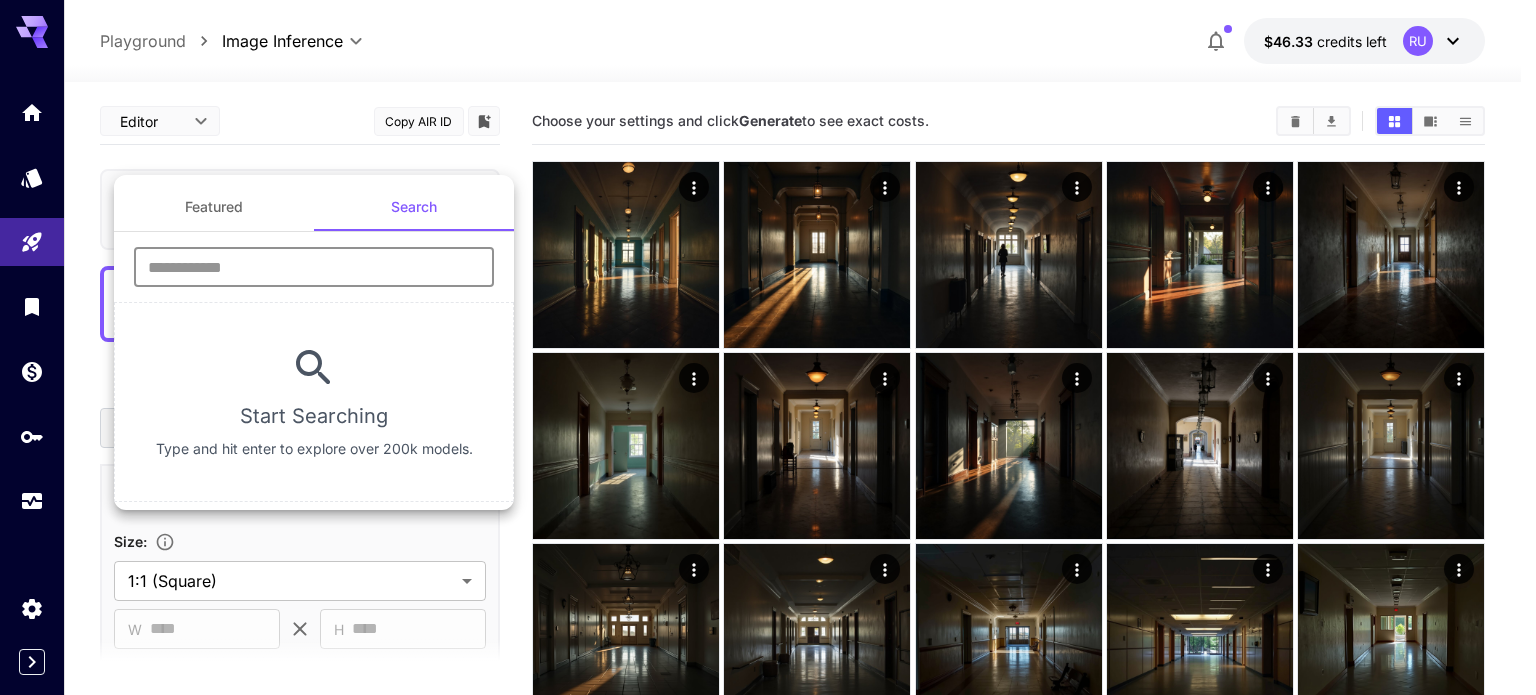 type 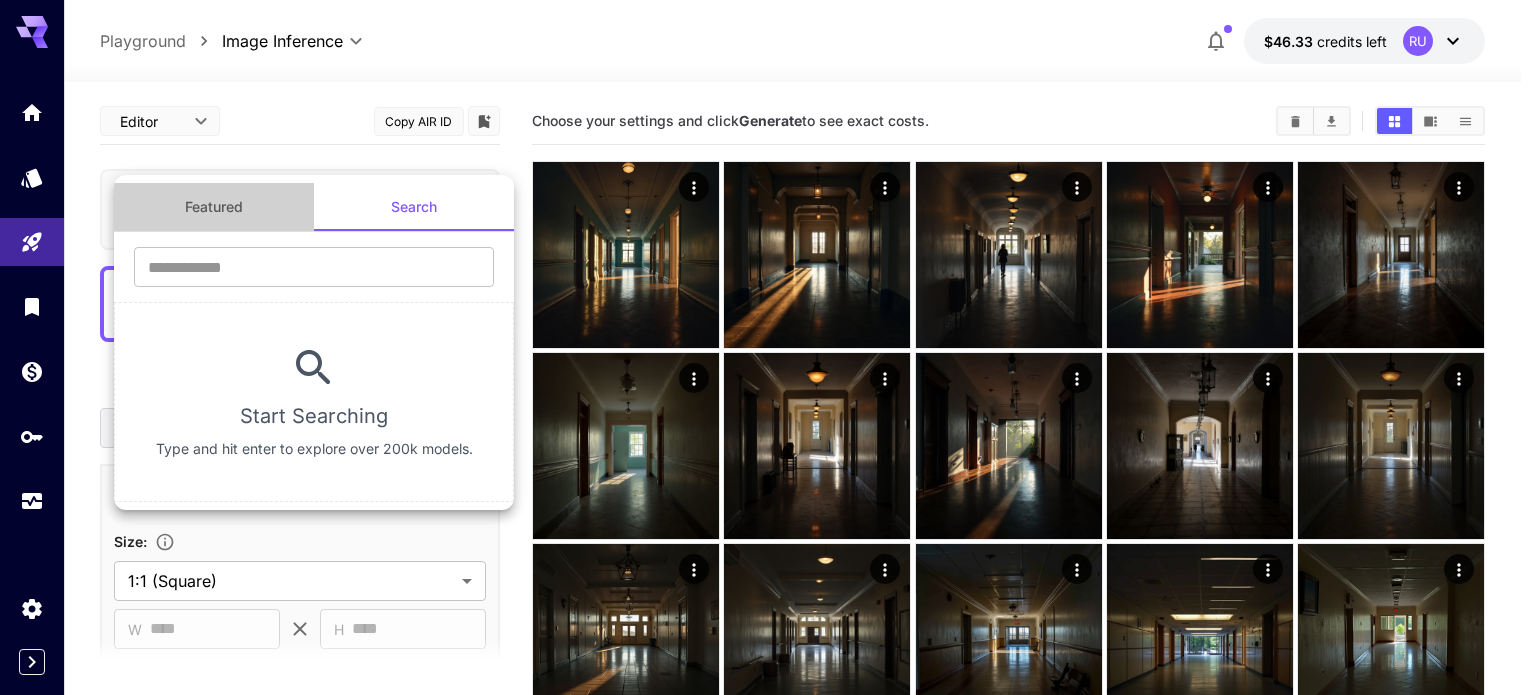 click on "Featured" at bounding box center [214, 207] 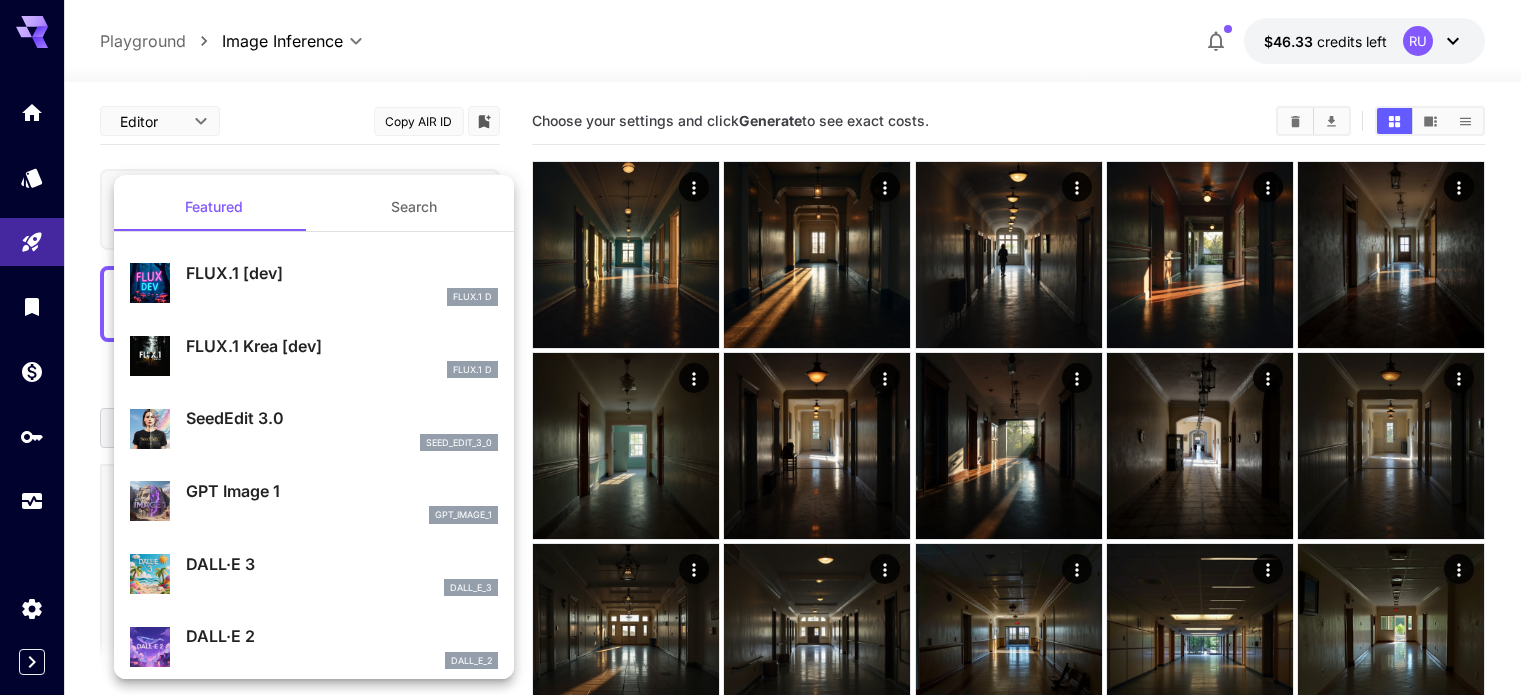 click at bounding box center (768, 347) 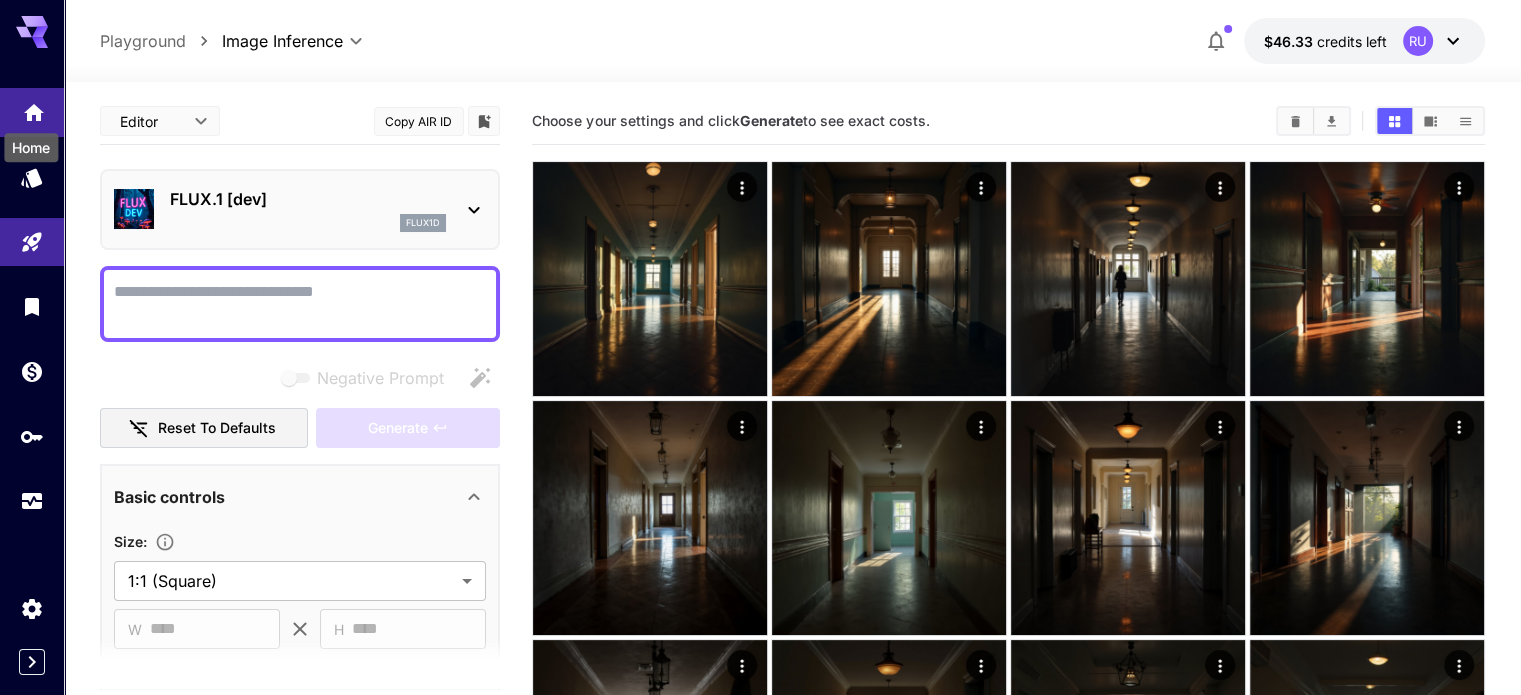click 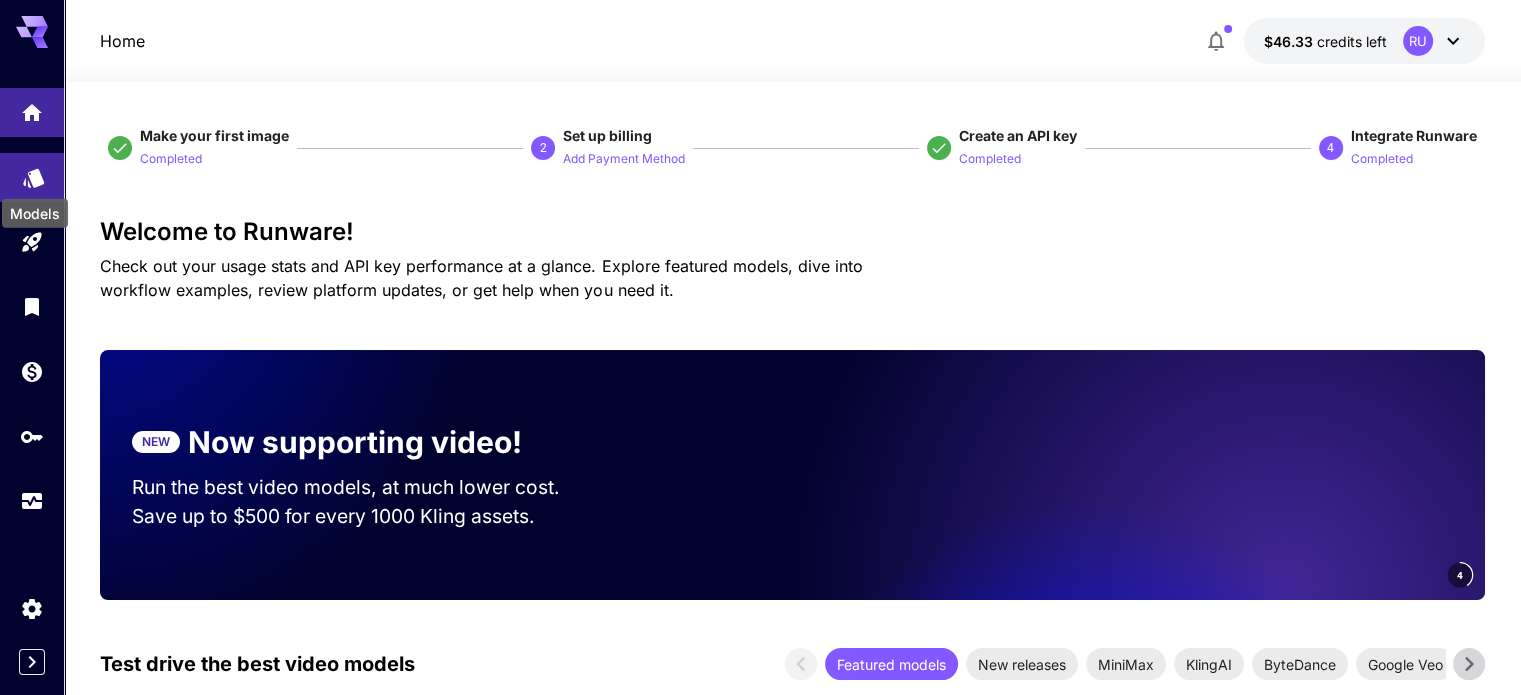 click 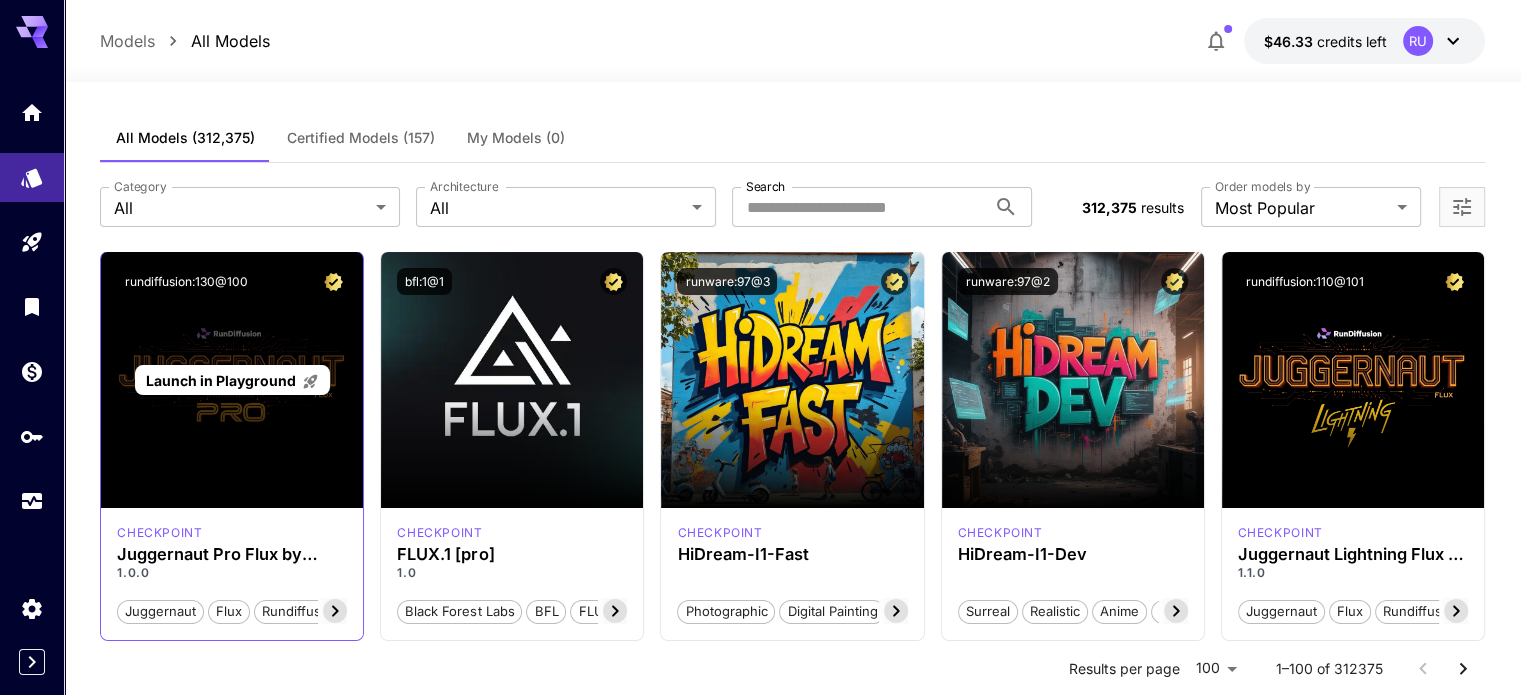 click on "Launch in Playground" at bounding box center (221, 380) 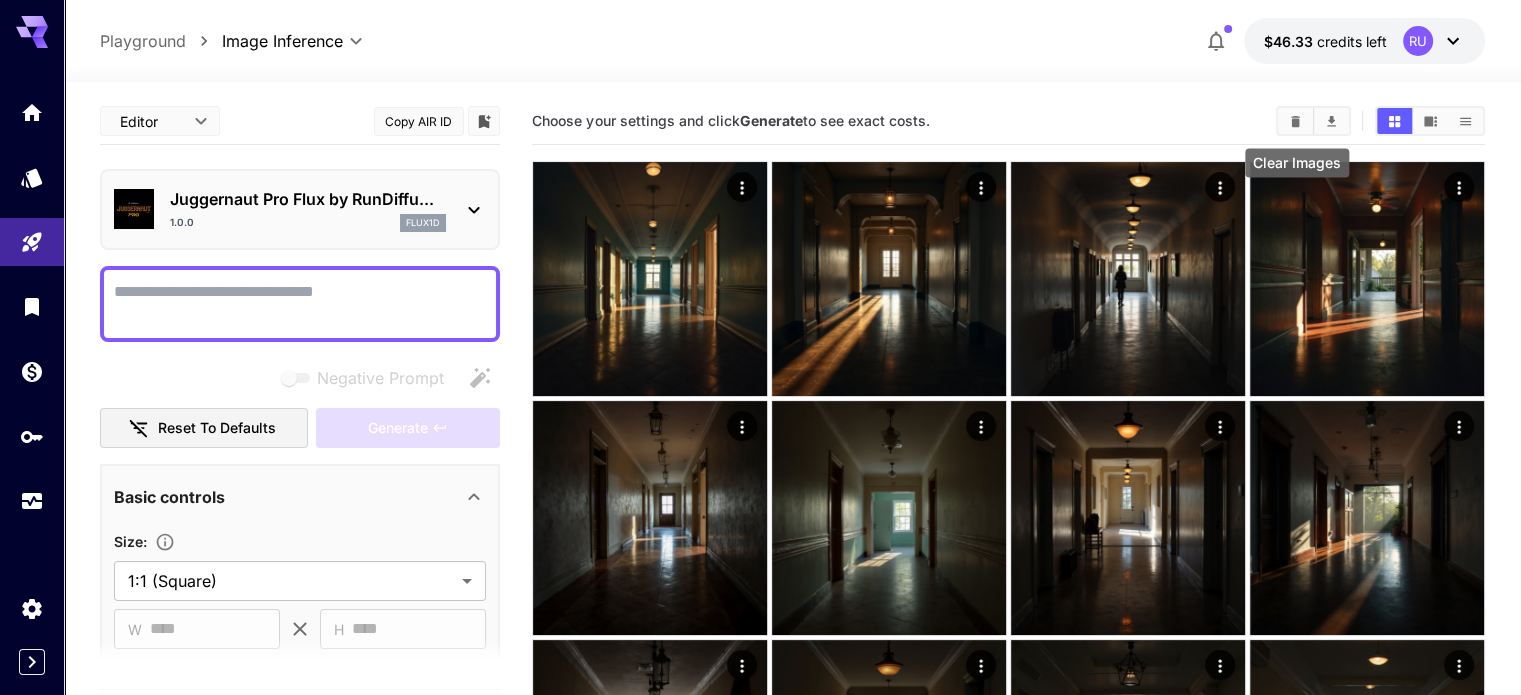 click at bounding box center [1295, 121] 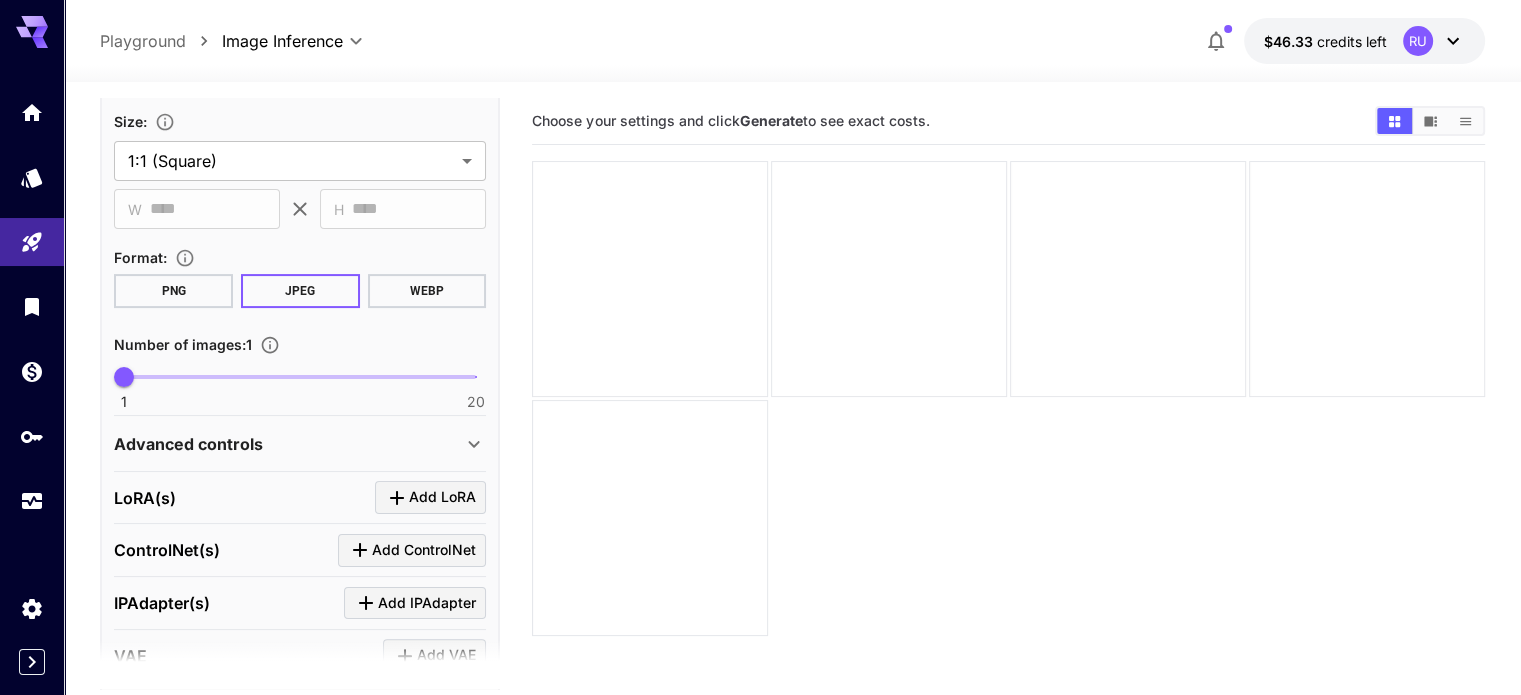 scroll, scrollTop: 624, scrollLeft: 0, axis: vertical 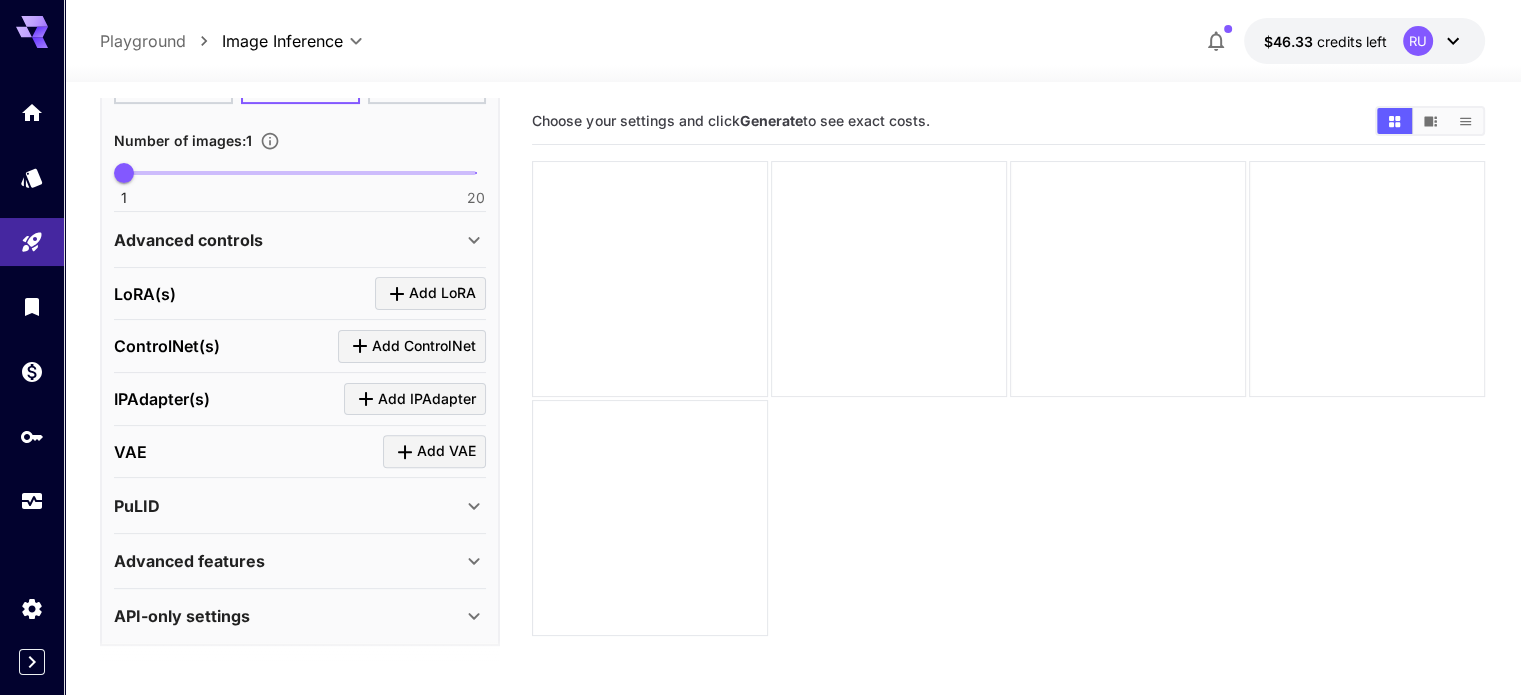 click 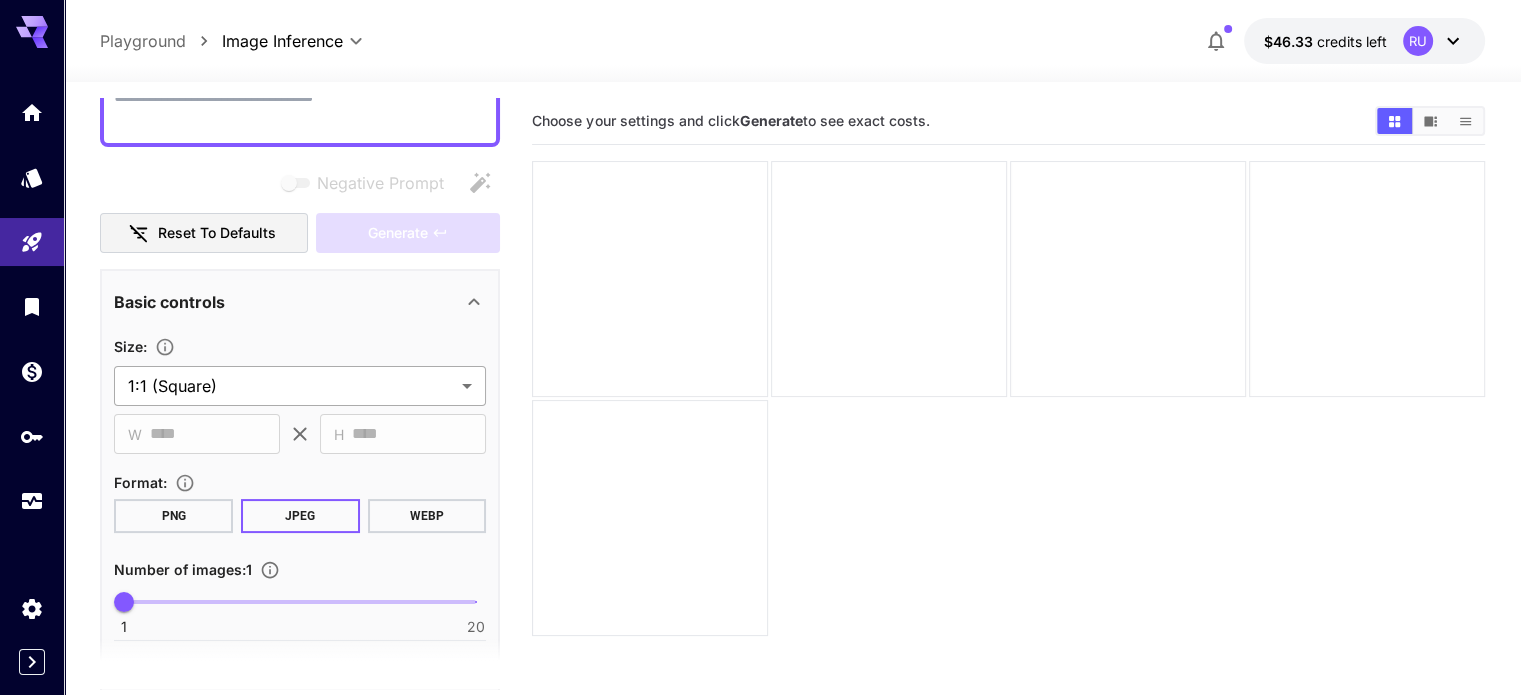 scroll, scrollTop: 172, scrollLeft: 0, axis: vertical 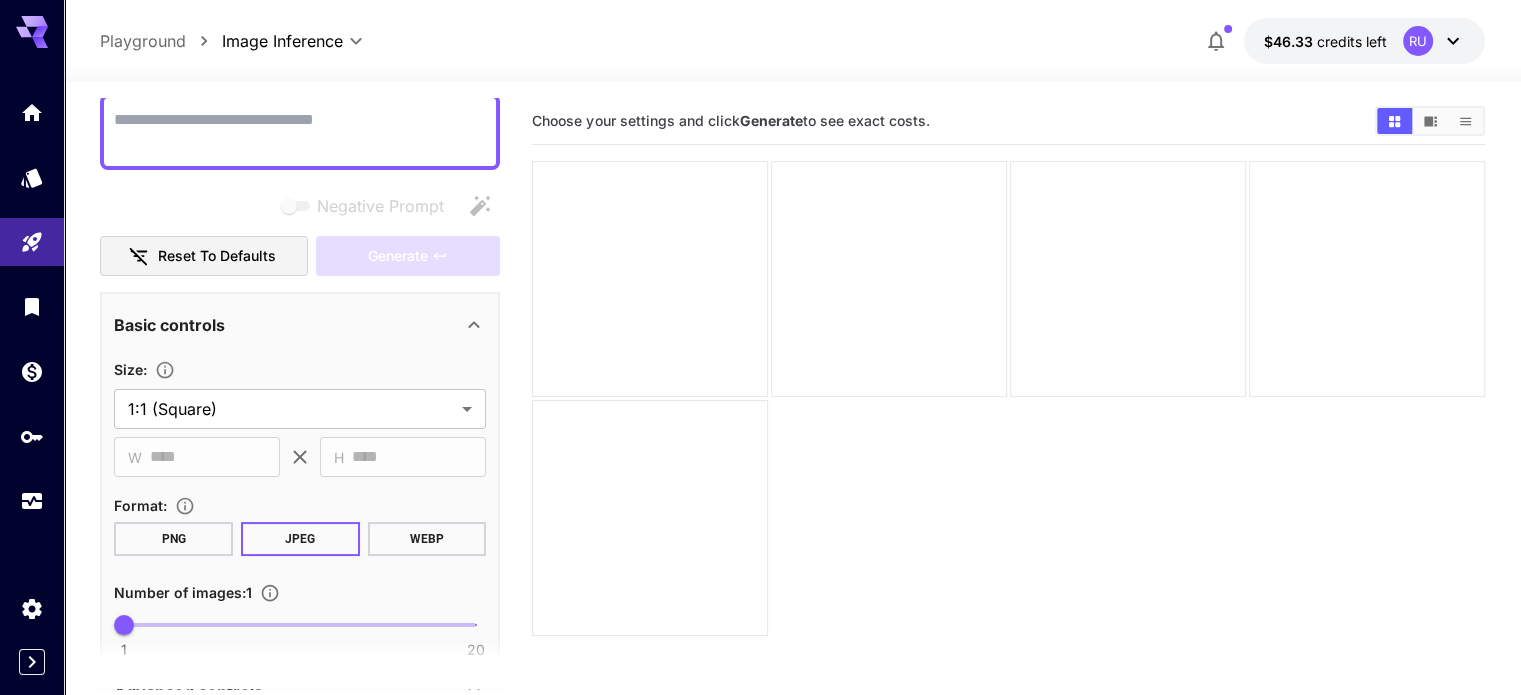click on "Negative Prompt" at bounding box center (300, 132) 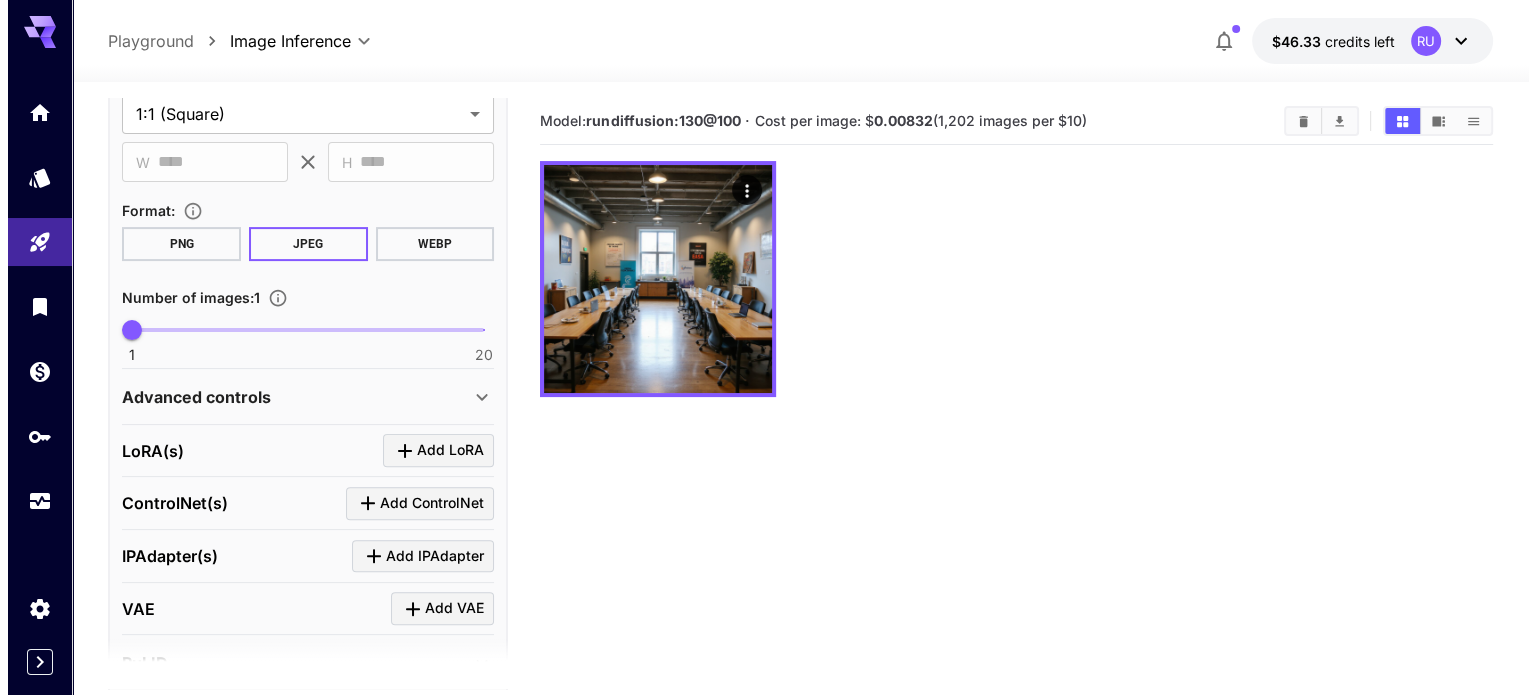 scroll, scrollTop: 549, scrollLeft: 0, axis: vertical 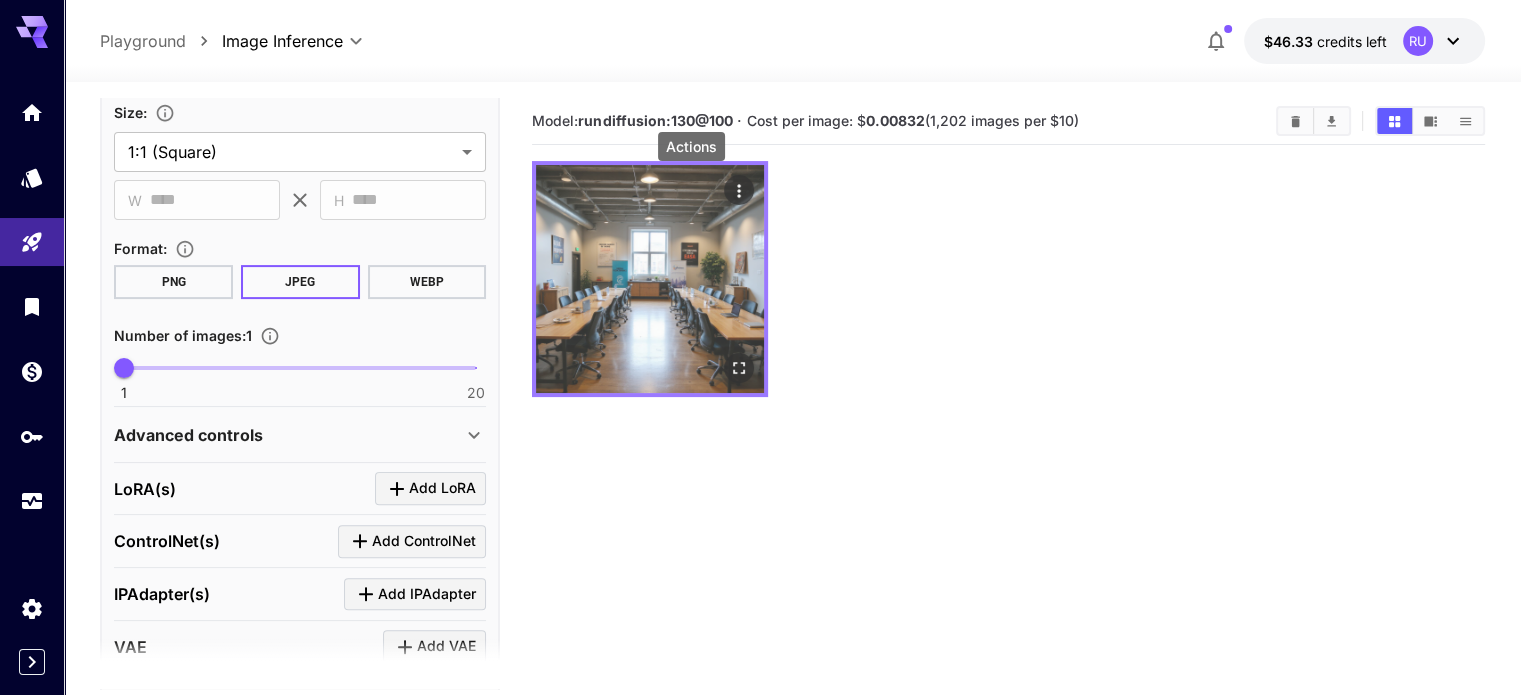 type on "**********" 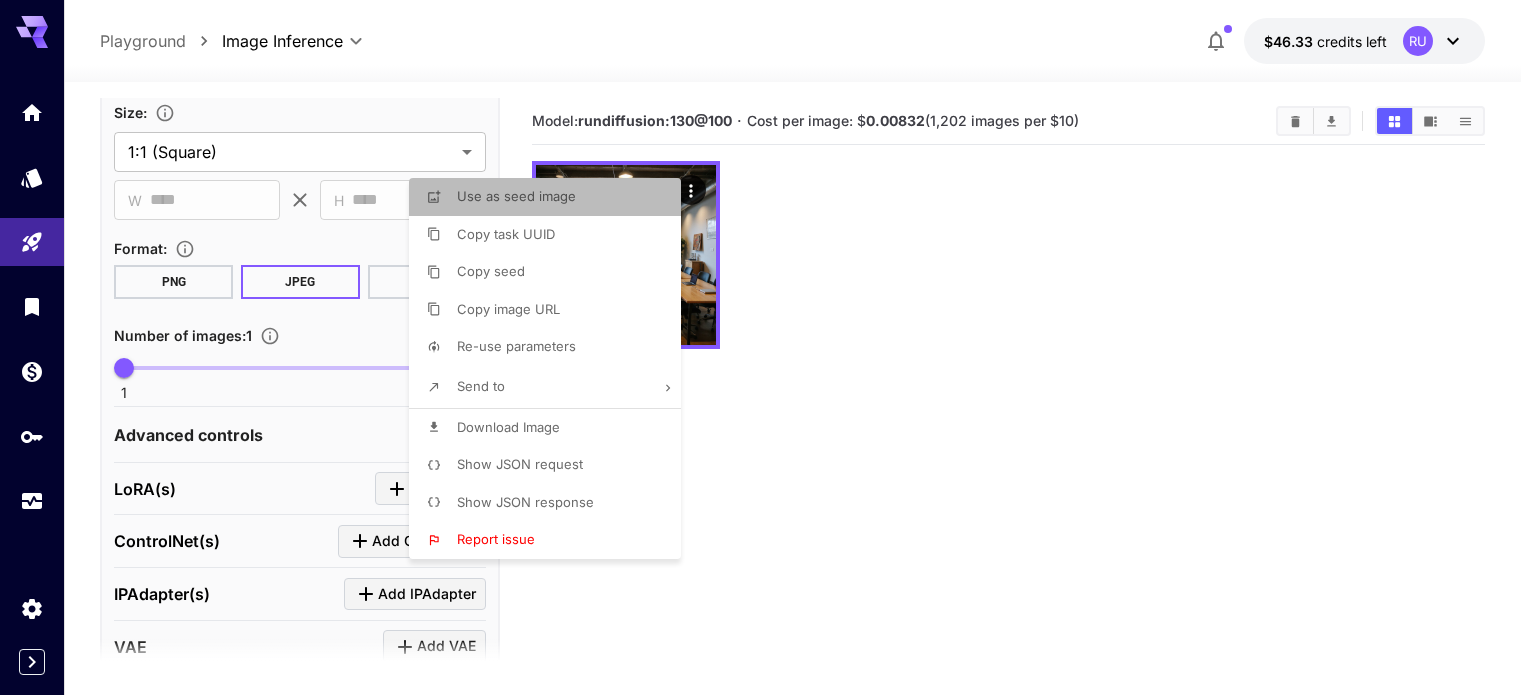 click on "Use as seed image" at bounding box center [516, 196] 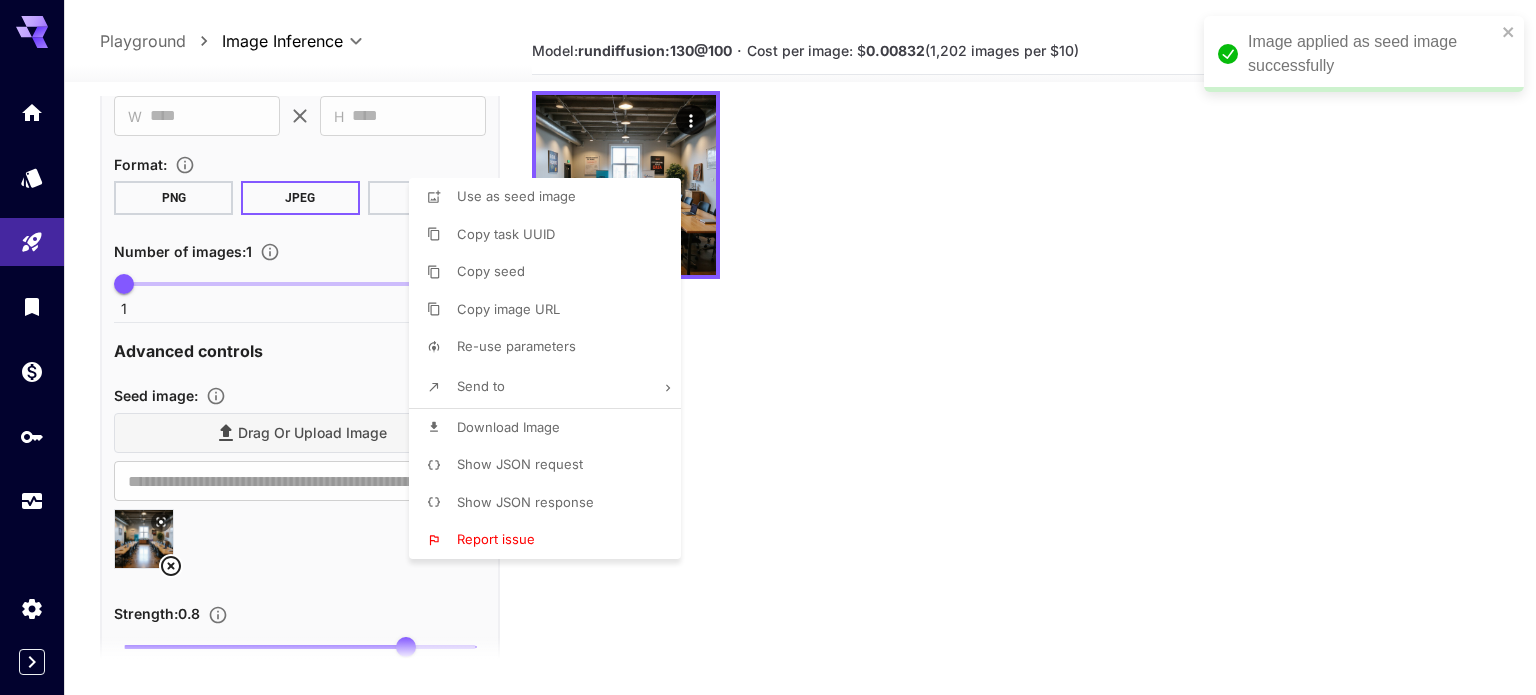 scroll, scrollTop: 98, scrollLeft: 0, axis: vertical 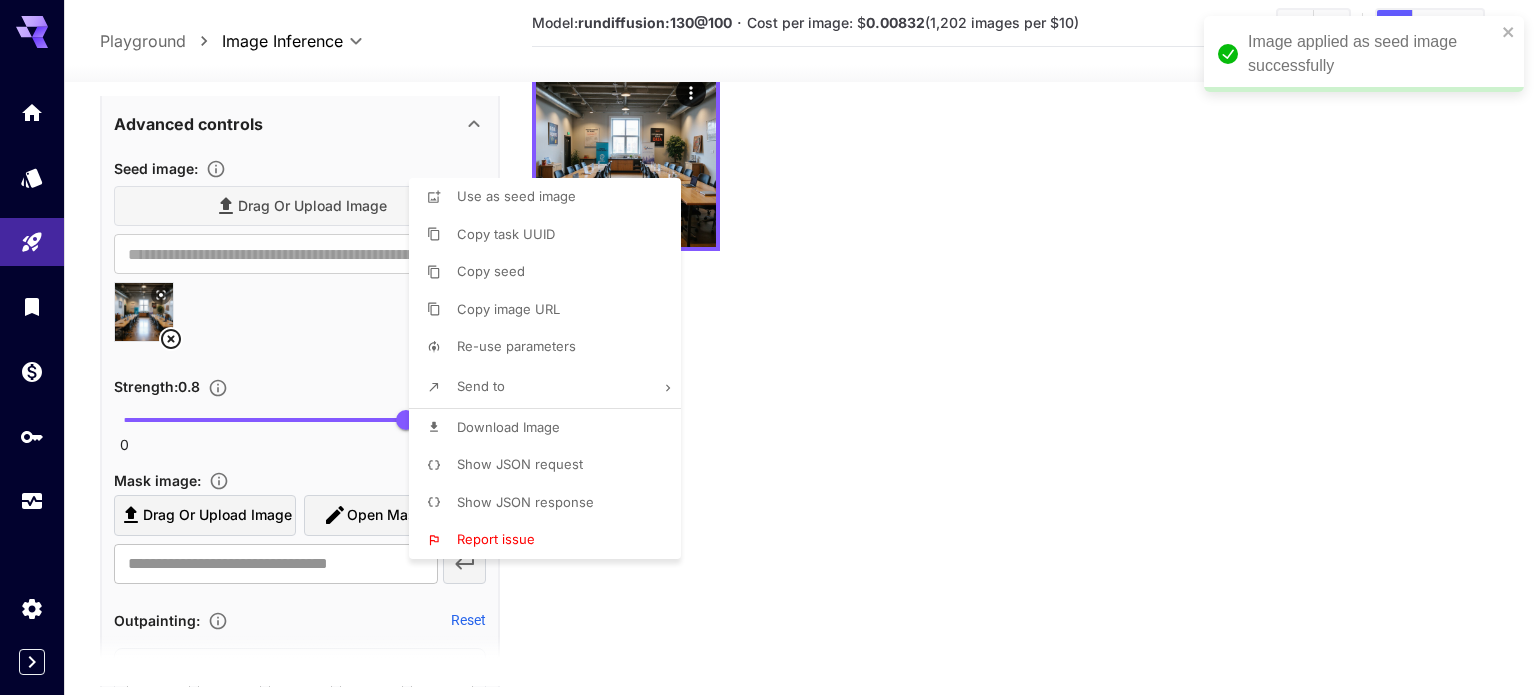 click at bounding box center [768, 347] 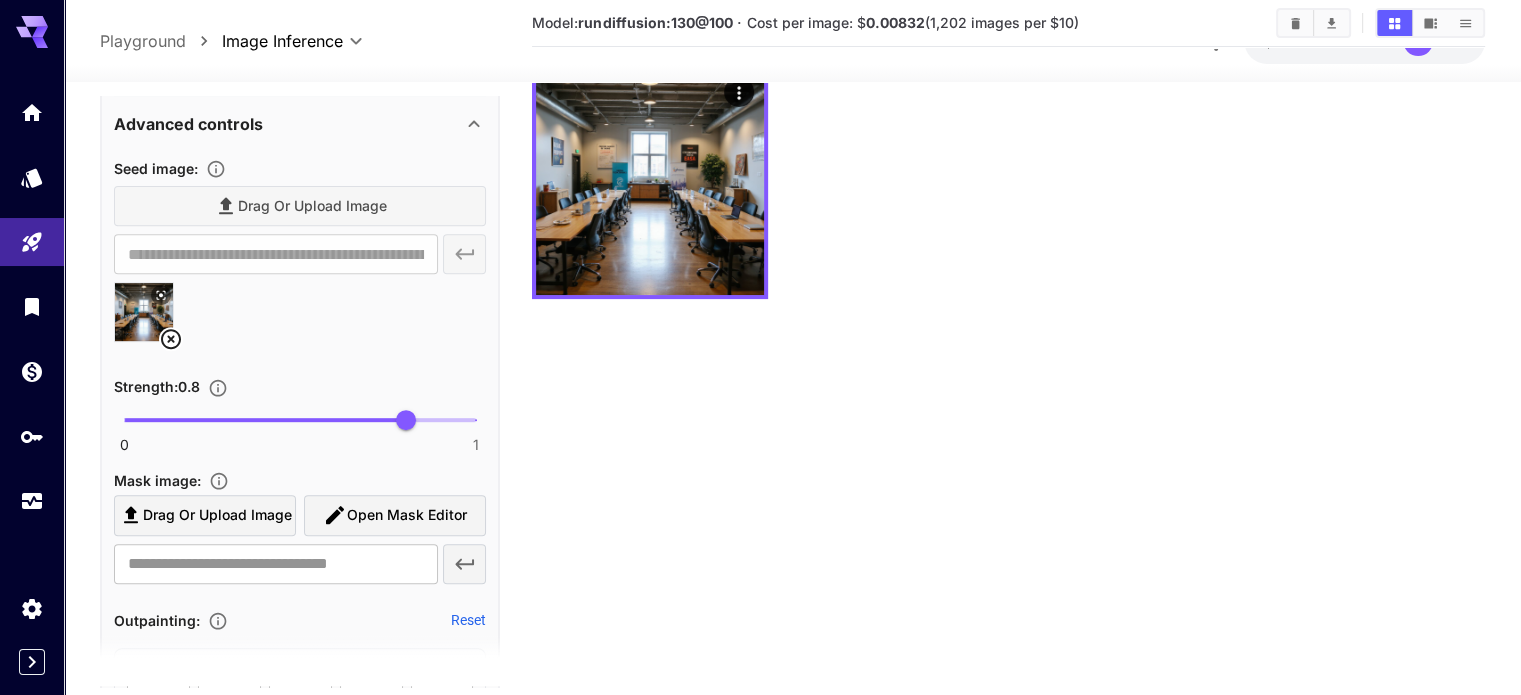 click on "Drag or upload image" at bounding box center [300, 206] 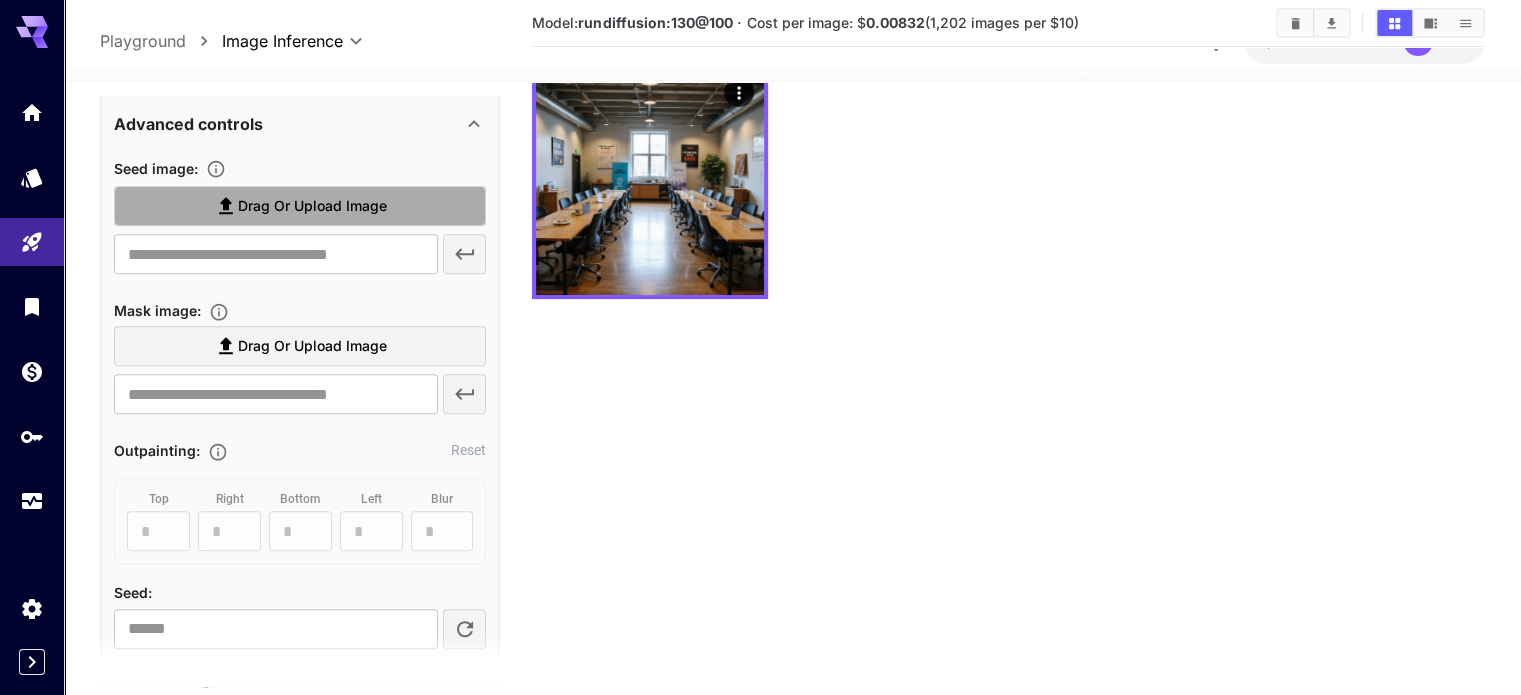 click on "Drag or upload image" at bounding box center [312, 206] 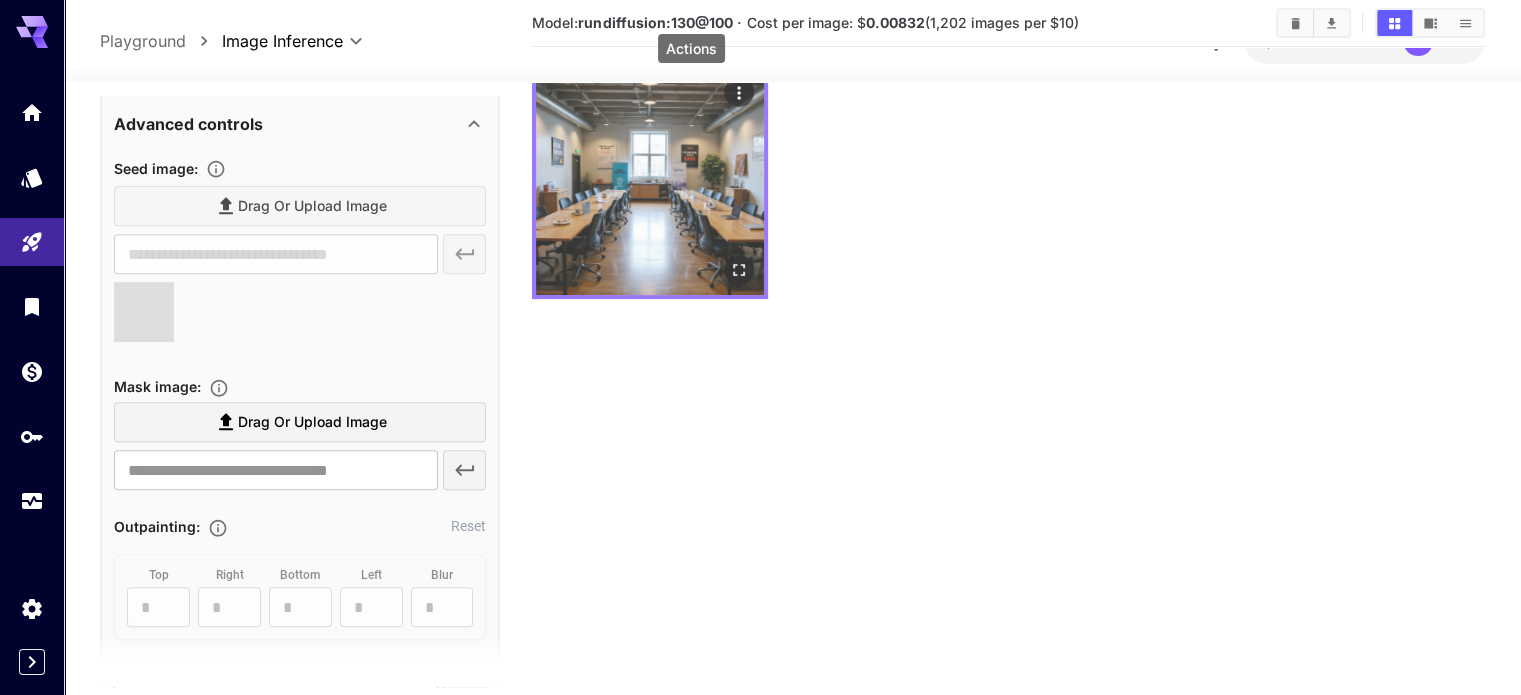 click 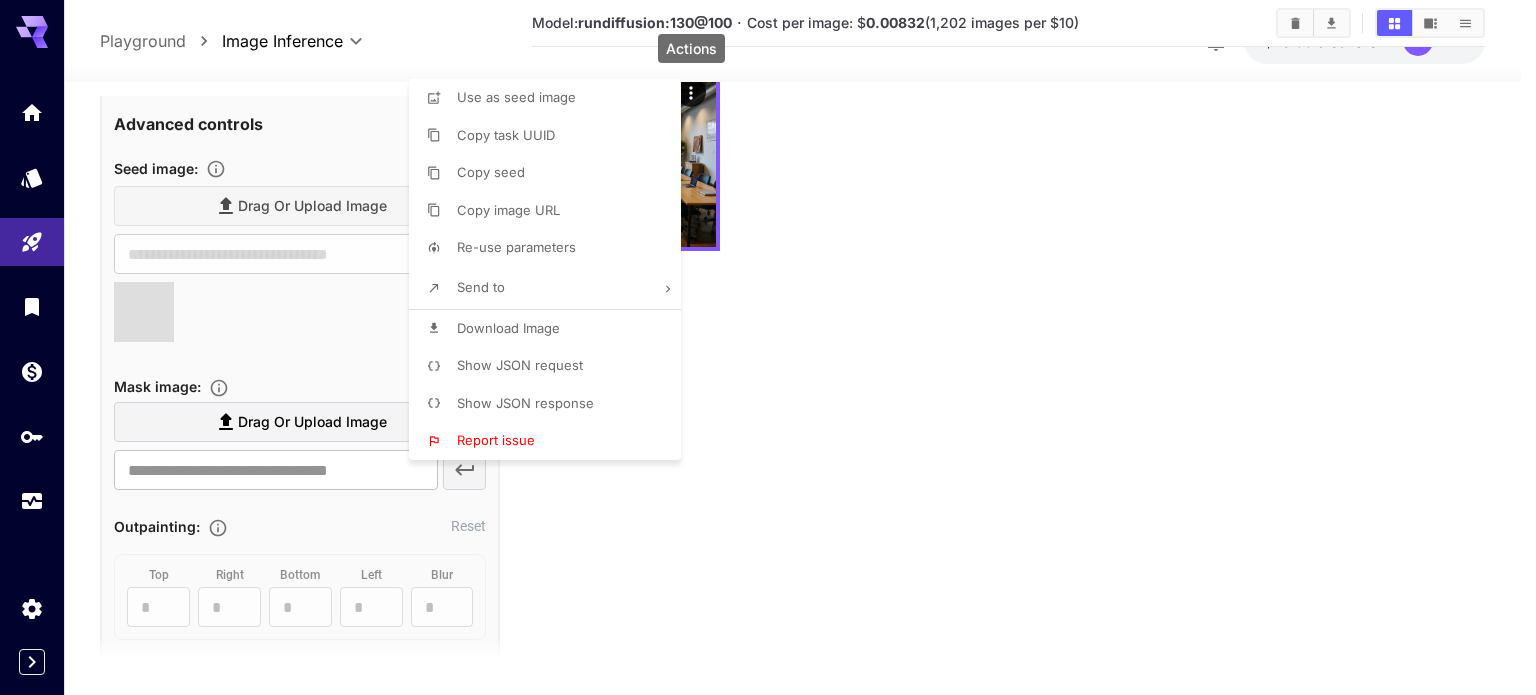 type on "**********" 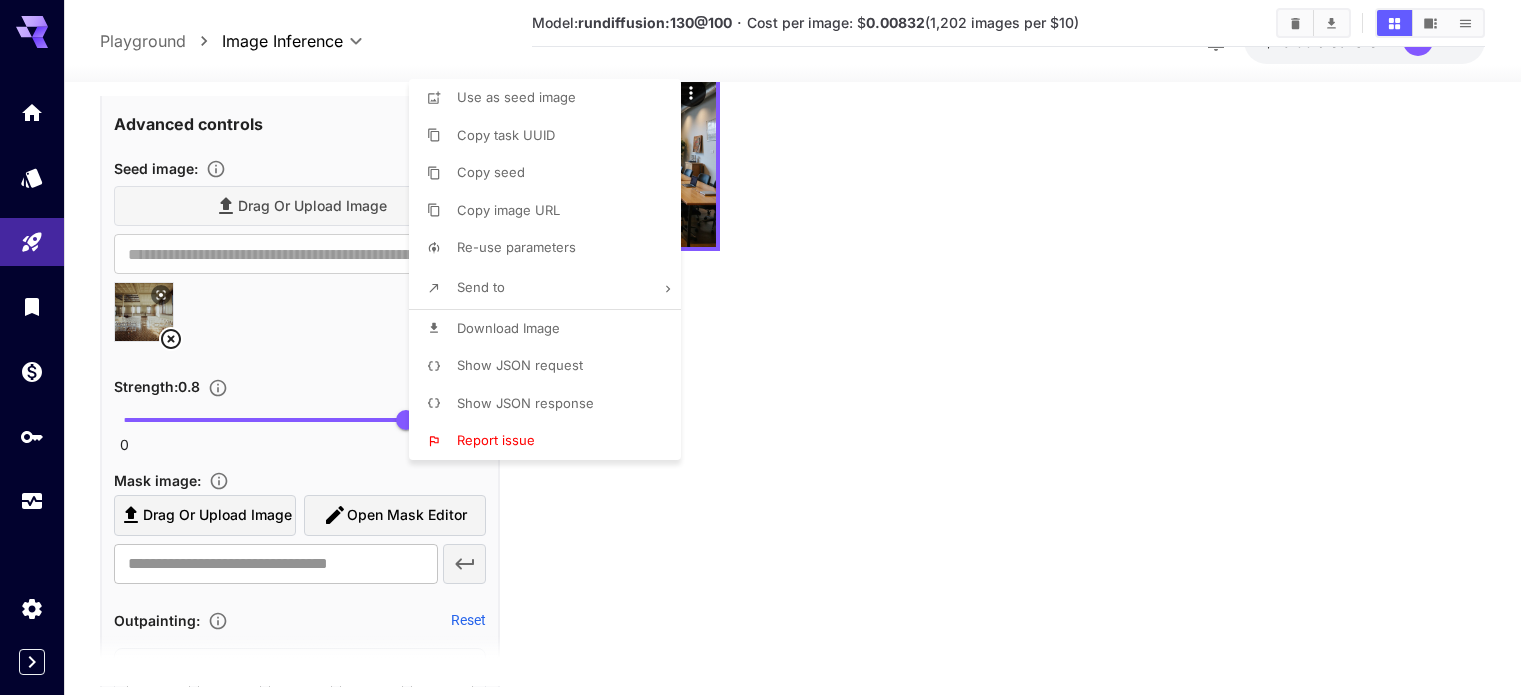 click at bounding box center [768, 347] 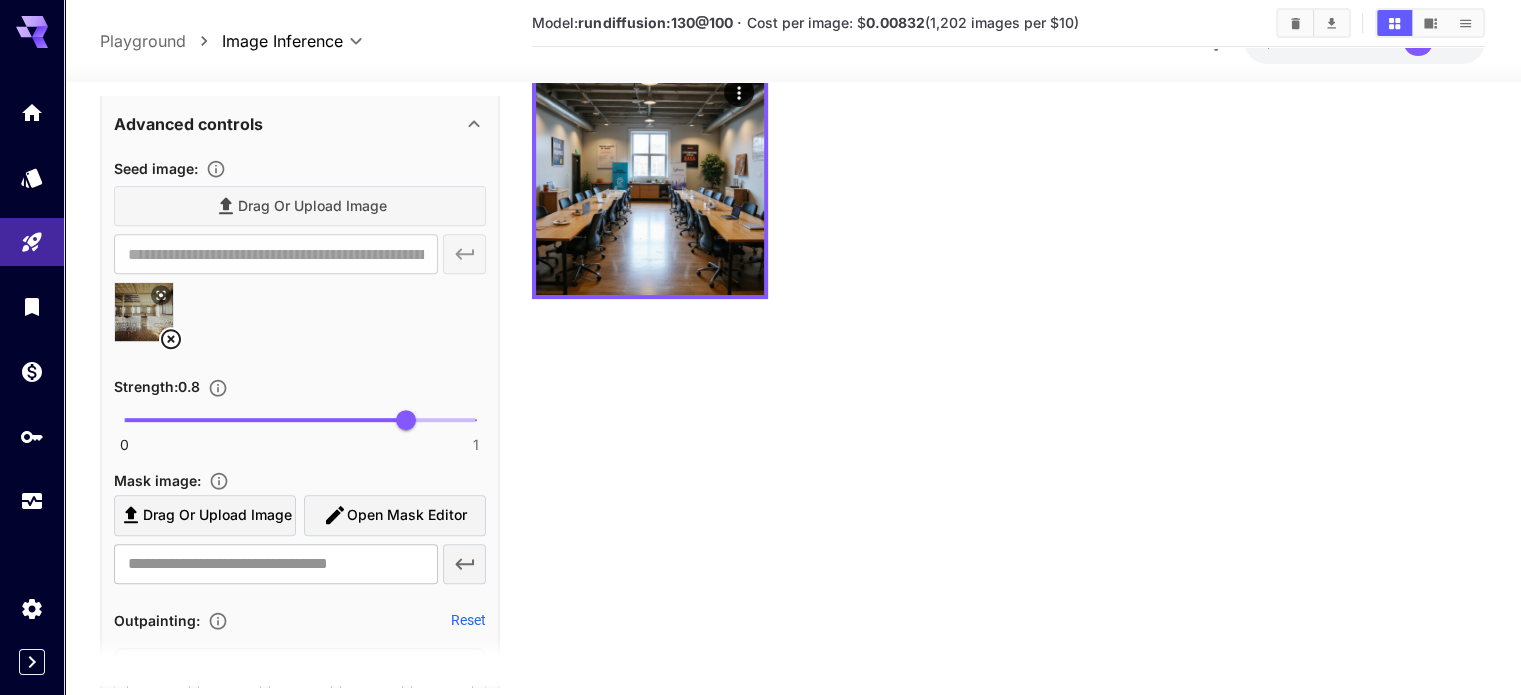 scroll, scrollTop: 0, scrollLeft: 0, axis: both 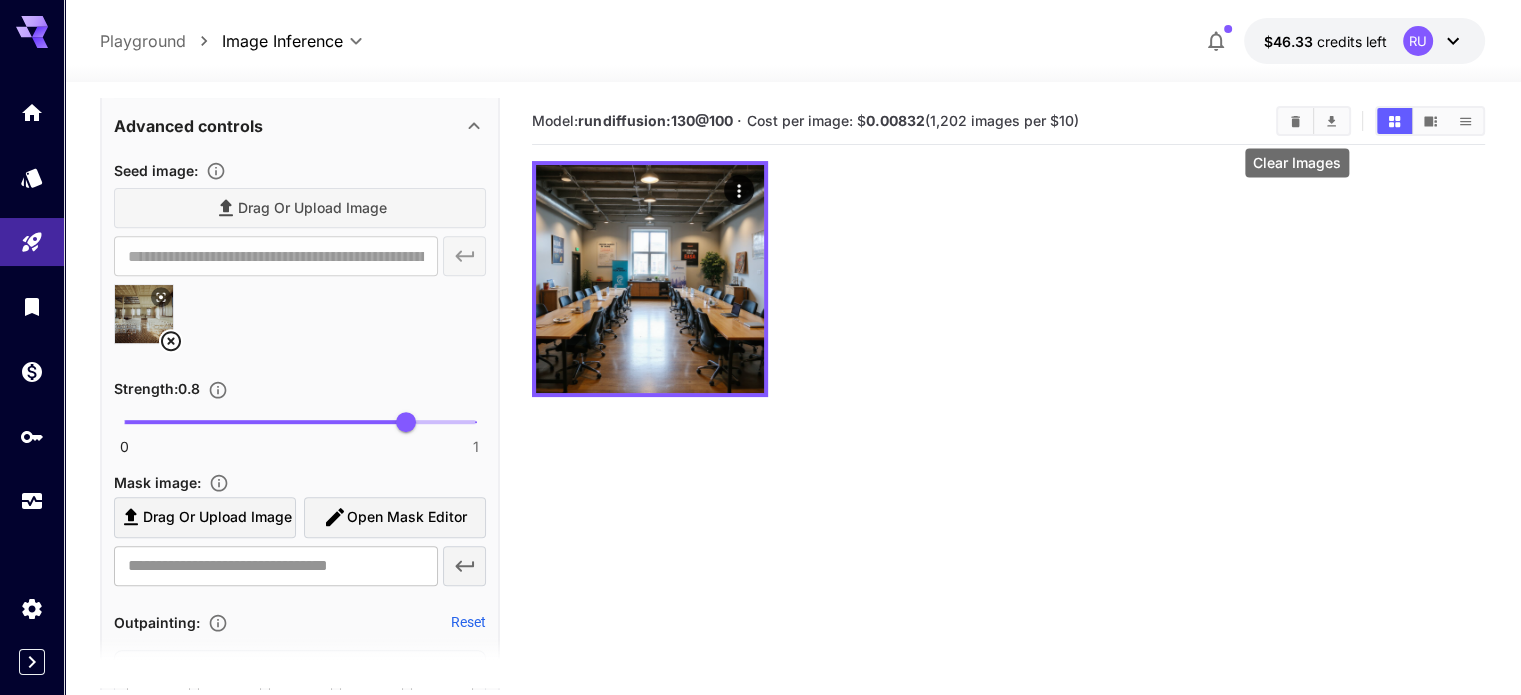 click 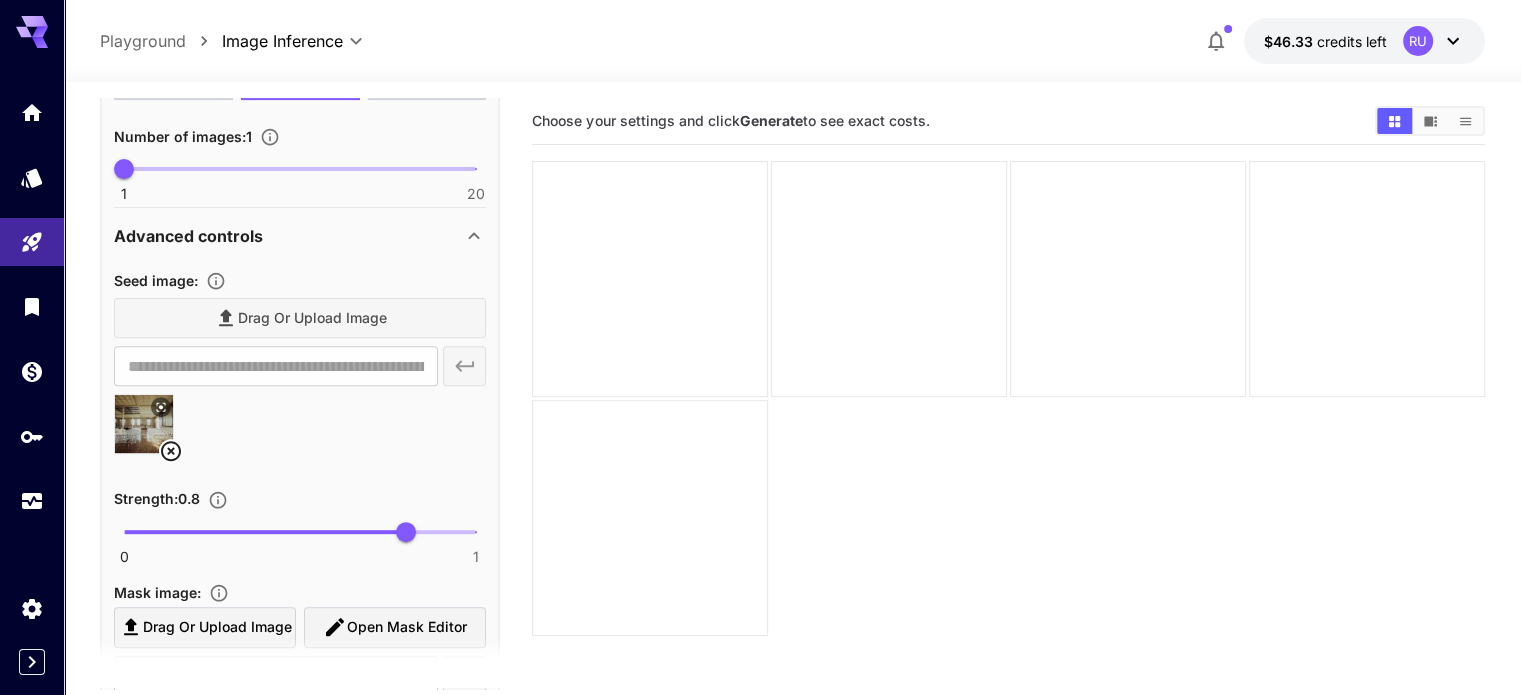 scroll, scrollTop: 751, scrollLeft: 0, axis: vertical 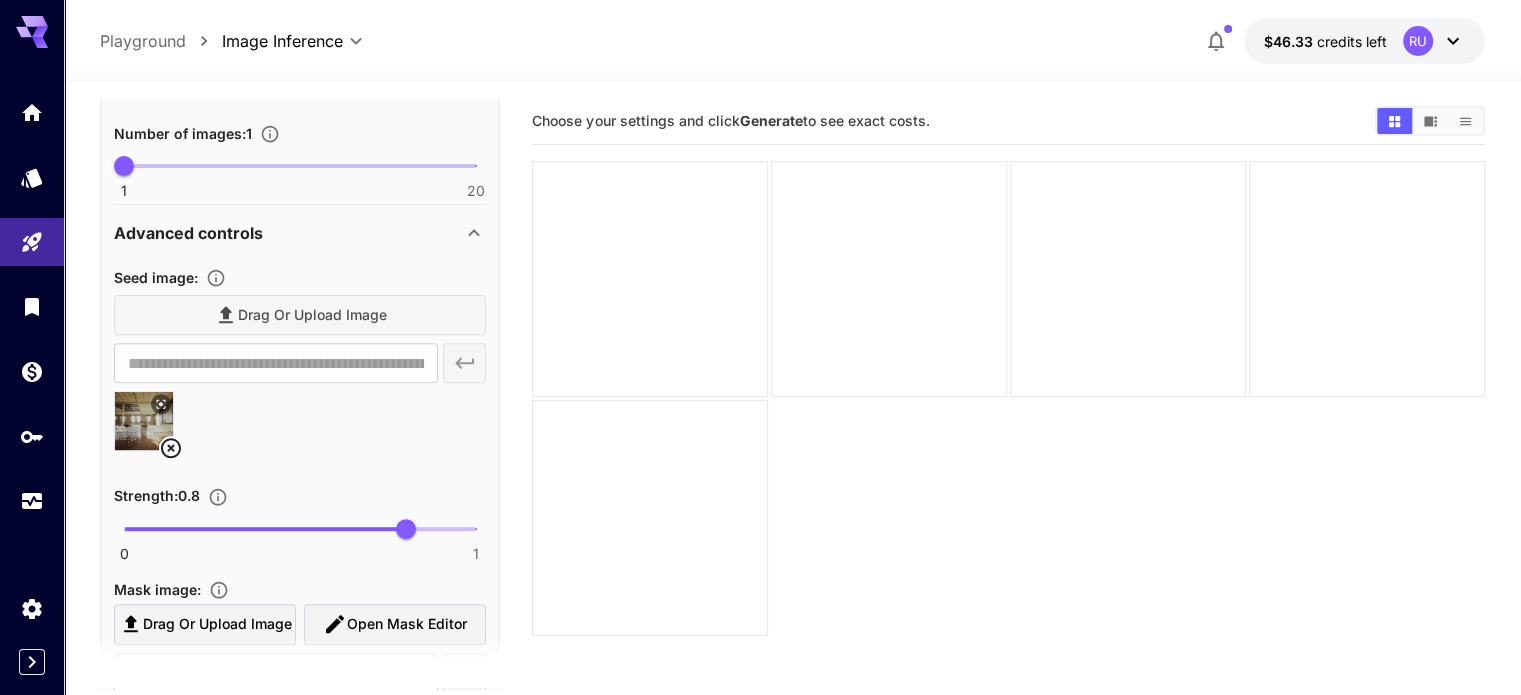 type on "*" 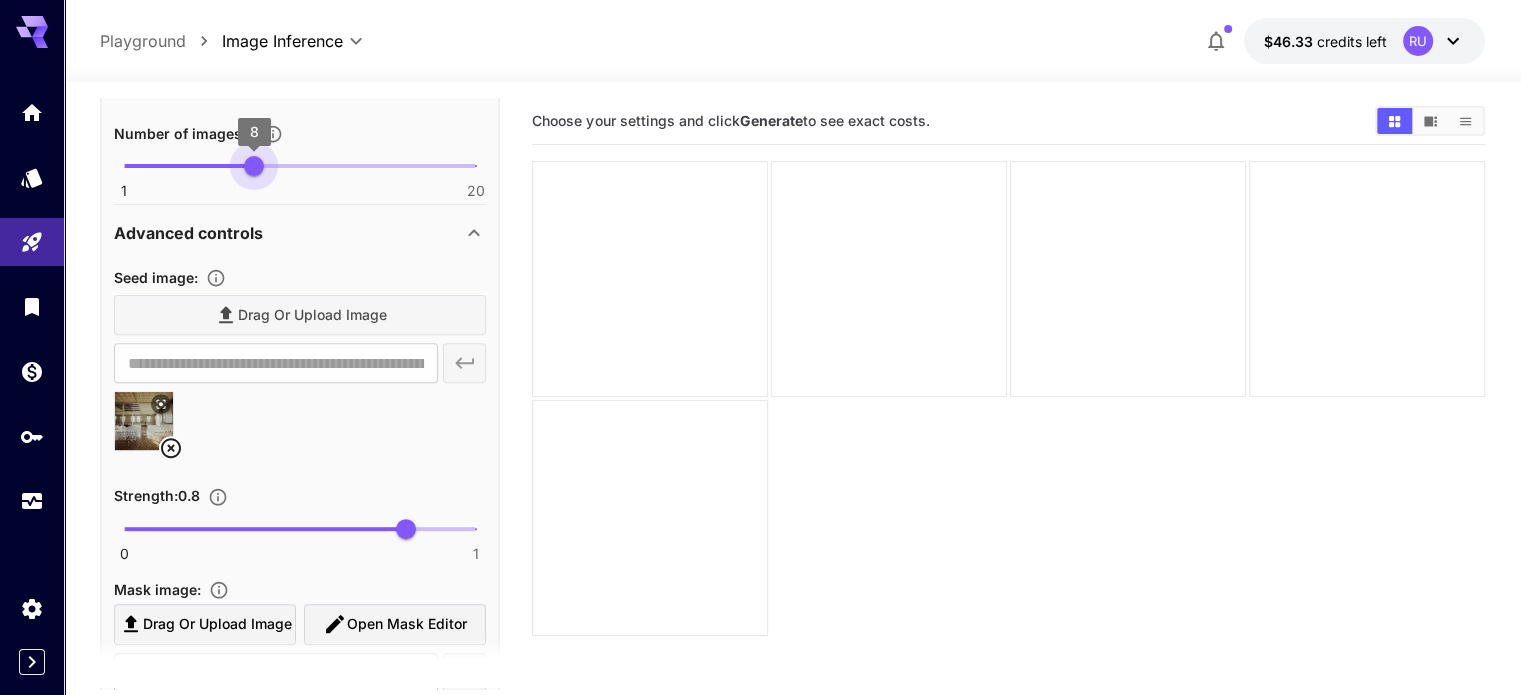 click on "1 20 8" at bounding box center [300, 166] 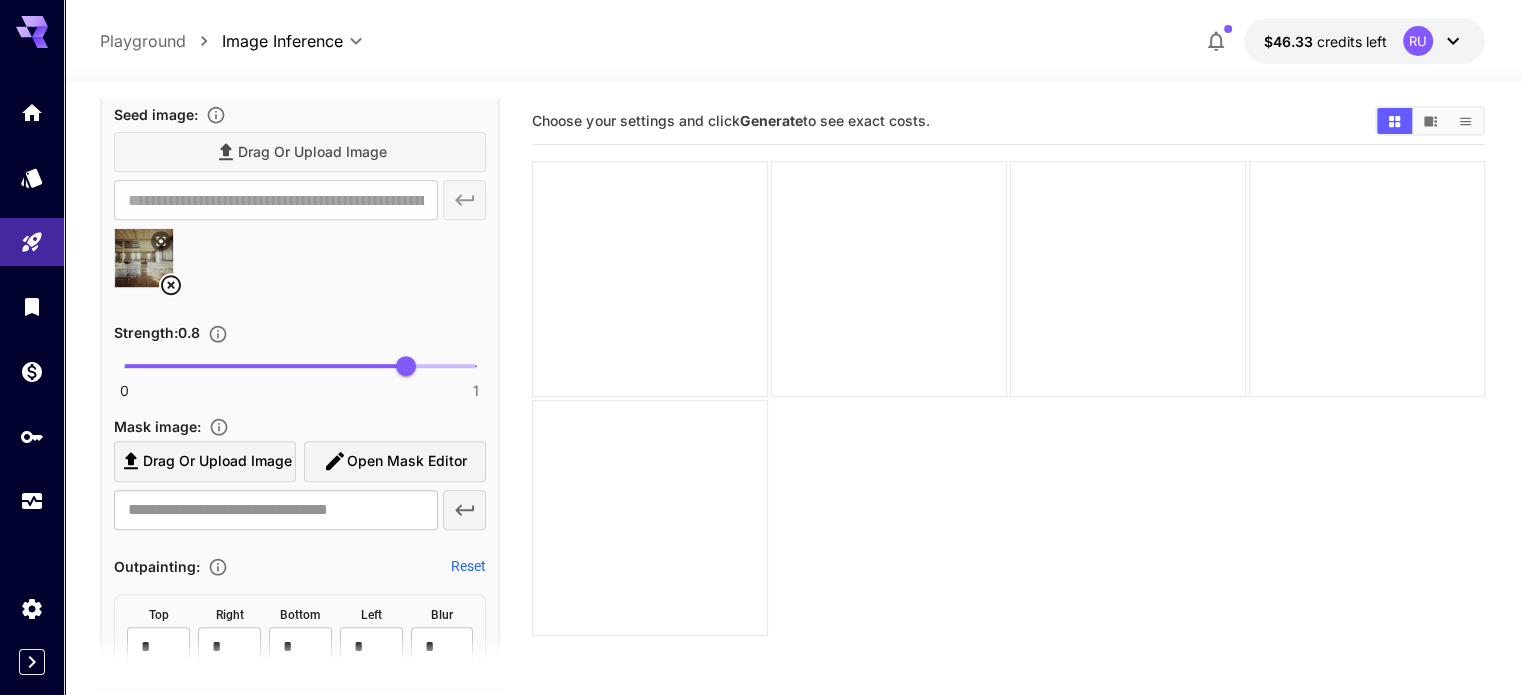 scroll, scrollTop: 918, scrollLeft: 0, axis: vertical 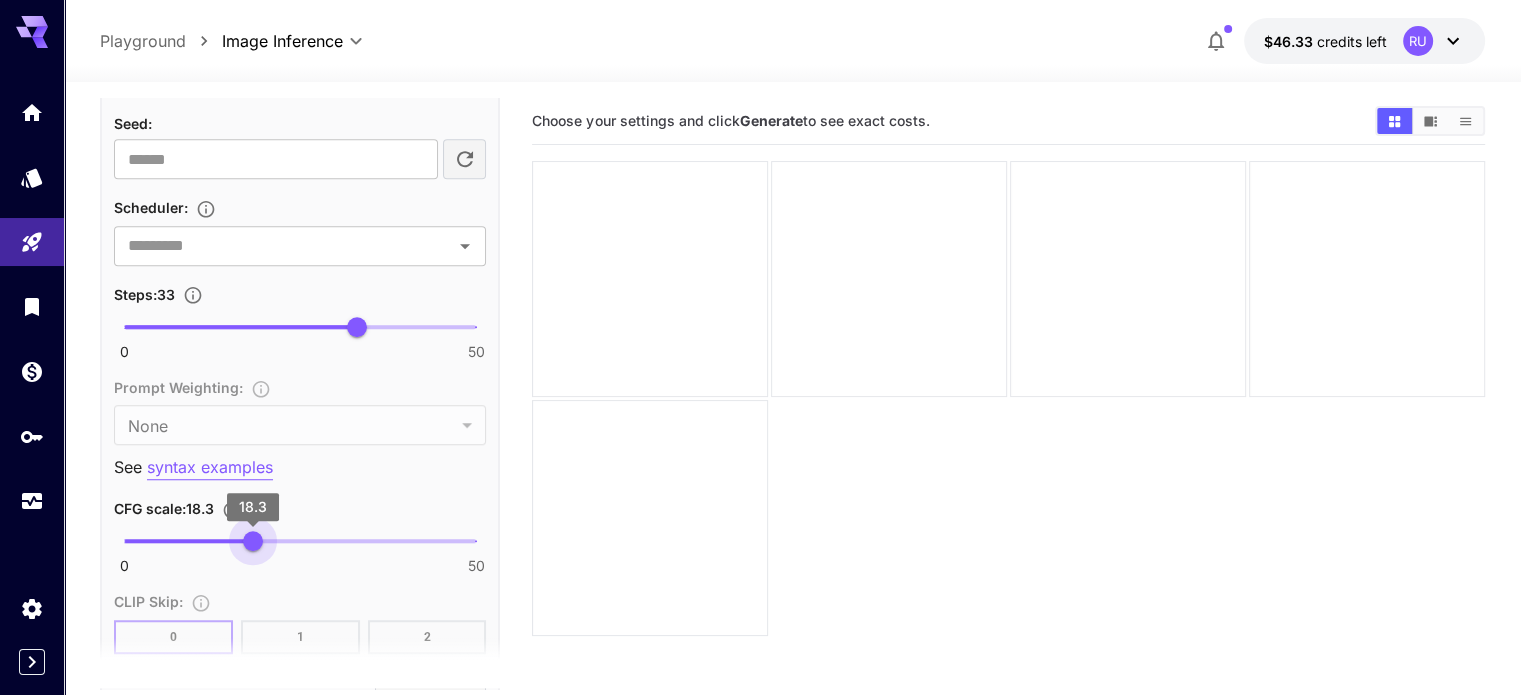 click on "0 50 18.3" at bounding box center [300, 541] 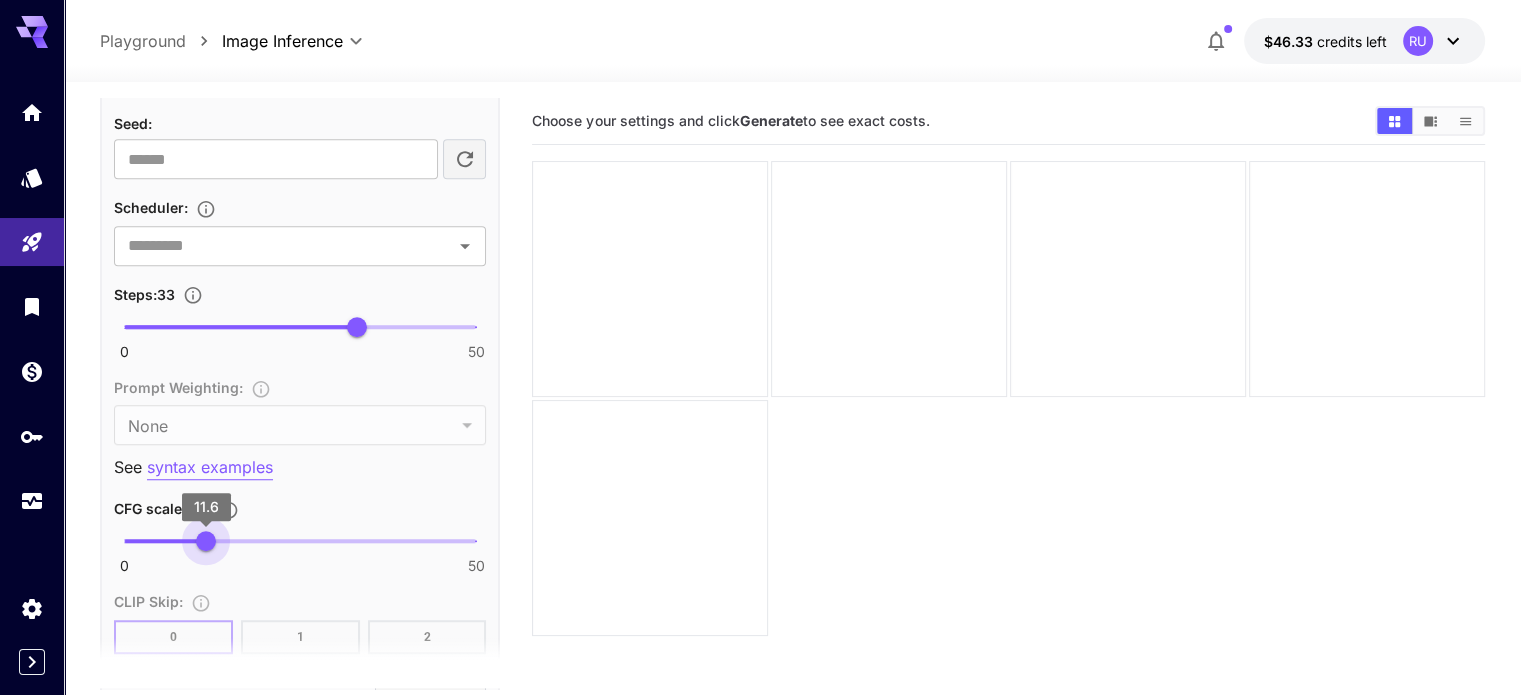 click on "0 50 11.6" at bounding box center [300, 541] 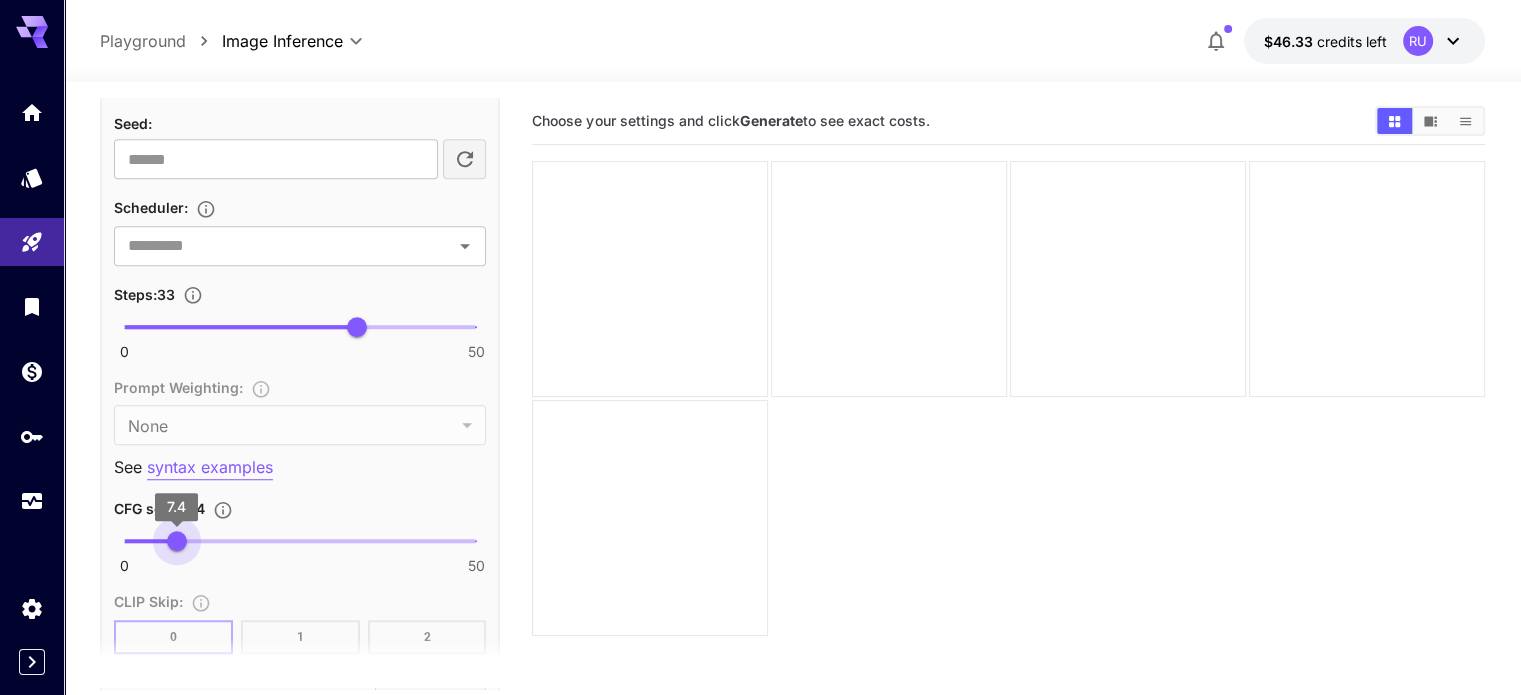 type on "***" 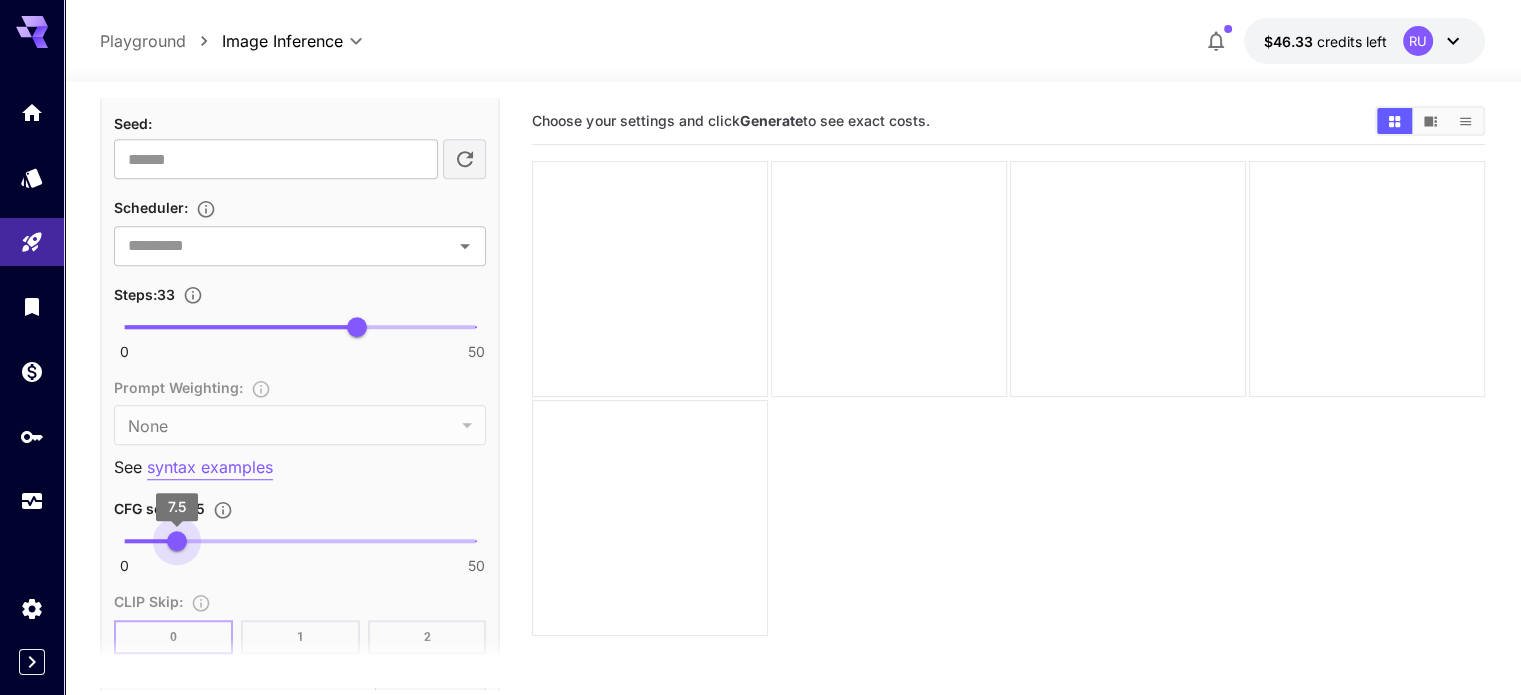 drag, startPoint x: 206, startPoint y: 532, endPoint x: 177, endPoint y: 531, distance: 29.017237 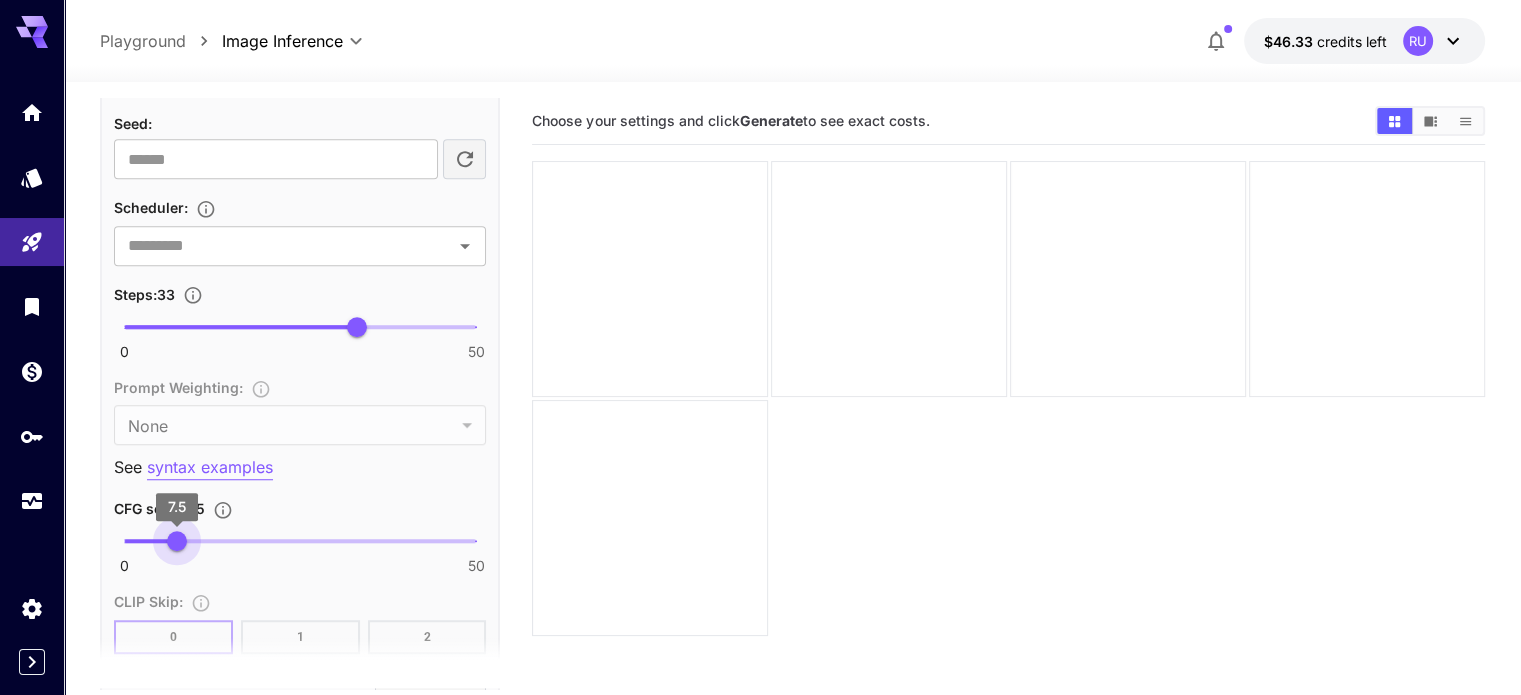 click on "7.5" at bounding box center [177, 541] 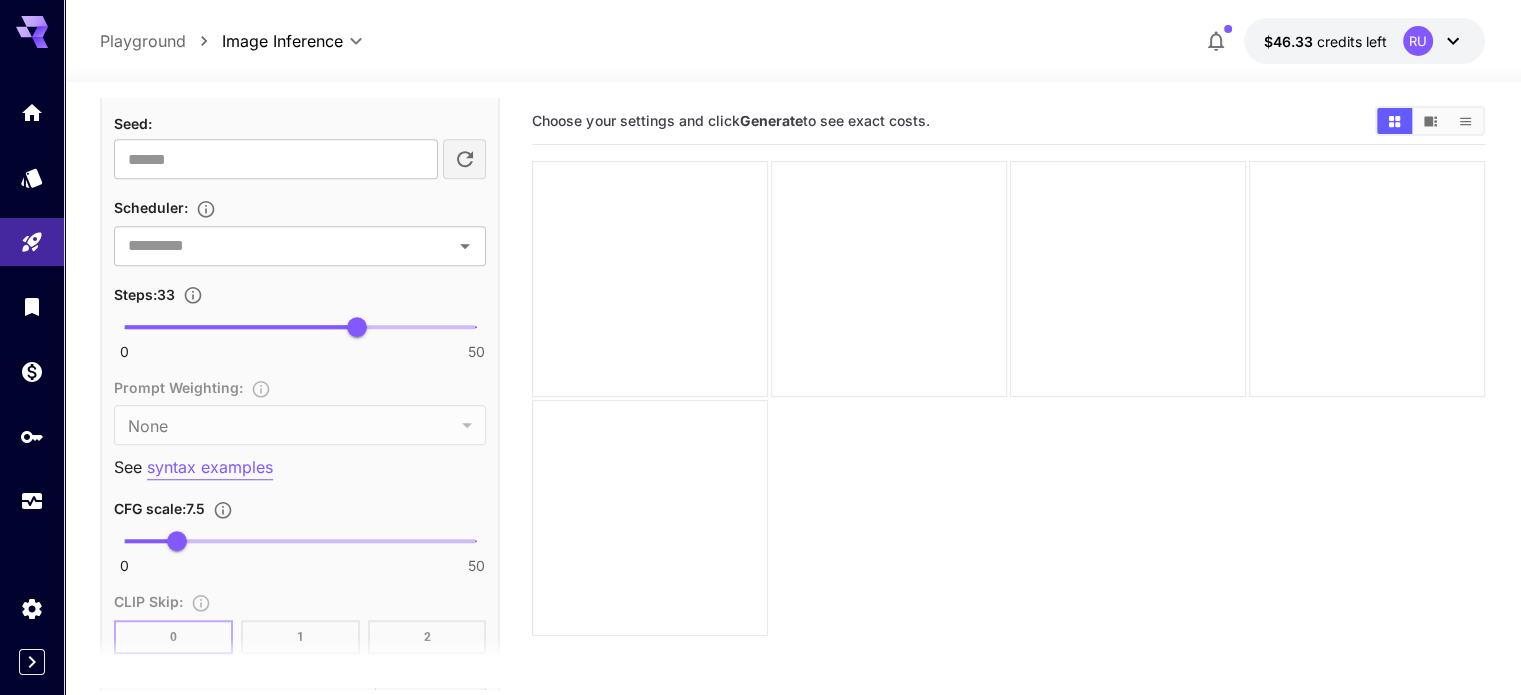 click on "Choose your settings and click  Generate  to see exact costs." at bounding box center [1008, 445] 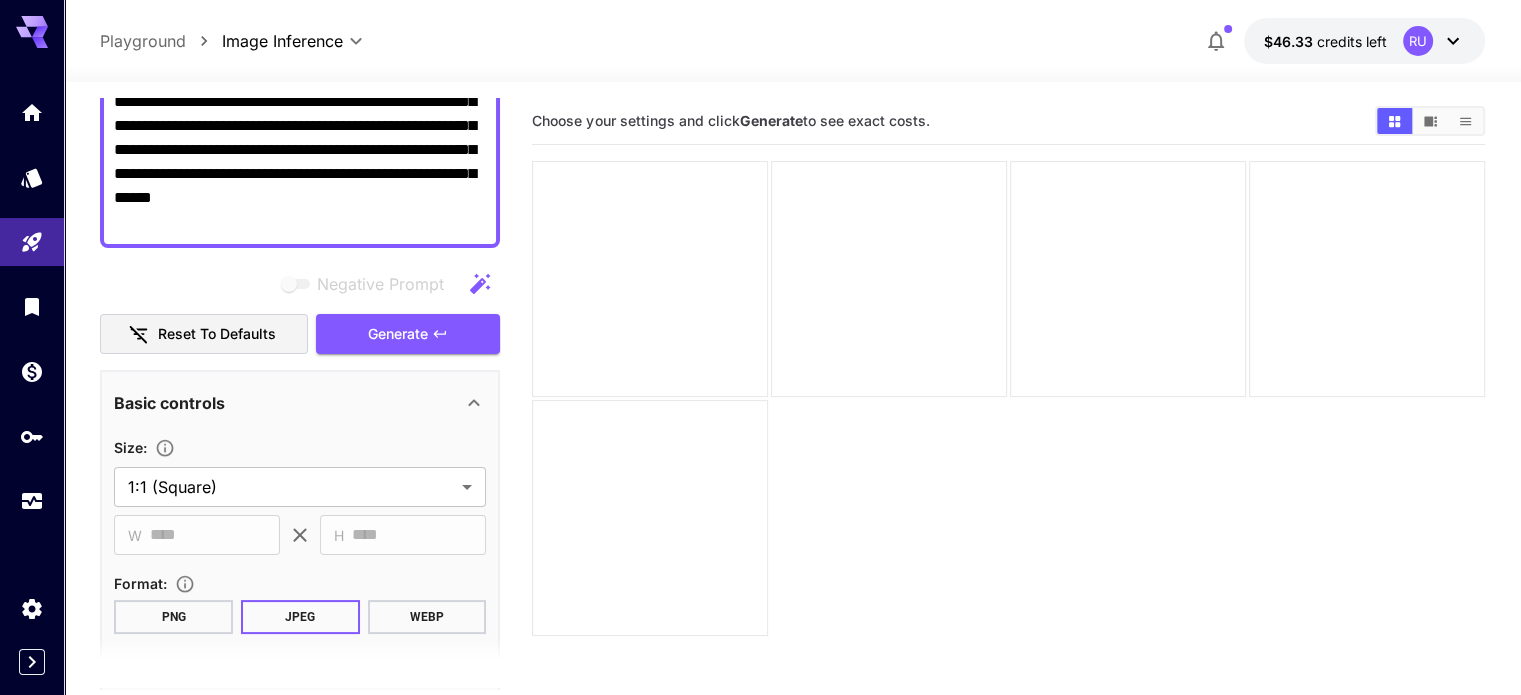 scroll, scrollTop: 212, scrollLeft: 0, axis: vertical 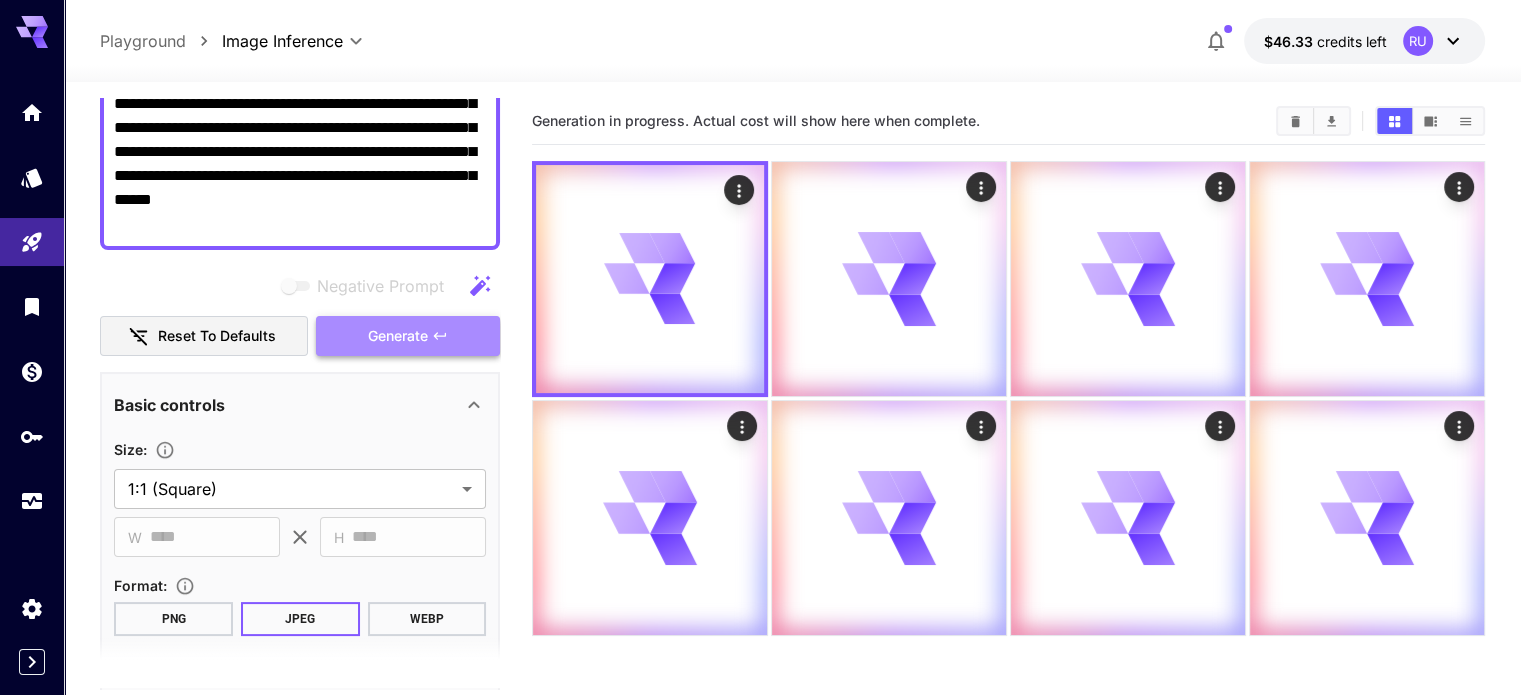 click 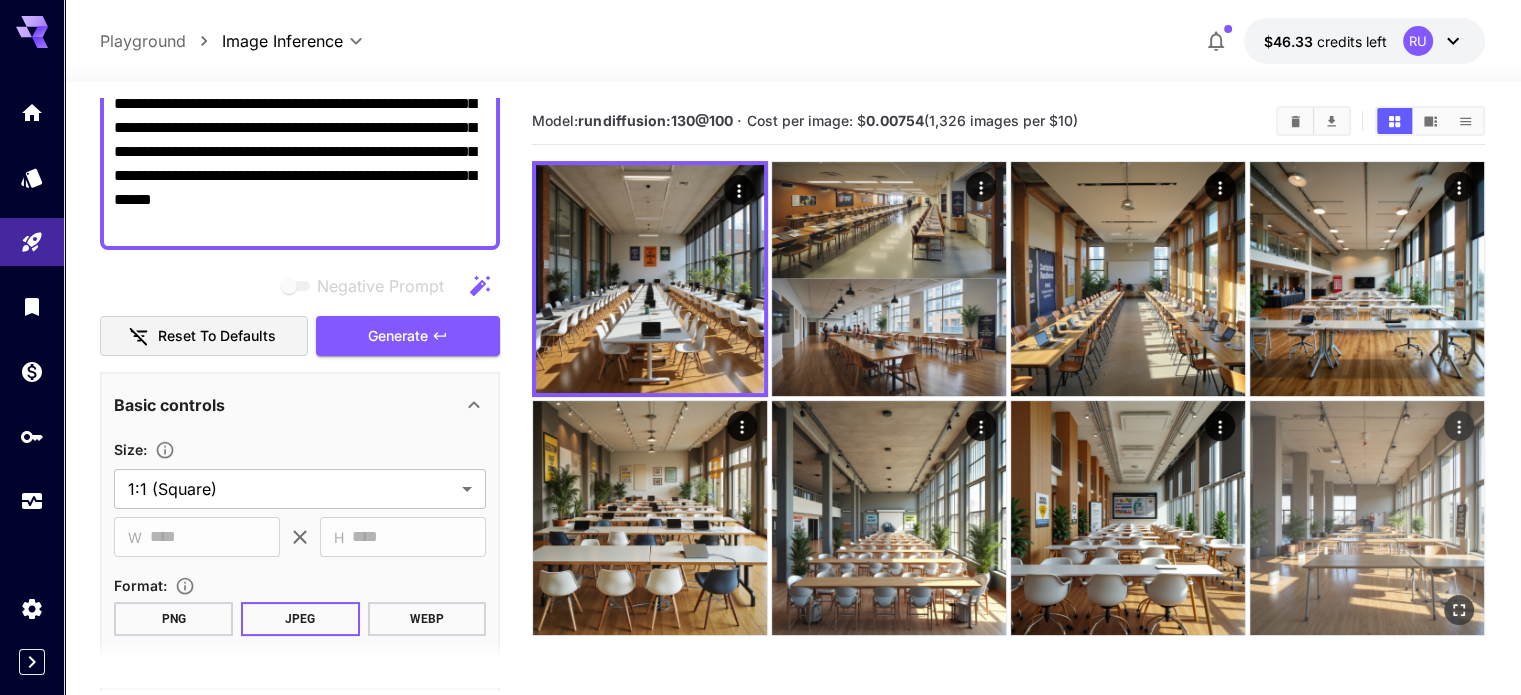 click at bounding box center [1367, 518] 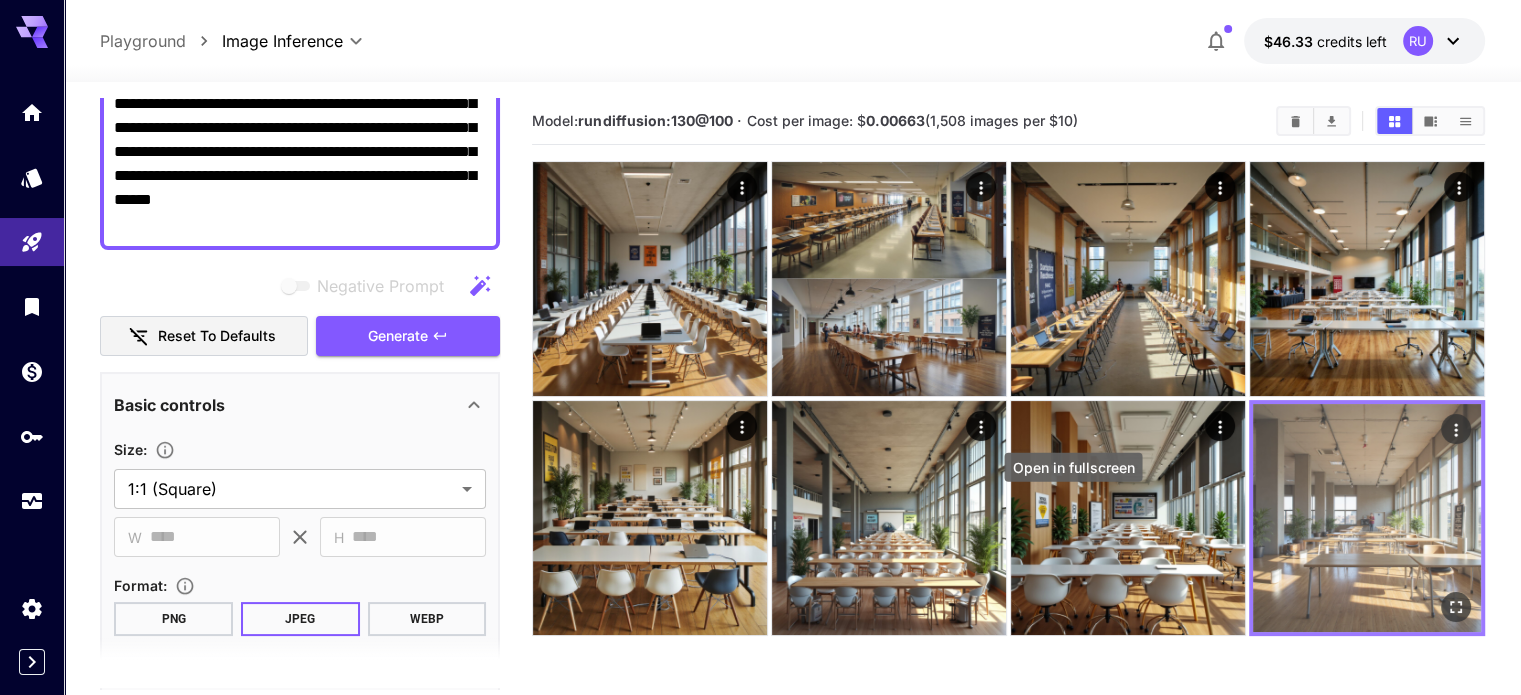 click 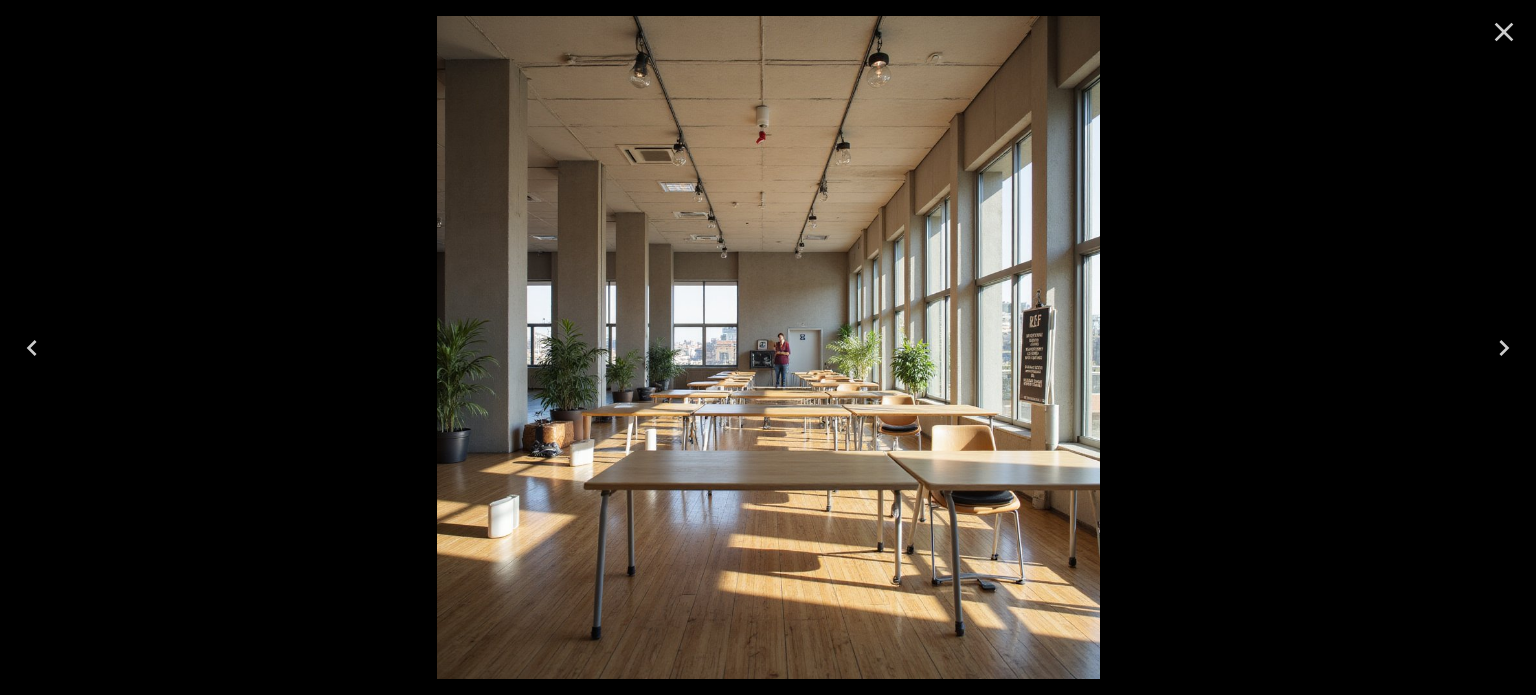 click 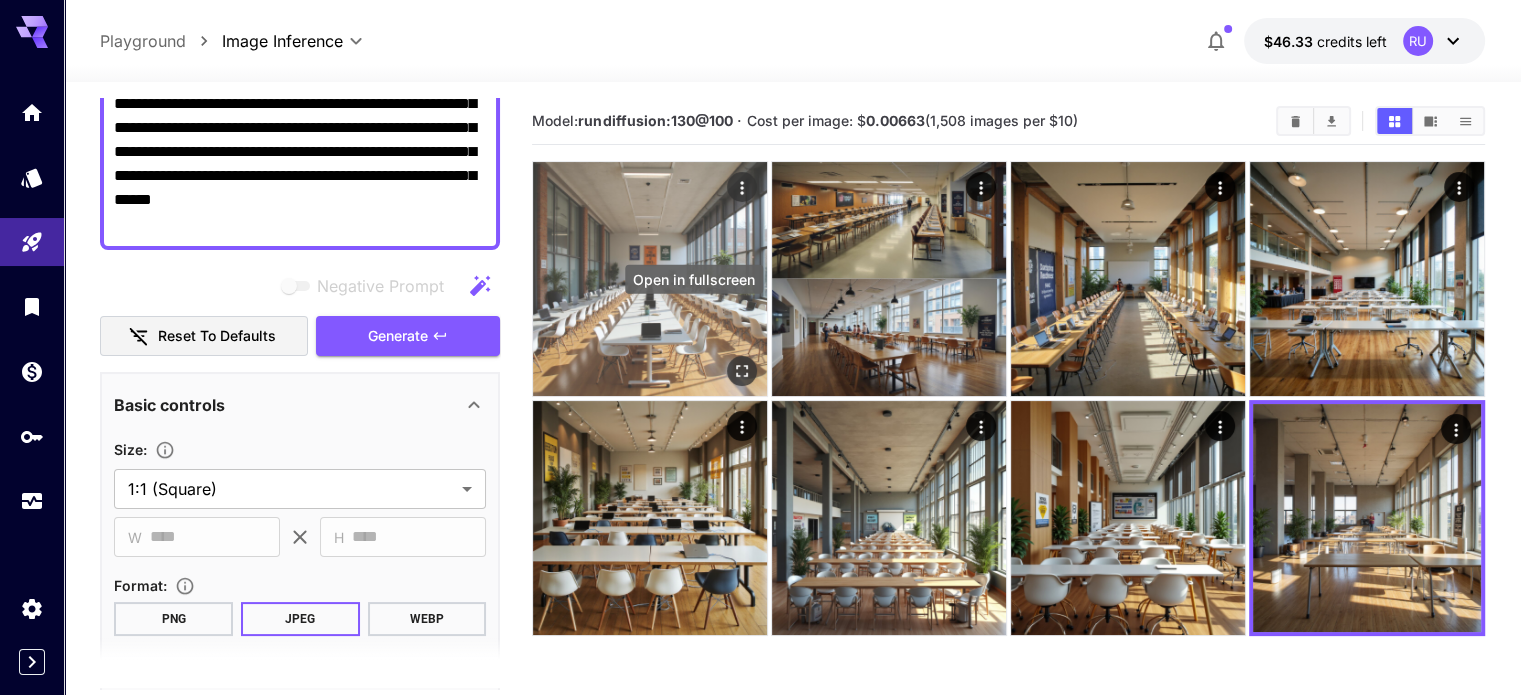 click 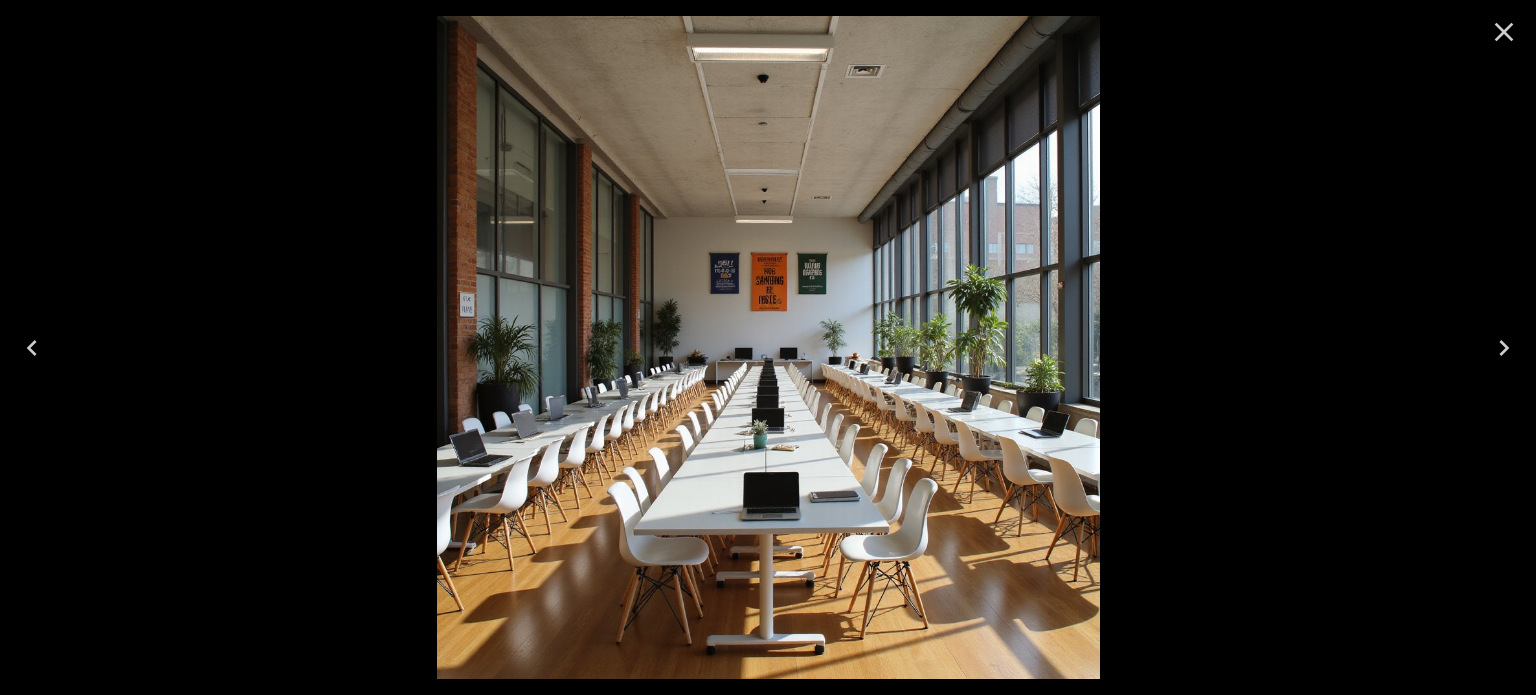 click 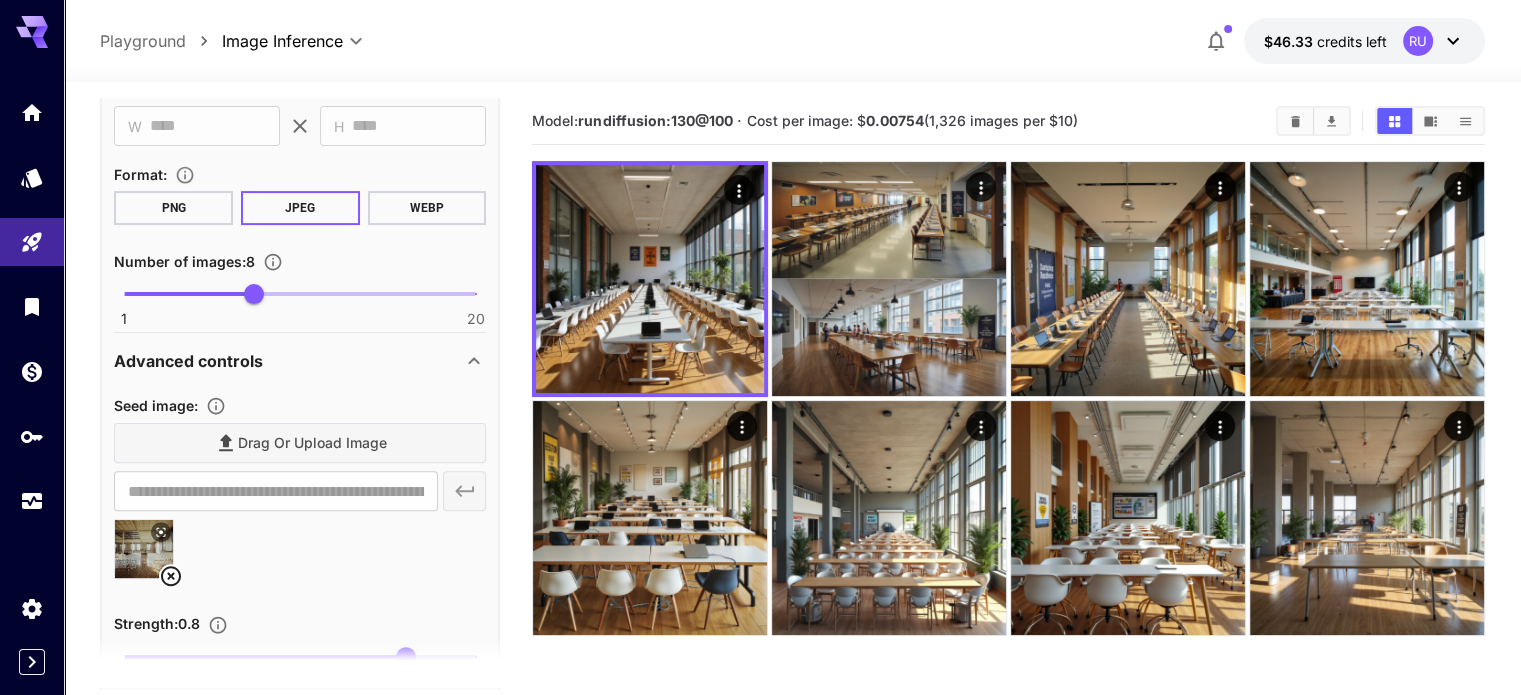 scroll, scrollTop: 0, scrollLeft: 0, axis: both 